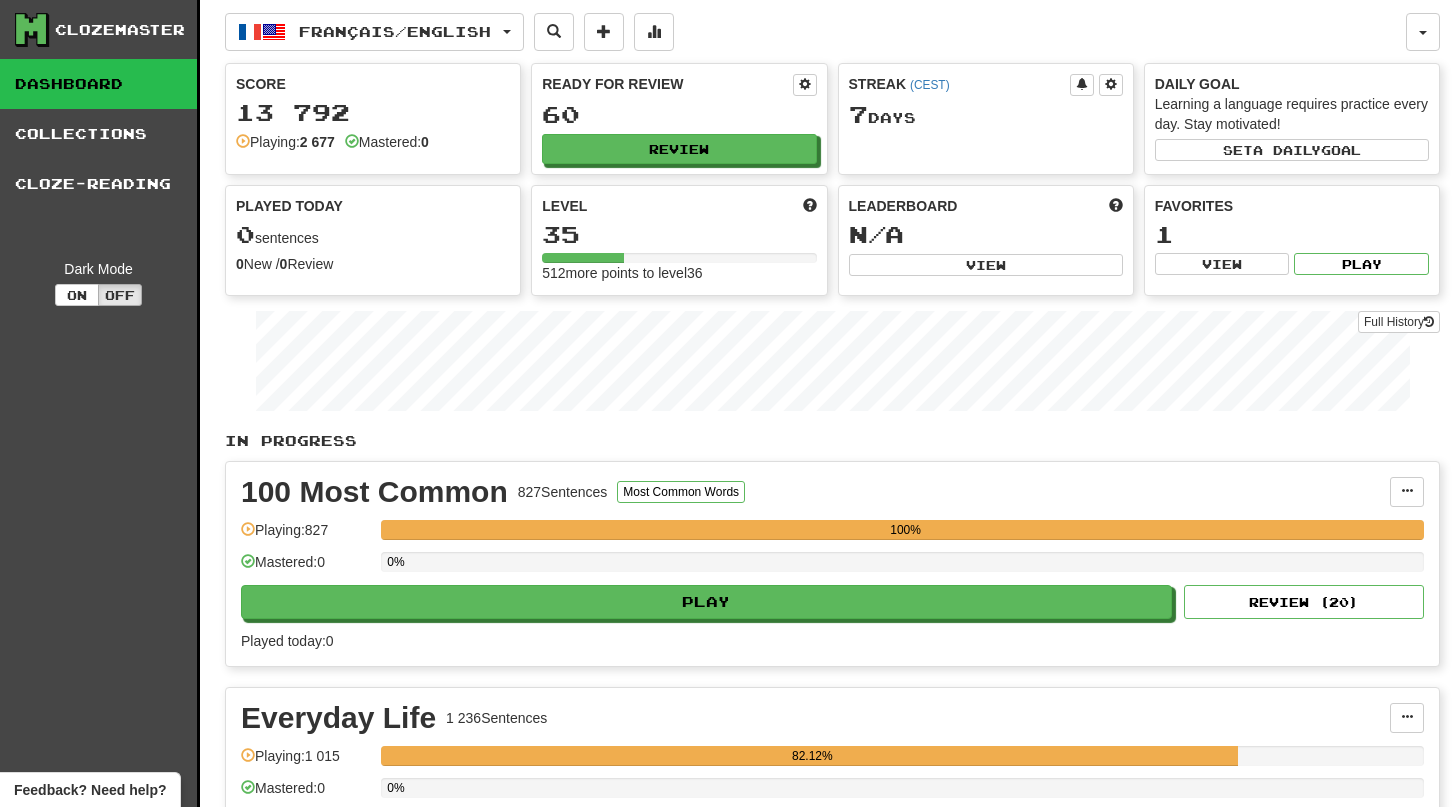 scroll, scrollTop: 0, scrollLeft: 0, axis: both 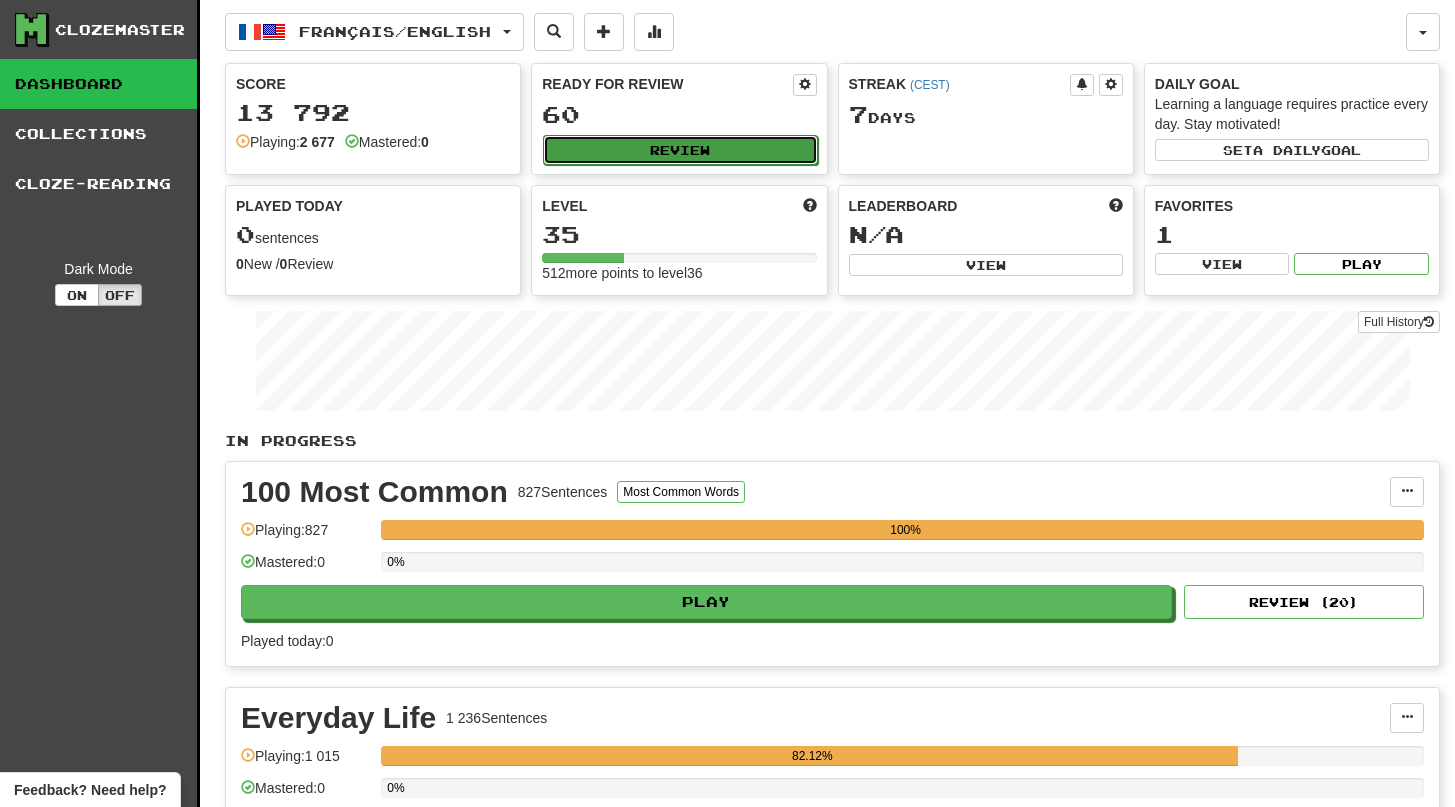 click on "Review" at bounding box center [680, 150] 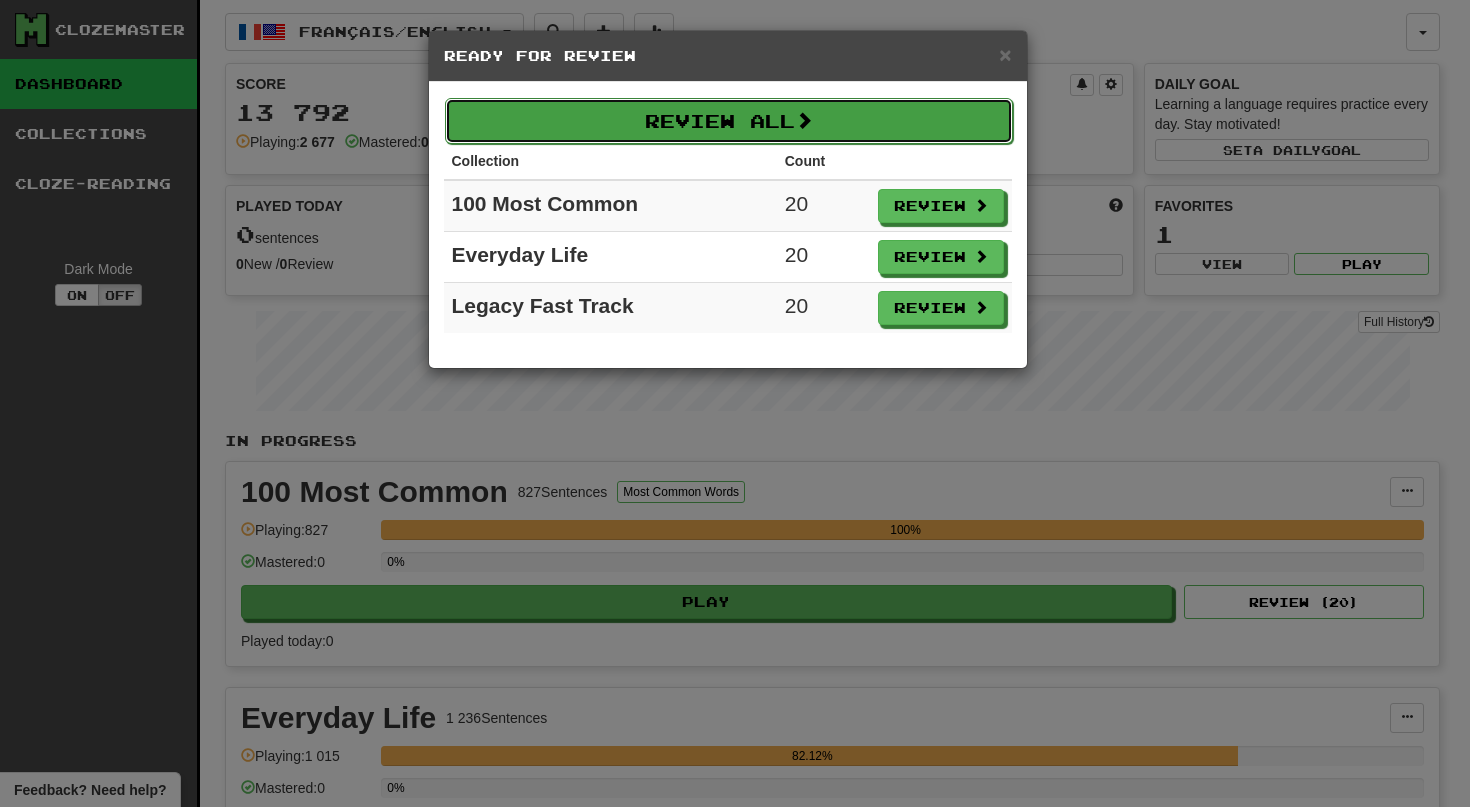 click on "Review All" at bounding box center (729, 121) 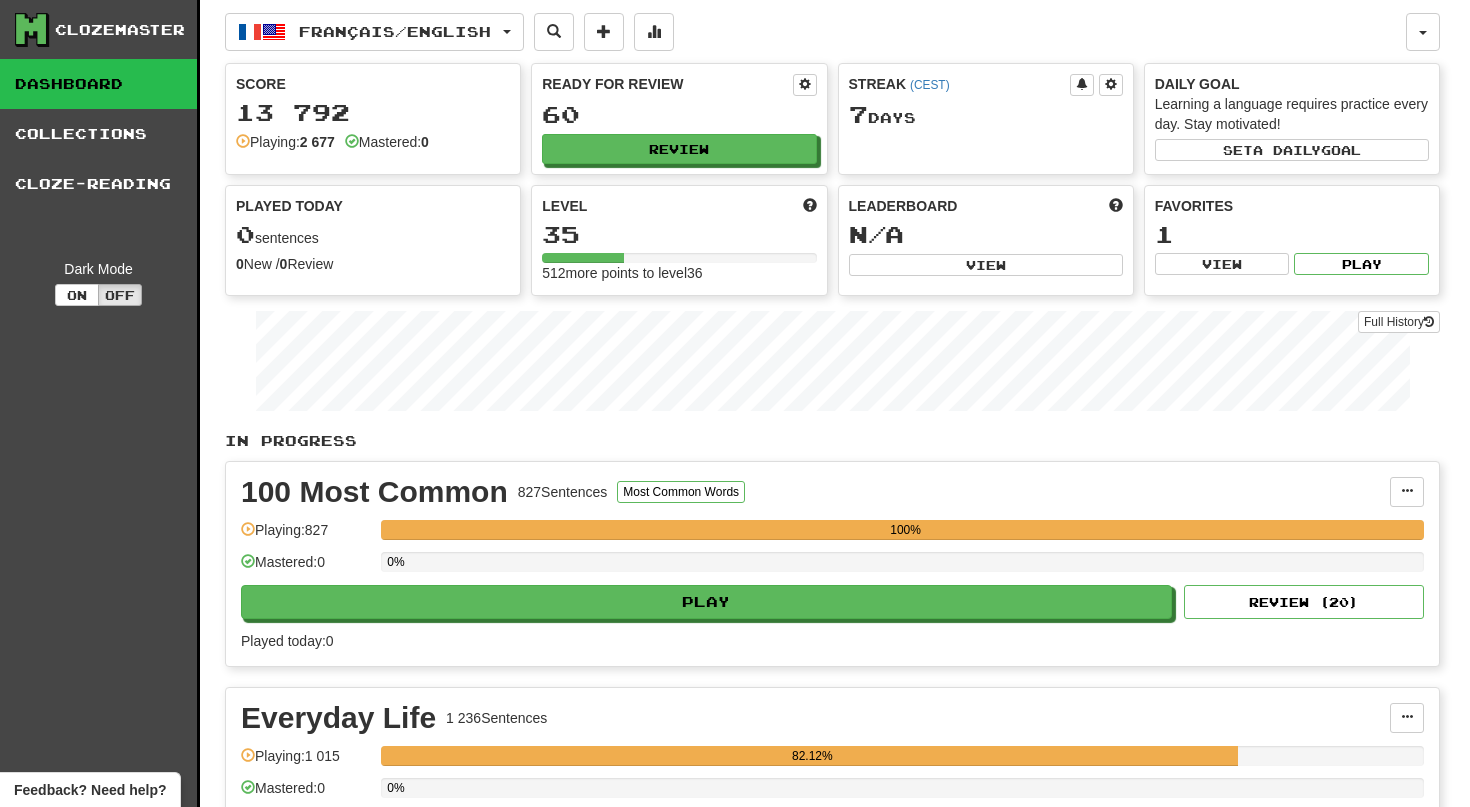 select on "**" 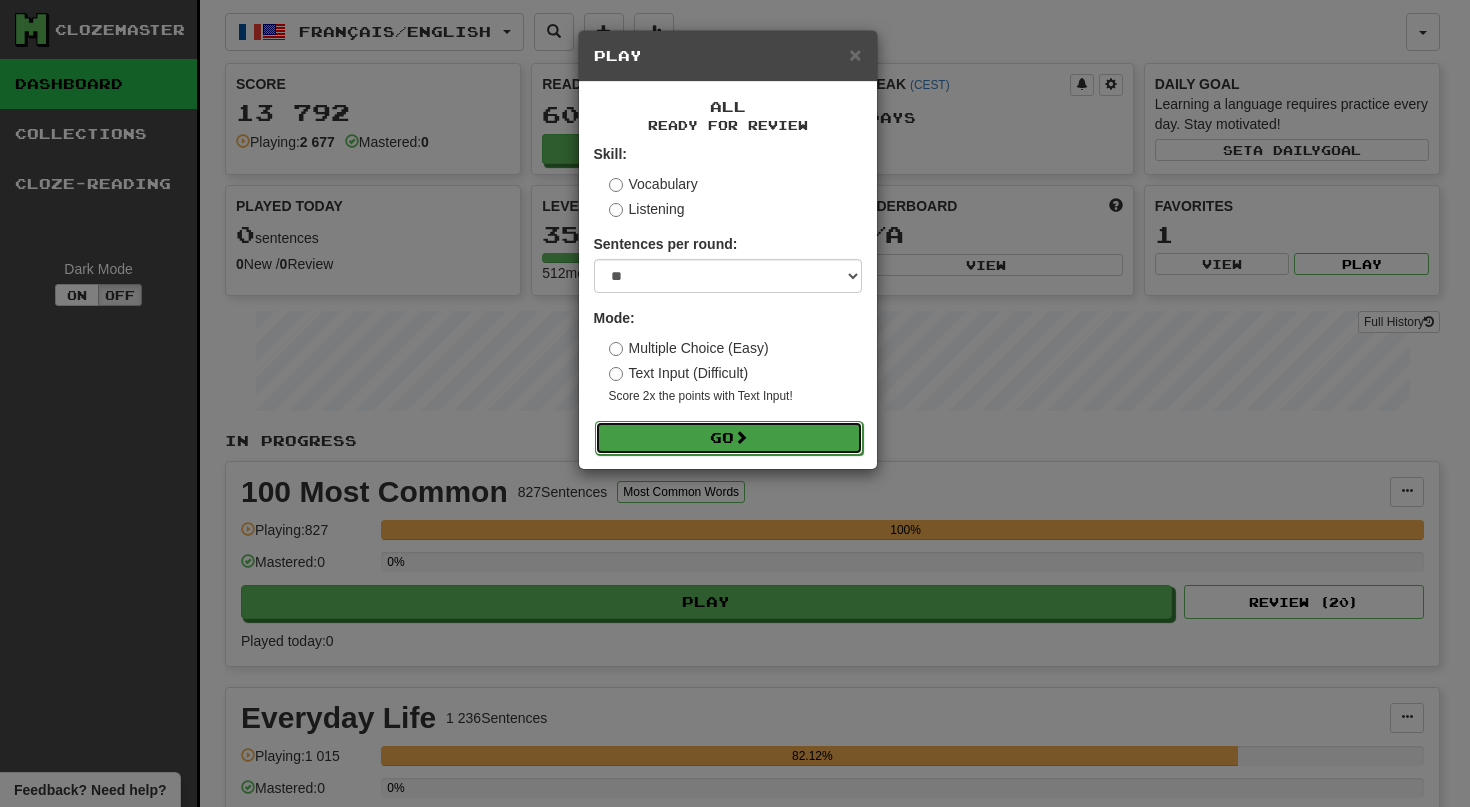 click at bounding box center (741, 437) 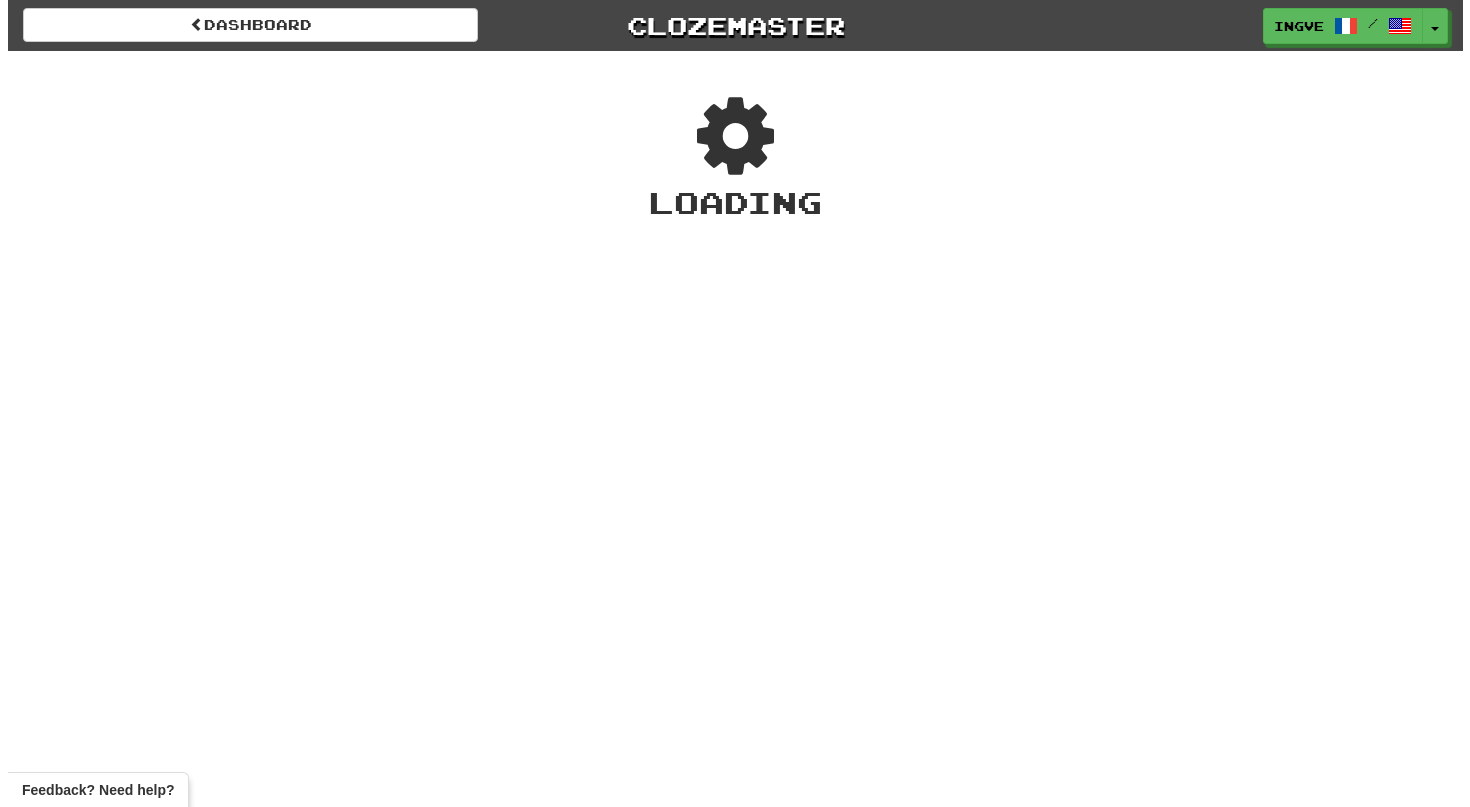 scroll, scrollTop: 0, scrollLeft: 0, axis: both 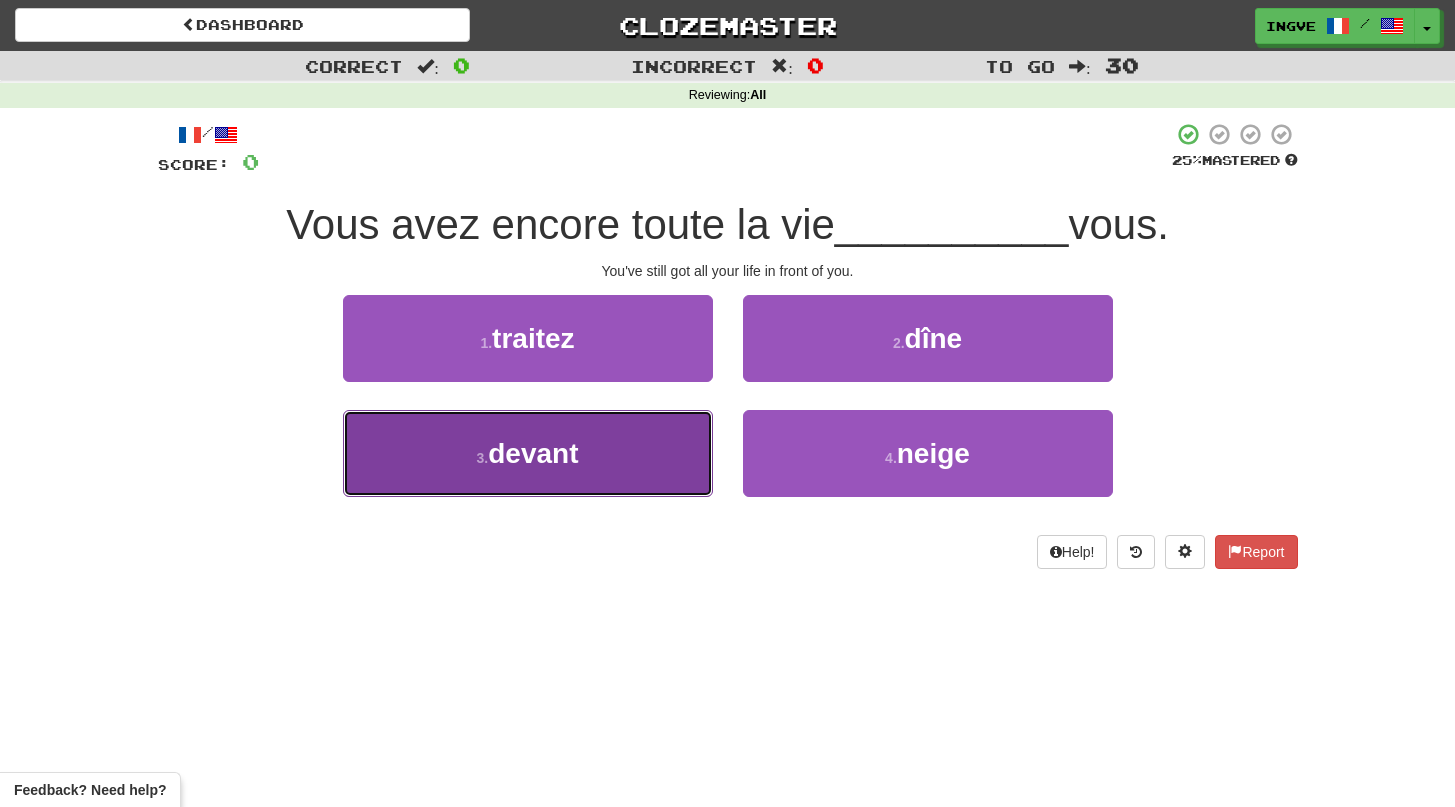 click on "3 .  devant" at bounding box center [528, 453] 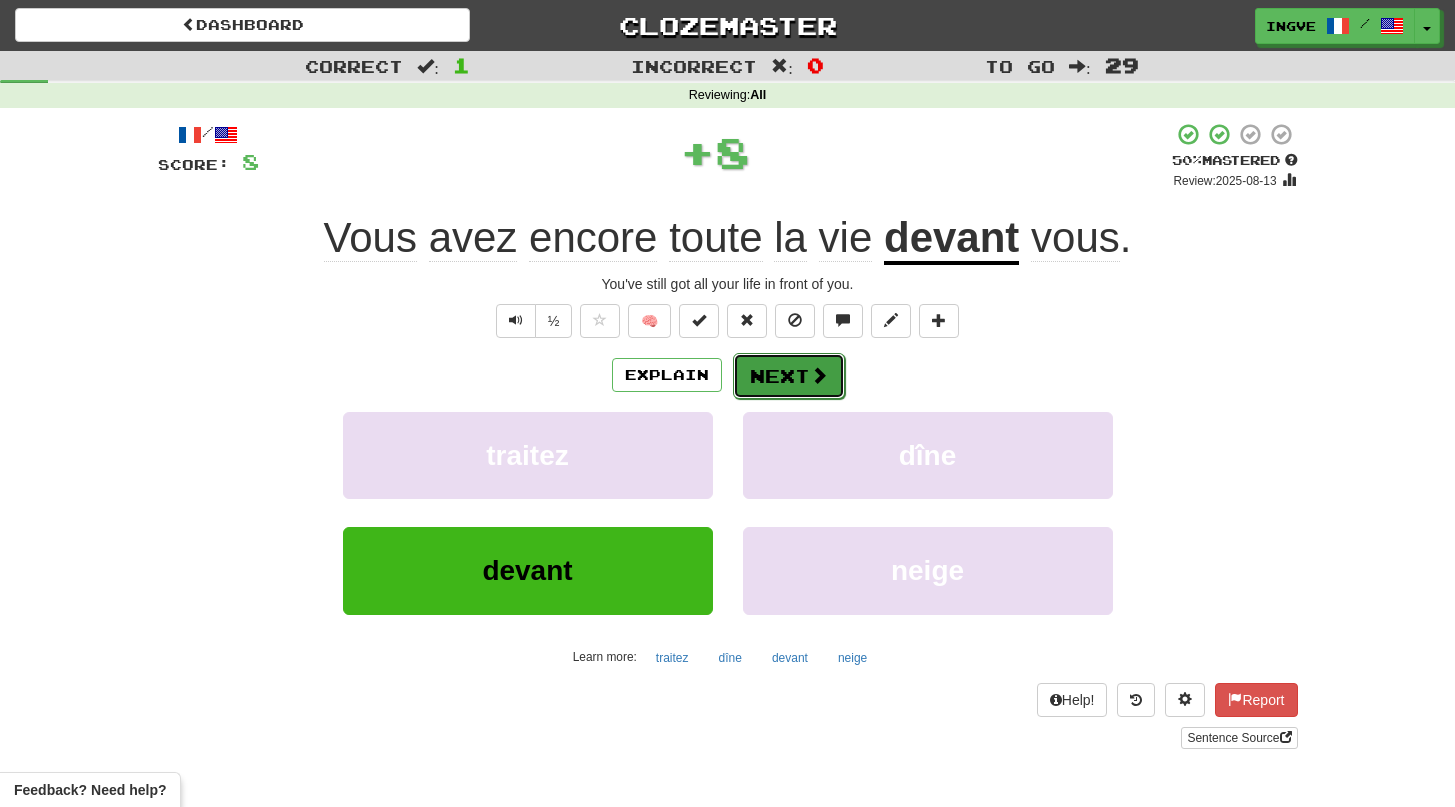click on "Next" at bounding box center (789, 376) 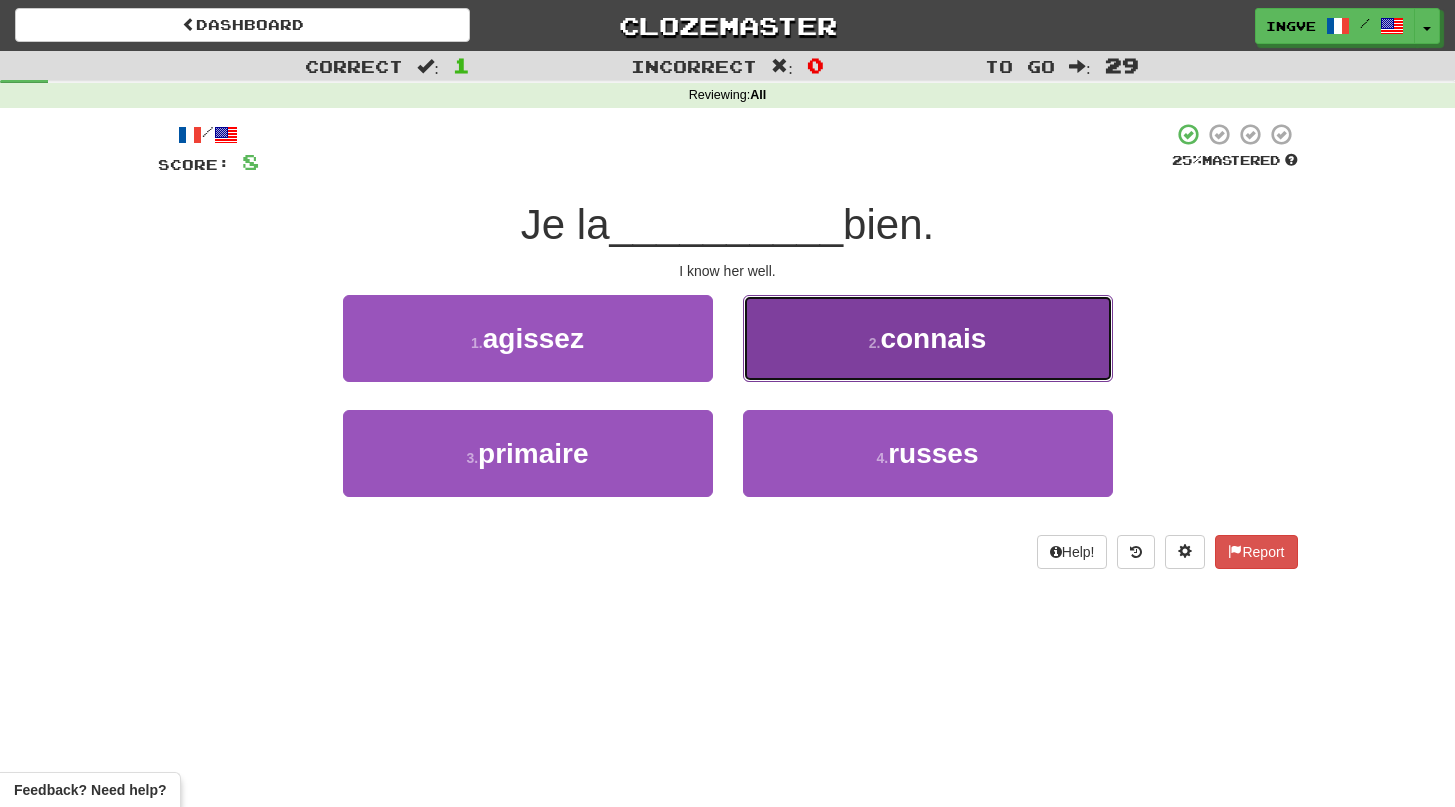click on "2 .  connais" at bounding box center (928, 338) 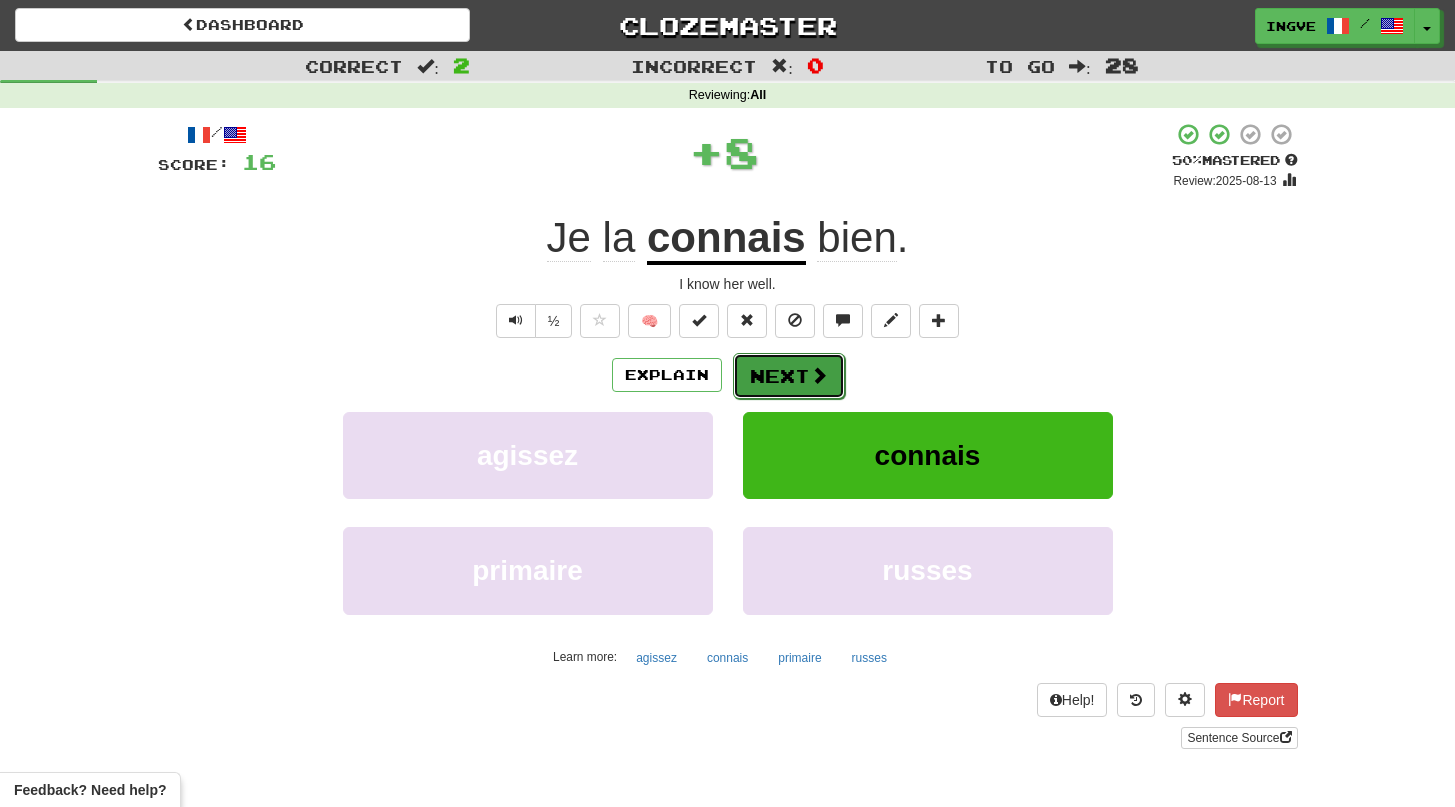 click on "Next" at bounding box center (789, 376) 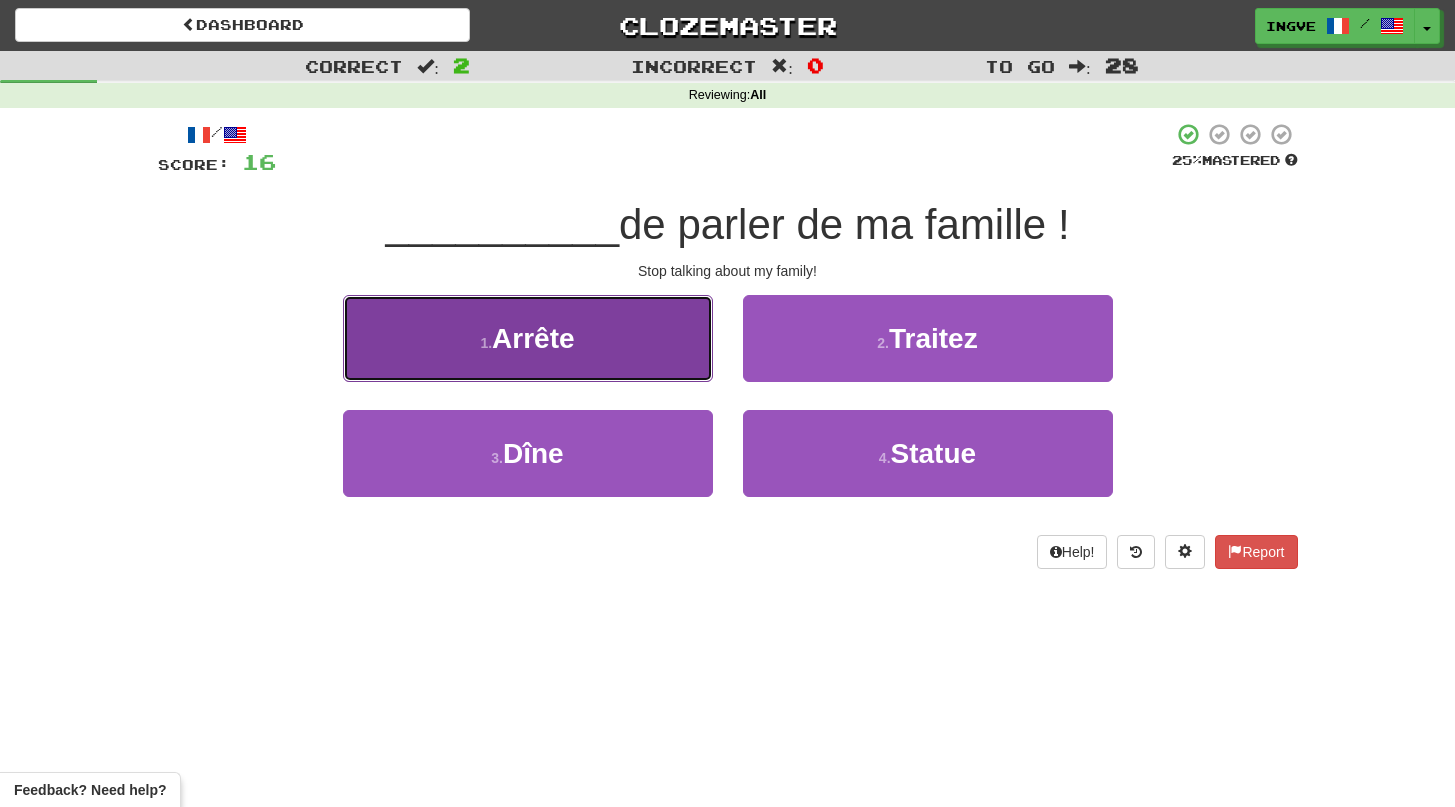 click on "1 .  Arrête" at bounding box center (528, 338) 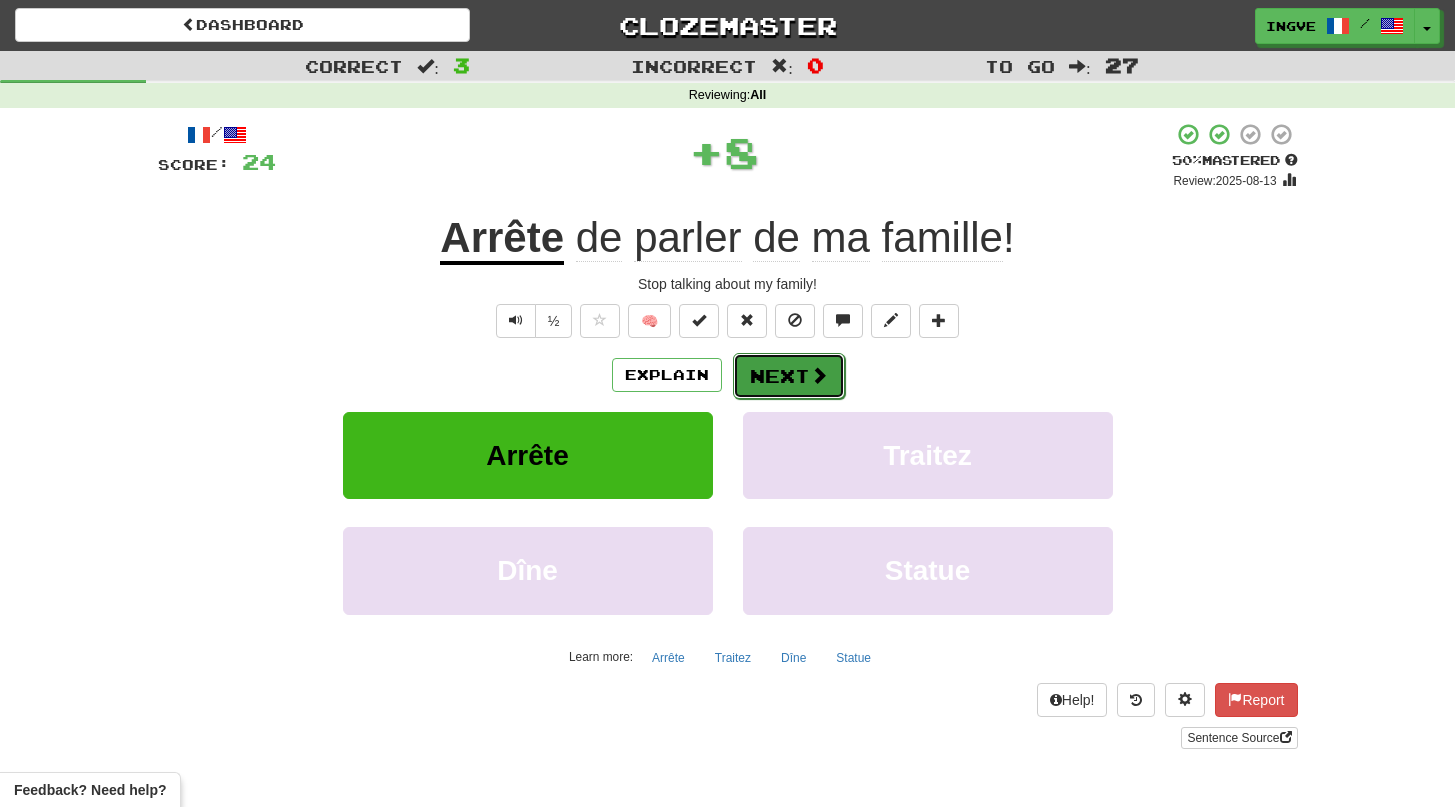 click on "Next" at bounding box center [789, 376] 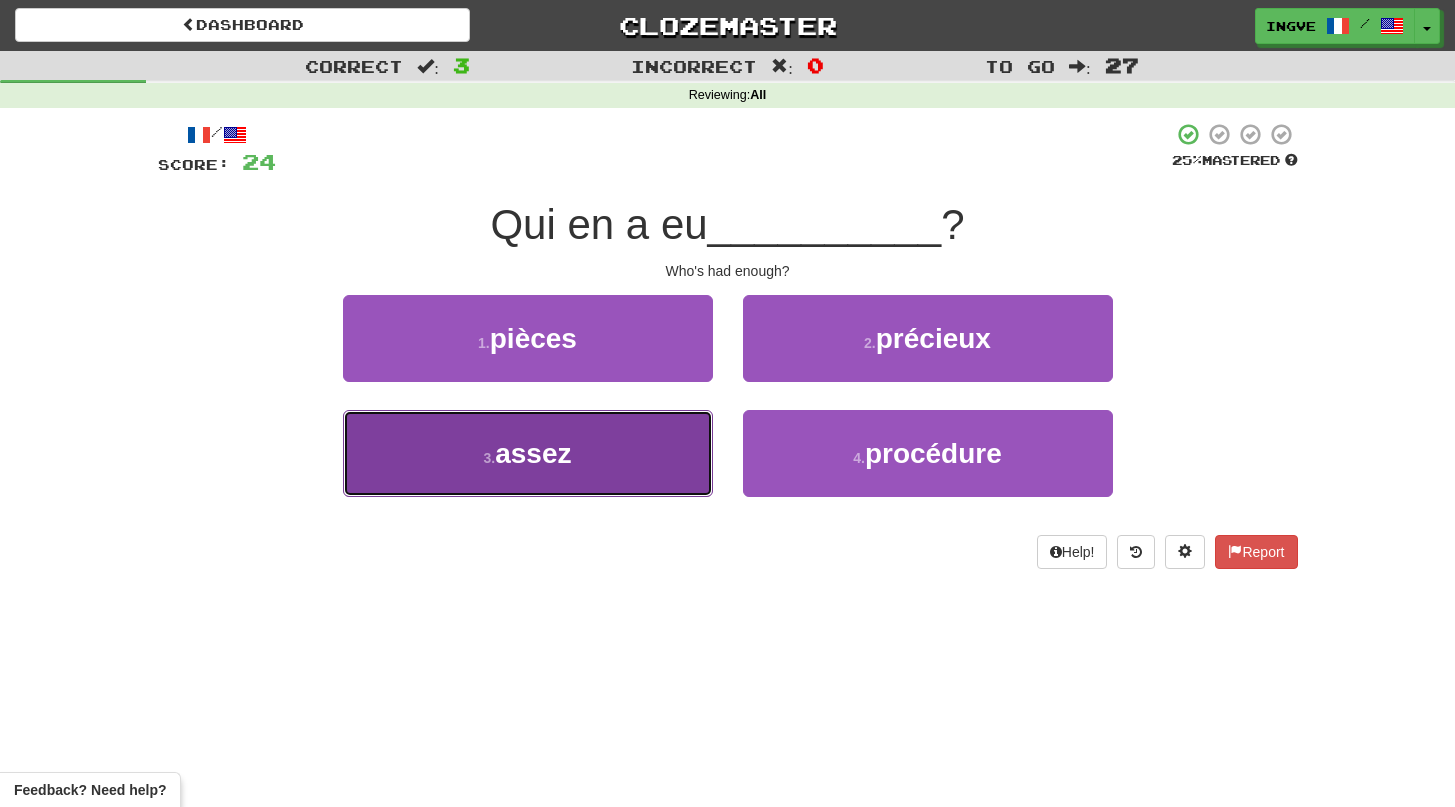 click on "3 .  assez" at bounding box center (528, 453) 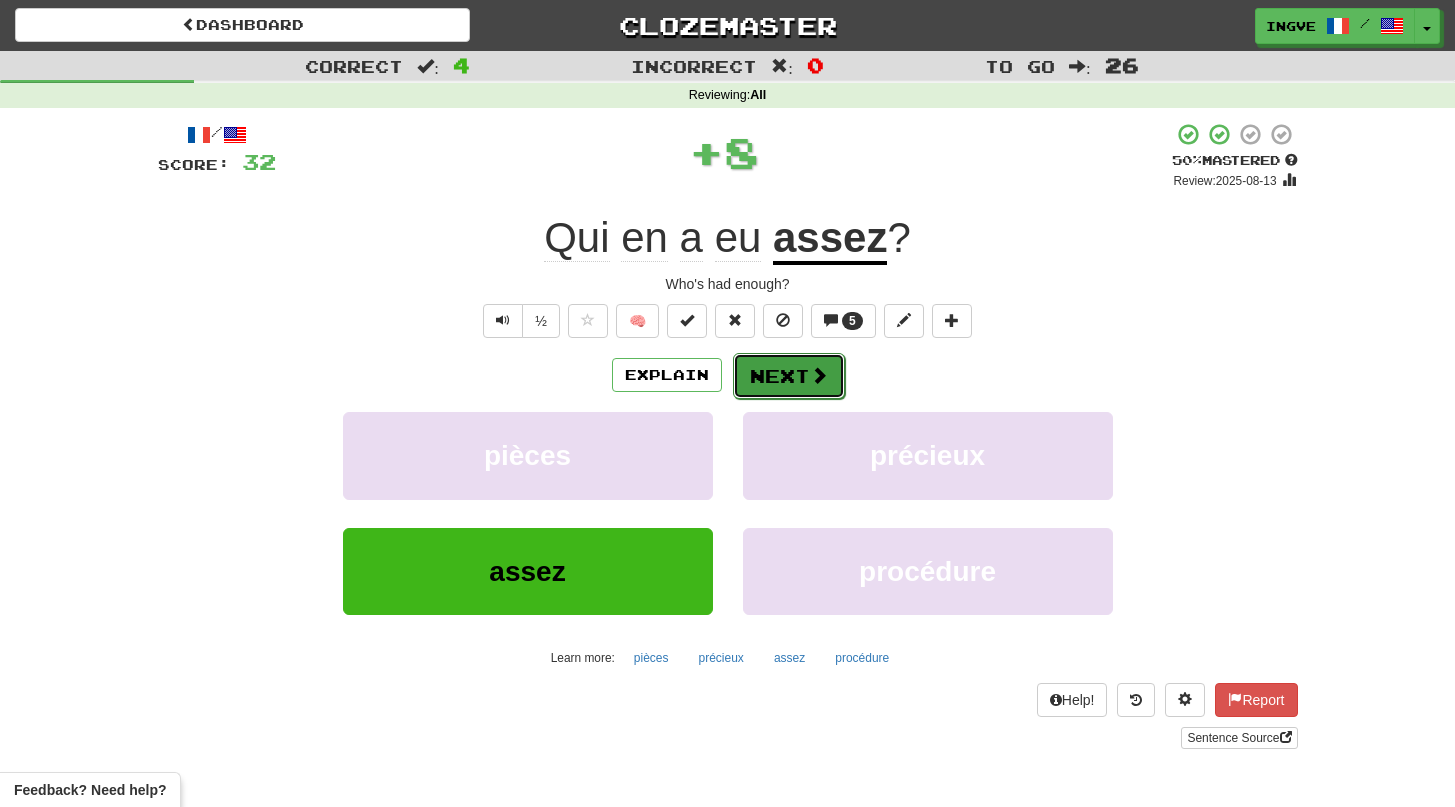 click on "Next" at bounding box center [789, 376] 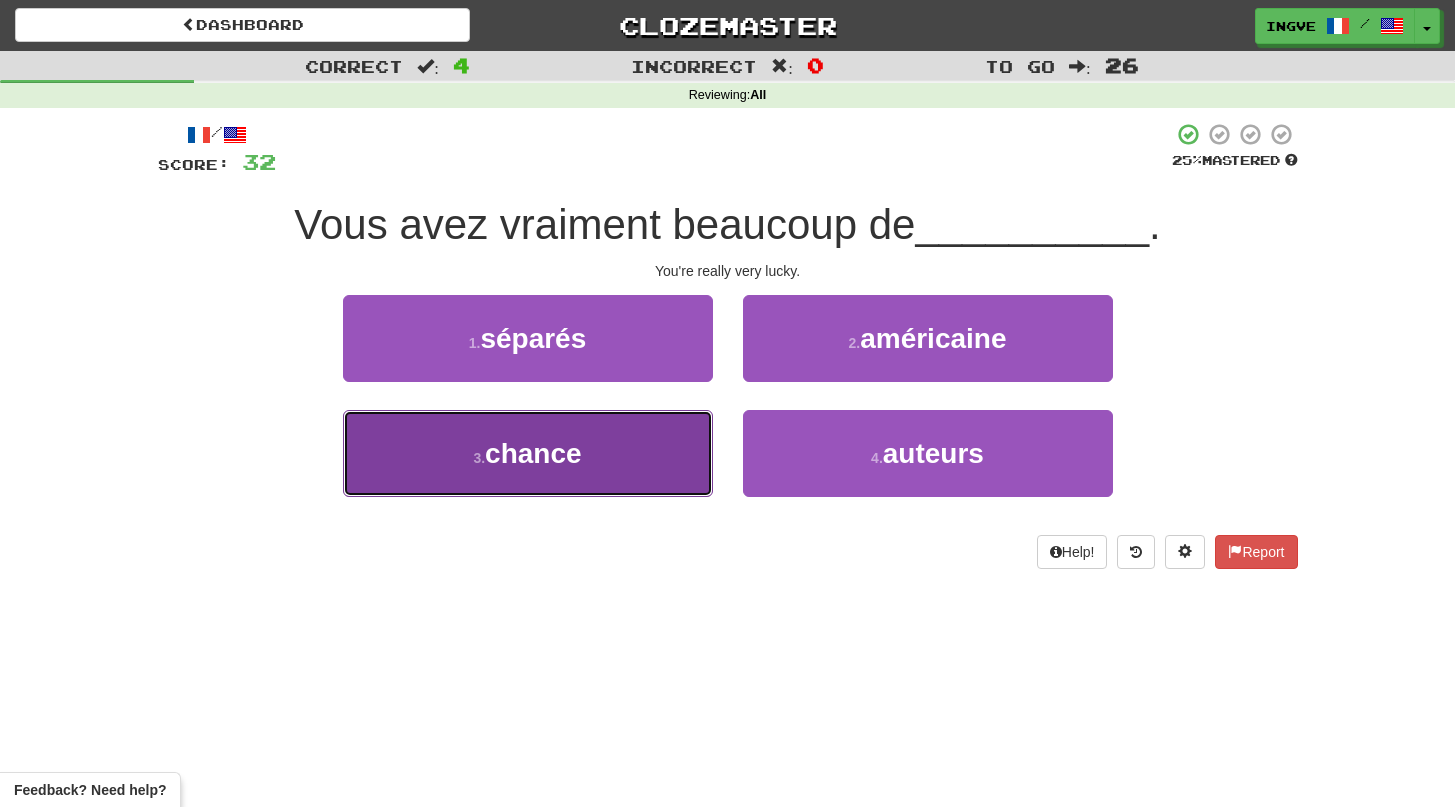 click on "3 .  chance" at bounding box center (528, 453) 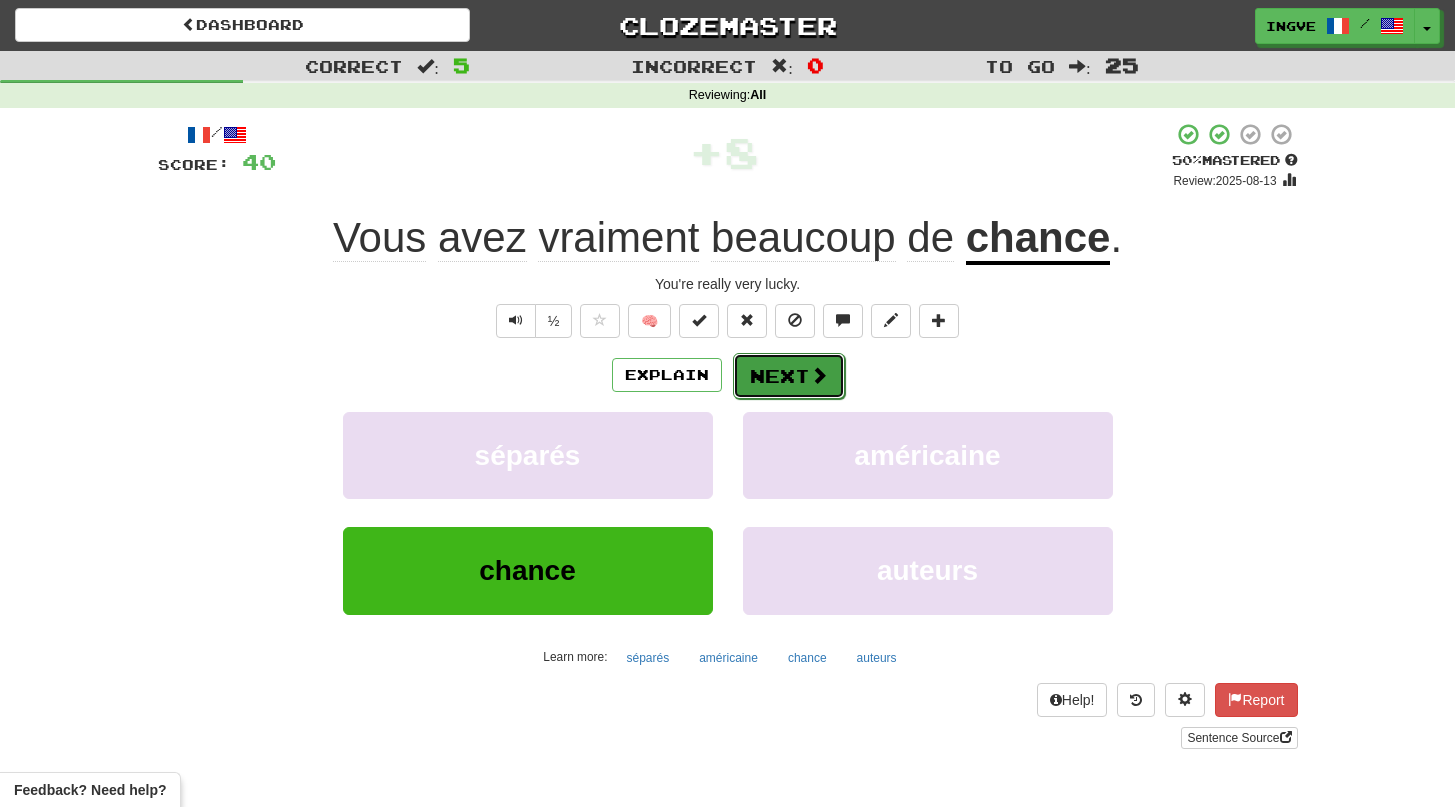 click on "Next" at bounding box center (789, 376) 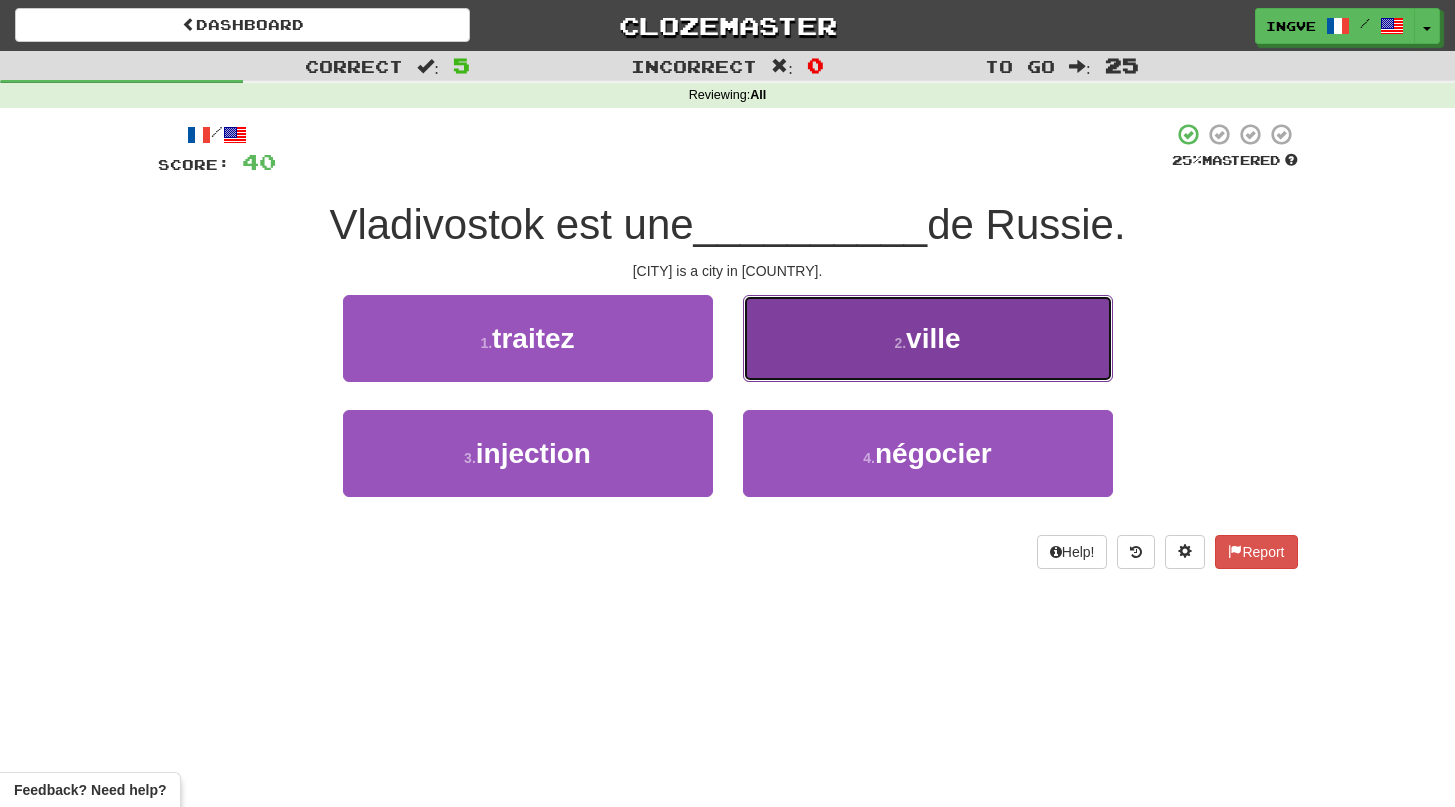 click on "2 .  ville" at bounding box center [928, 338] 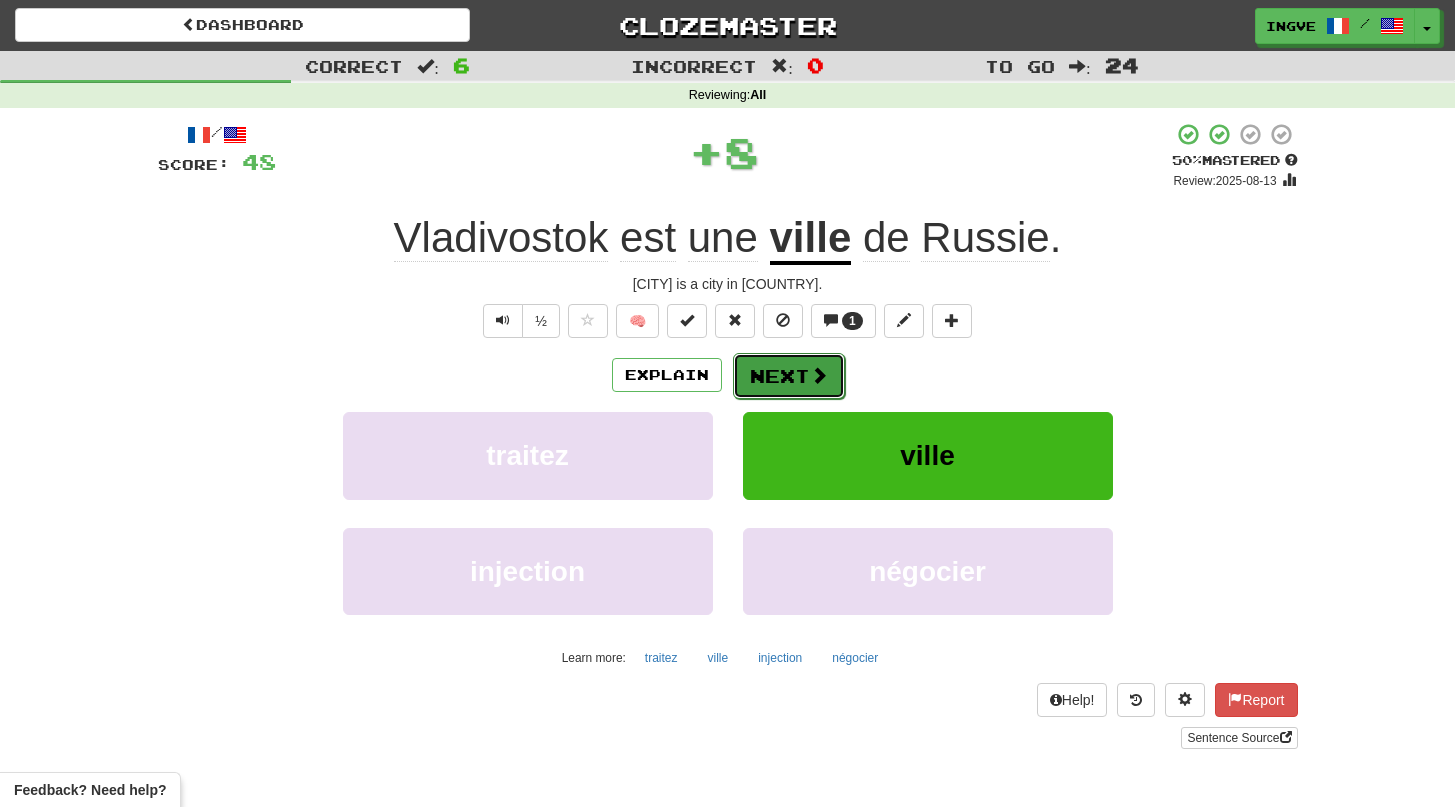 click on "Next" at bounding box center (789, 376) 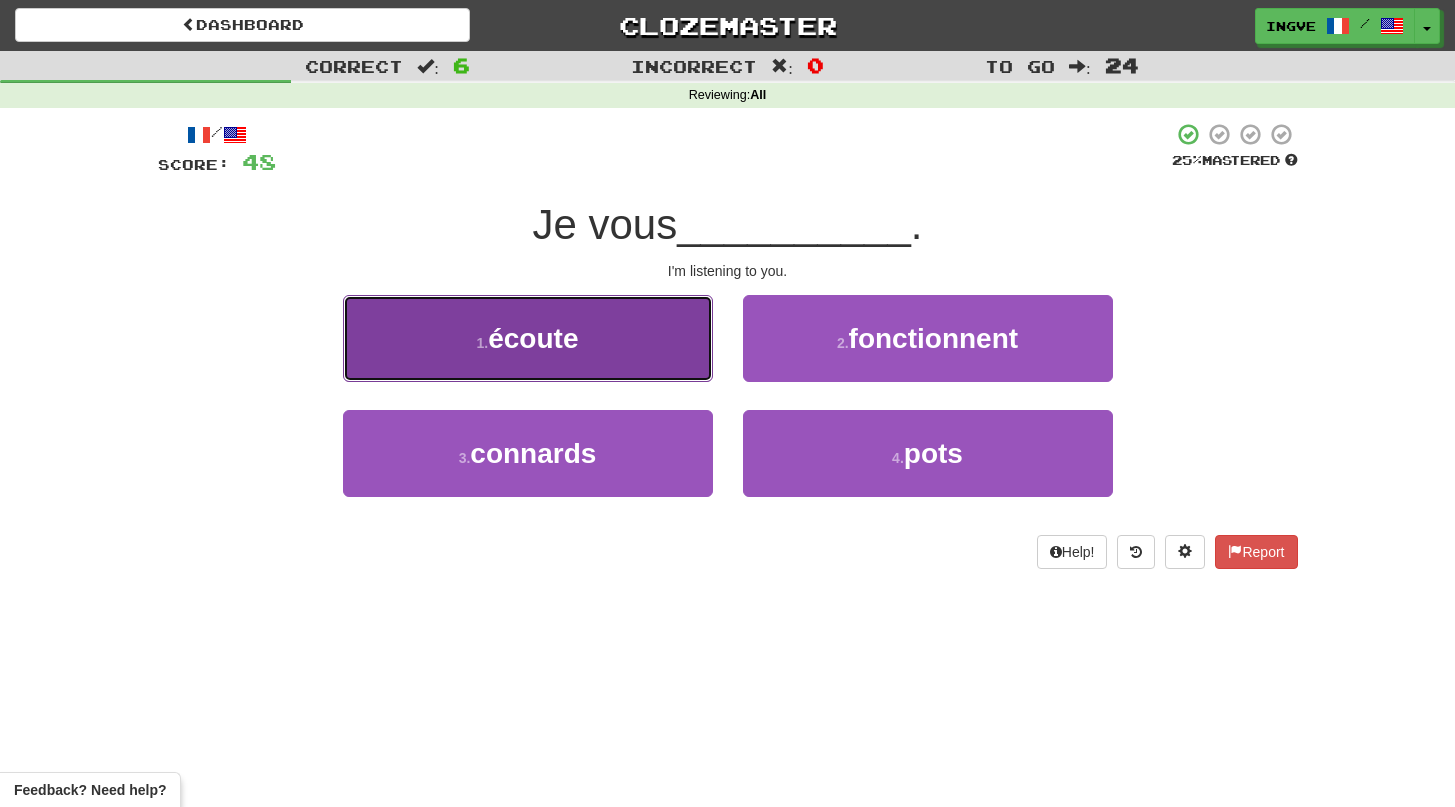 click on "1 .  écoute" at bounding box center (528, 338) 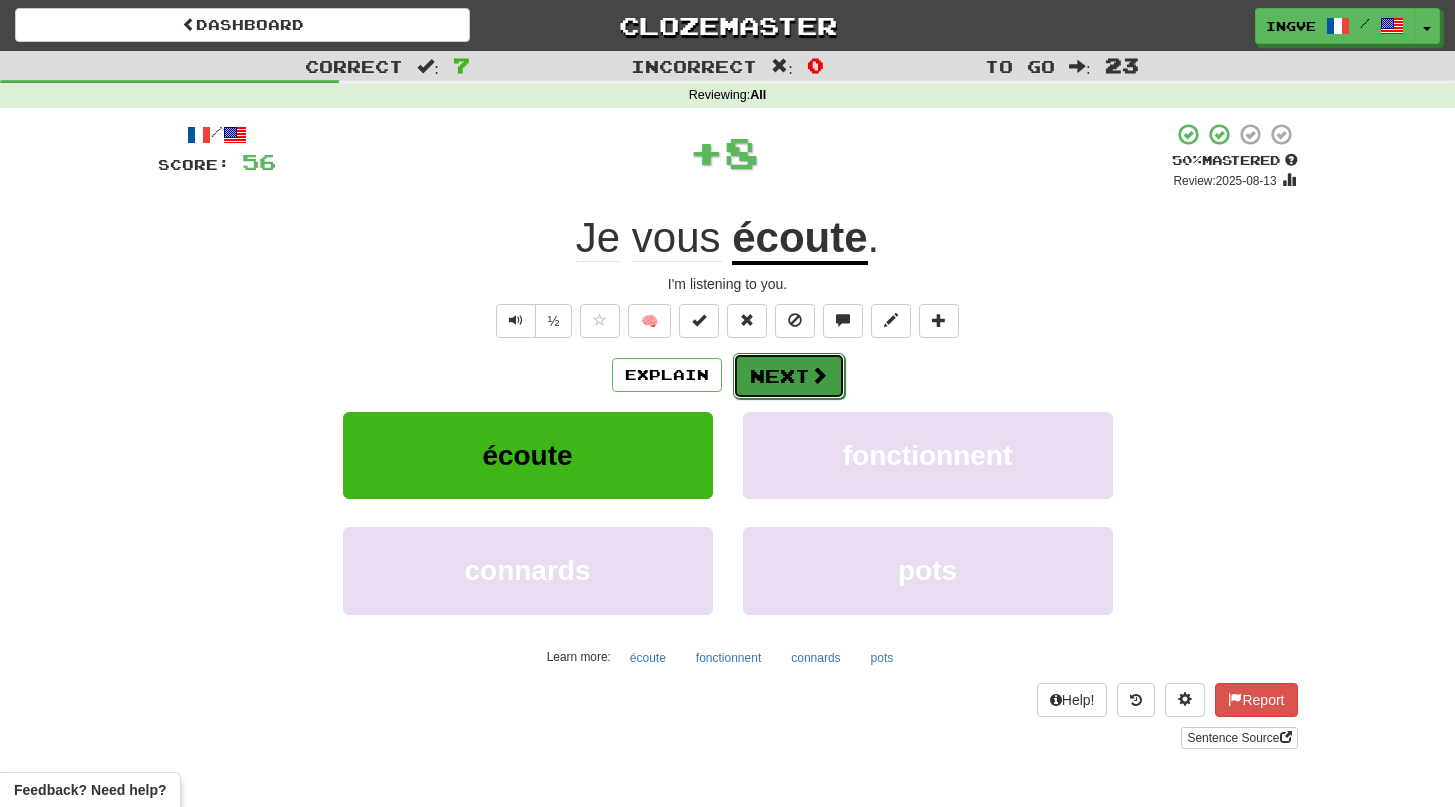 click at bounding box center (819, 375) 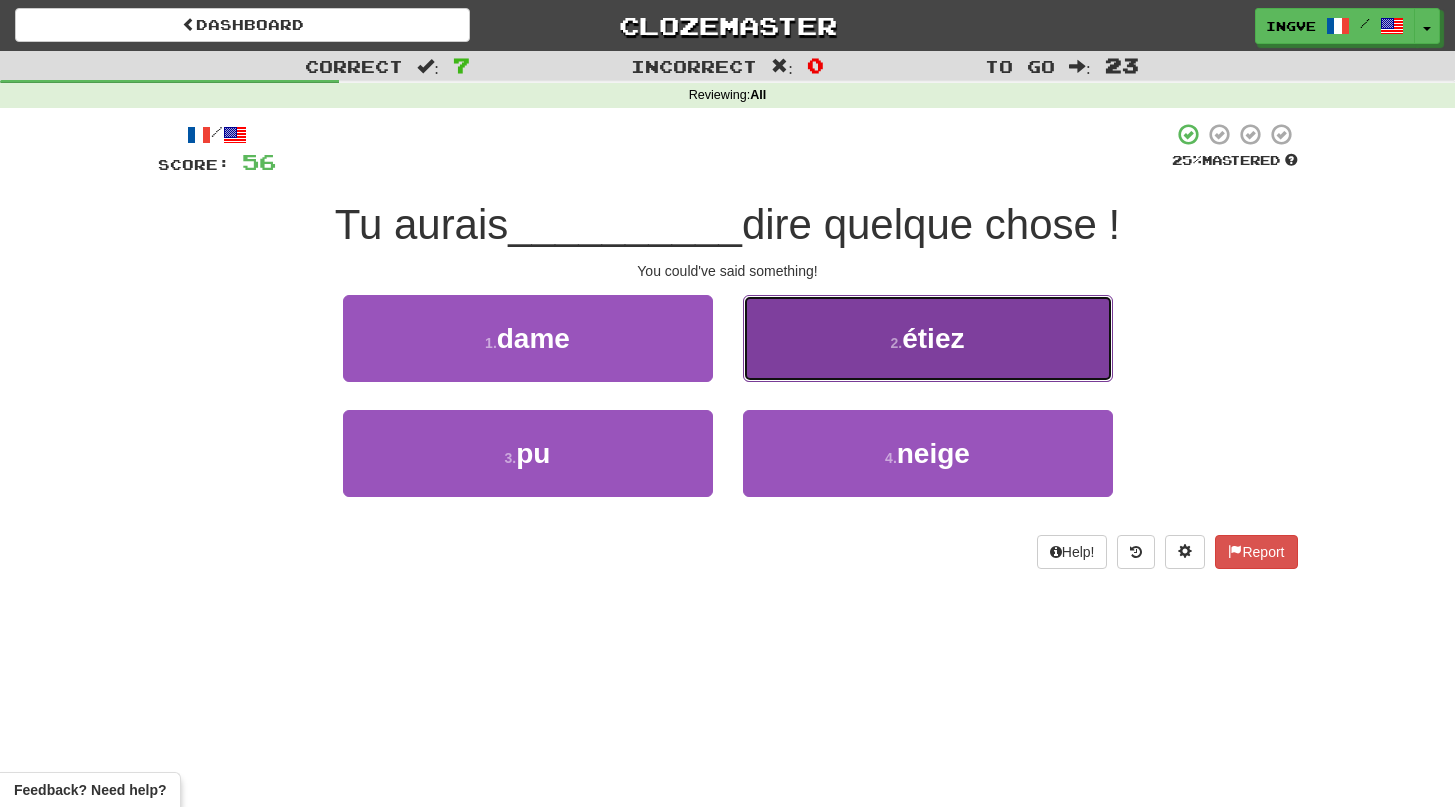 click on "2 .  étiez" at bounding box center [928, 338] 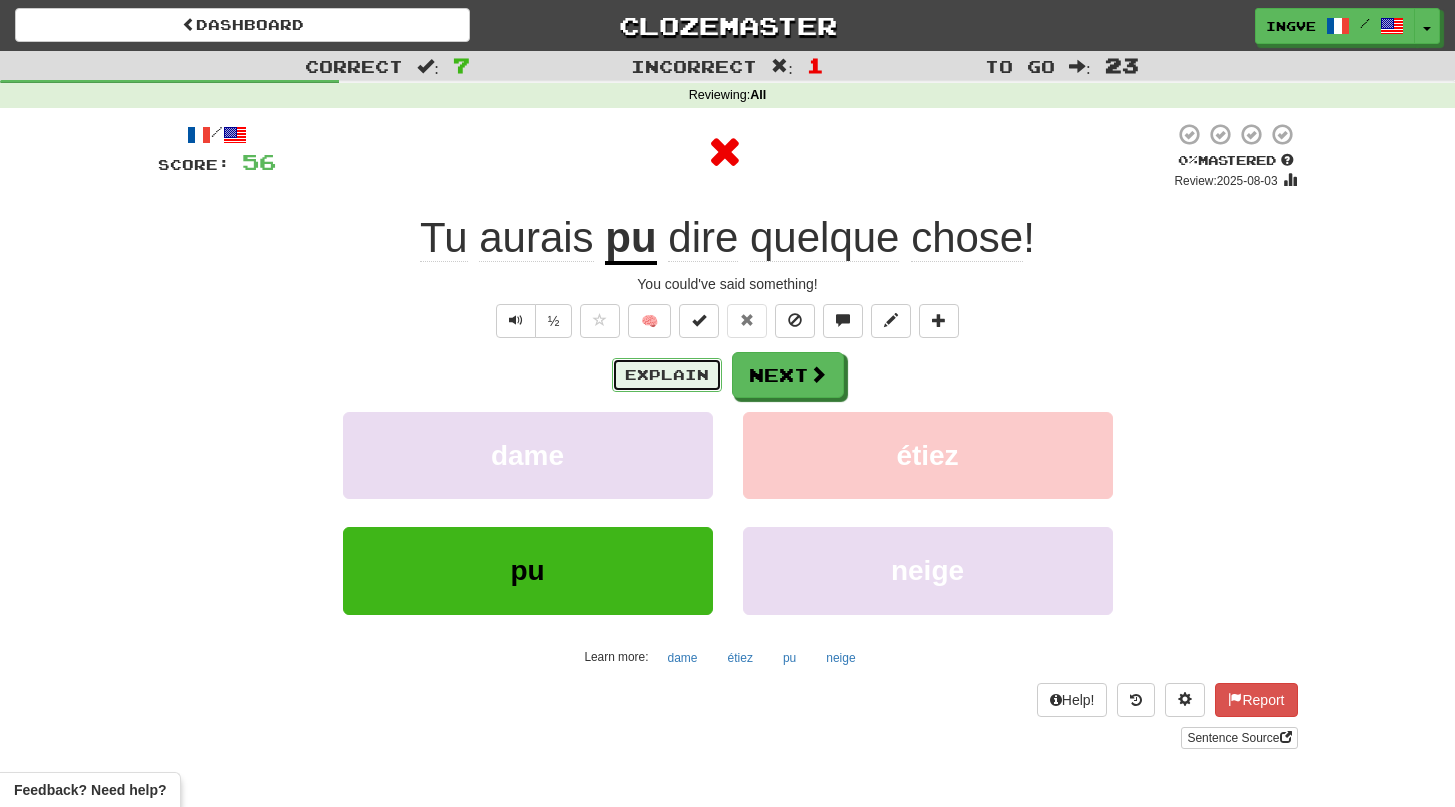 click on "Explain" at bounding box center [667, 375] 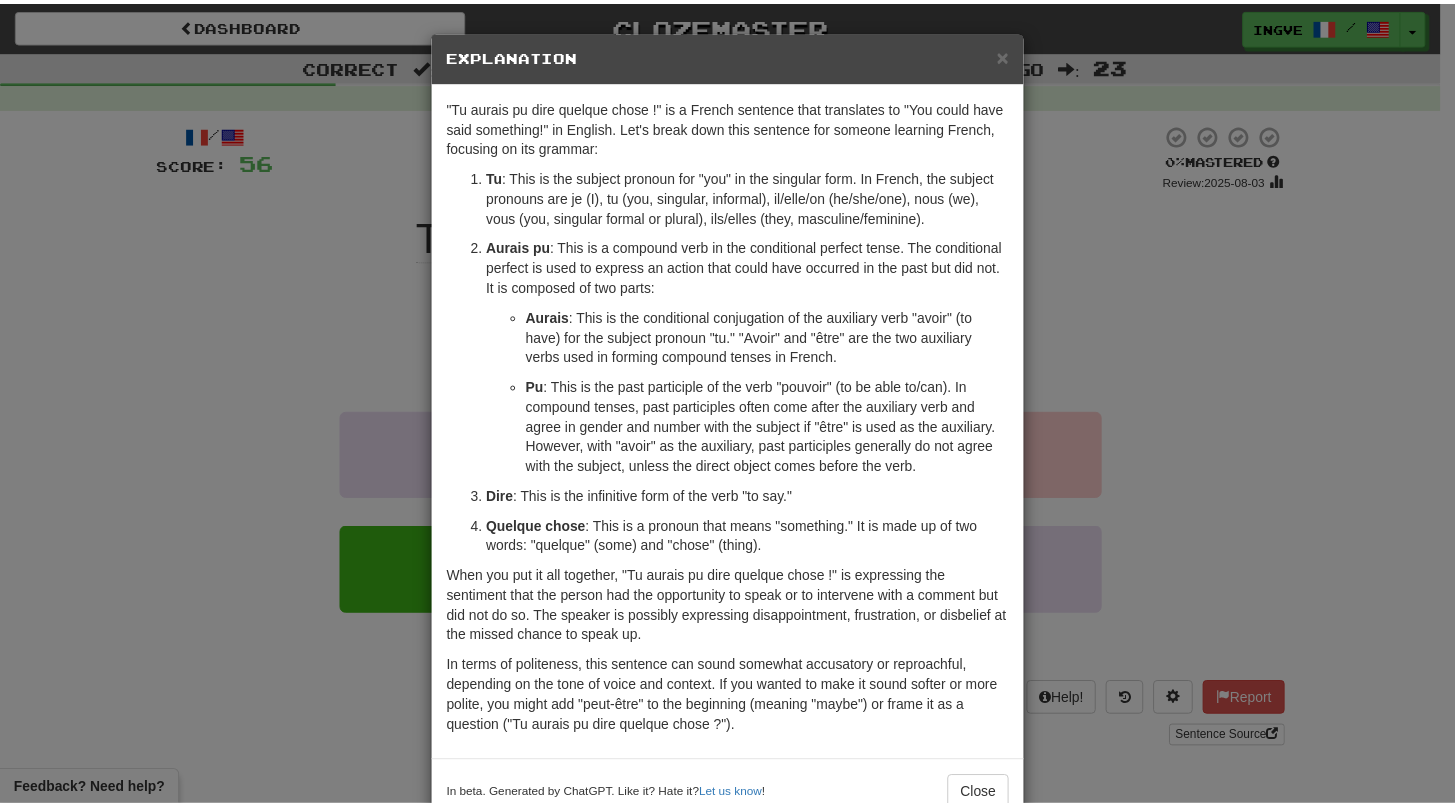scroll, scrollTop: 51, scrollLeft: 0, axis: vertical 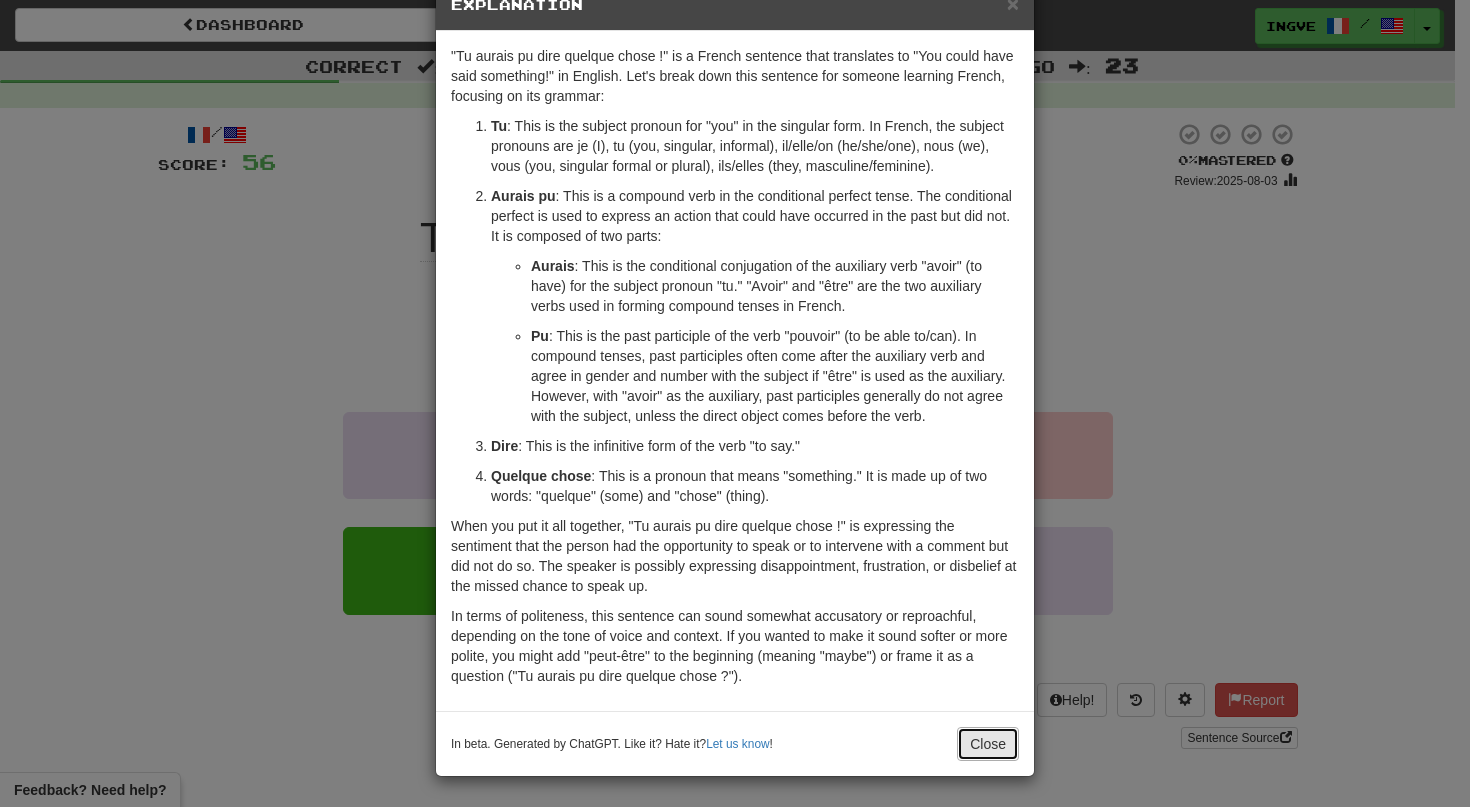 click on "Close" at bounding box center [988, 744] 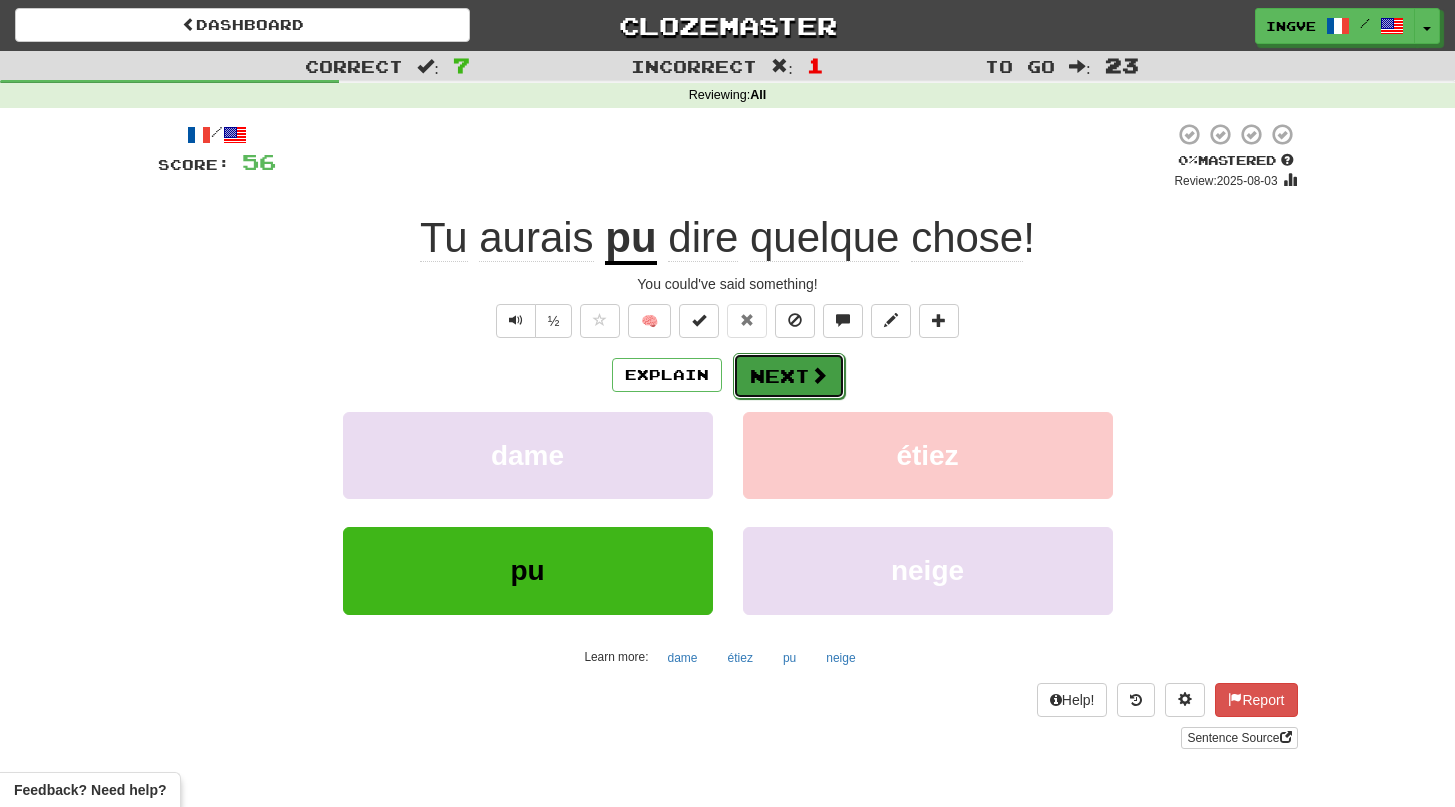 click on "Next" at bounding box center (789, 376) 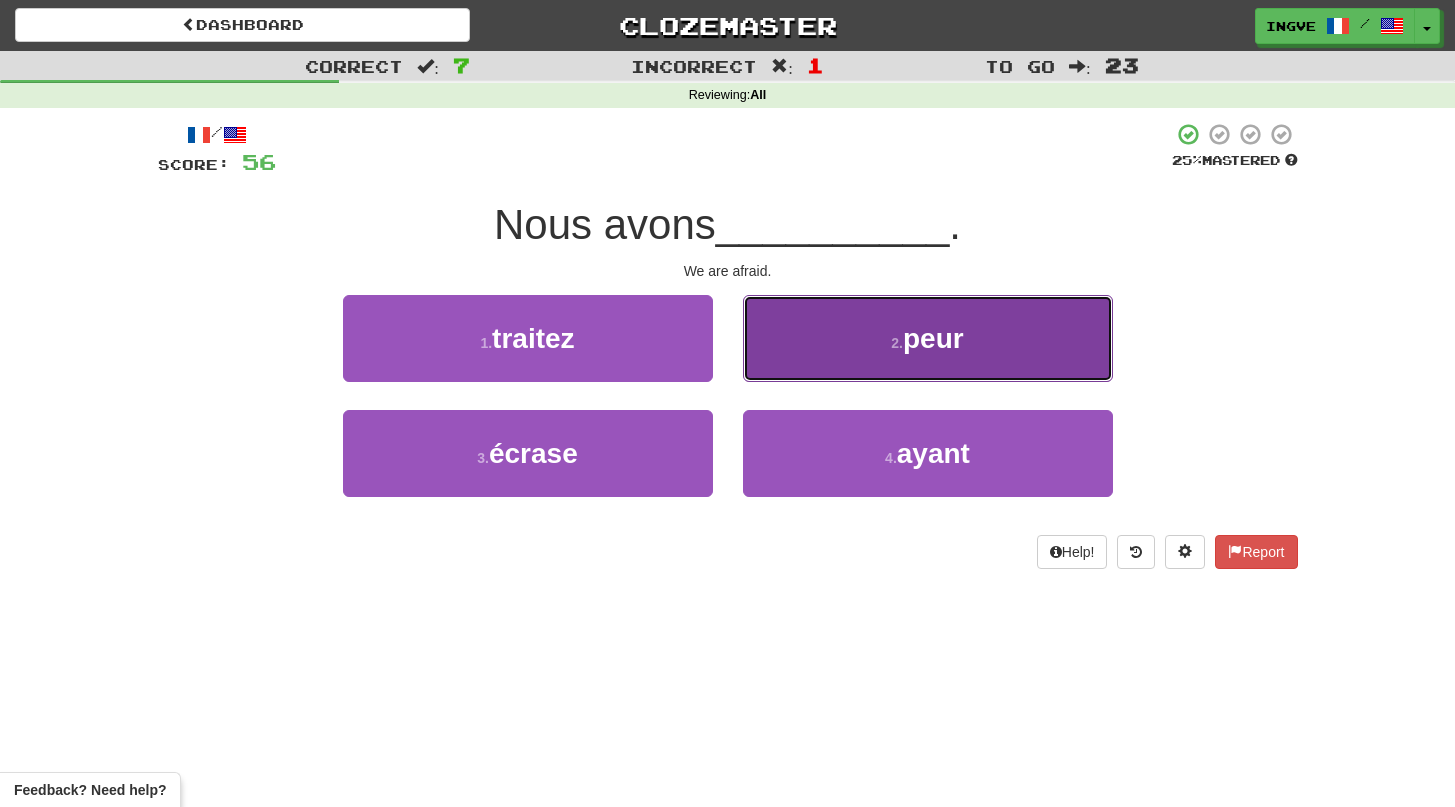 click on "2 .  peur" at bounding box center [928, 338] 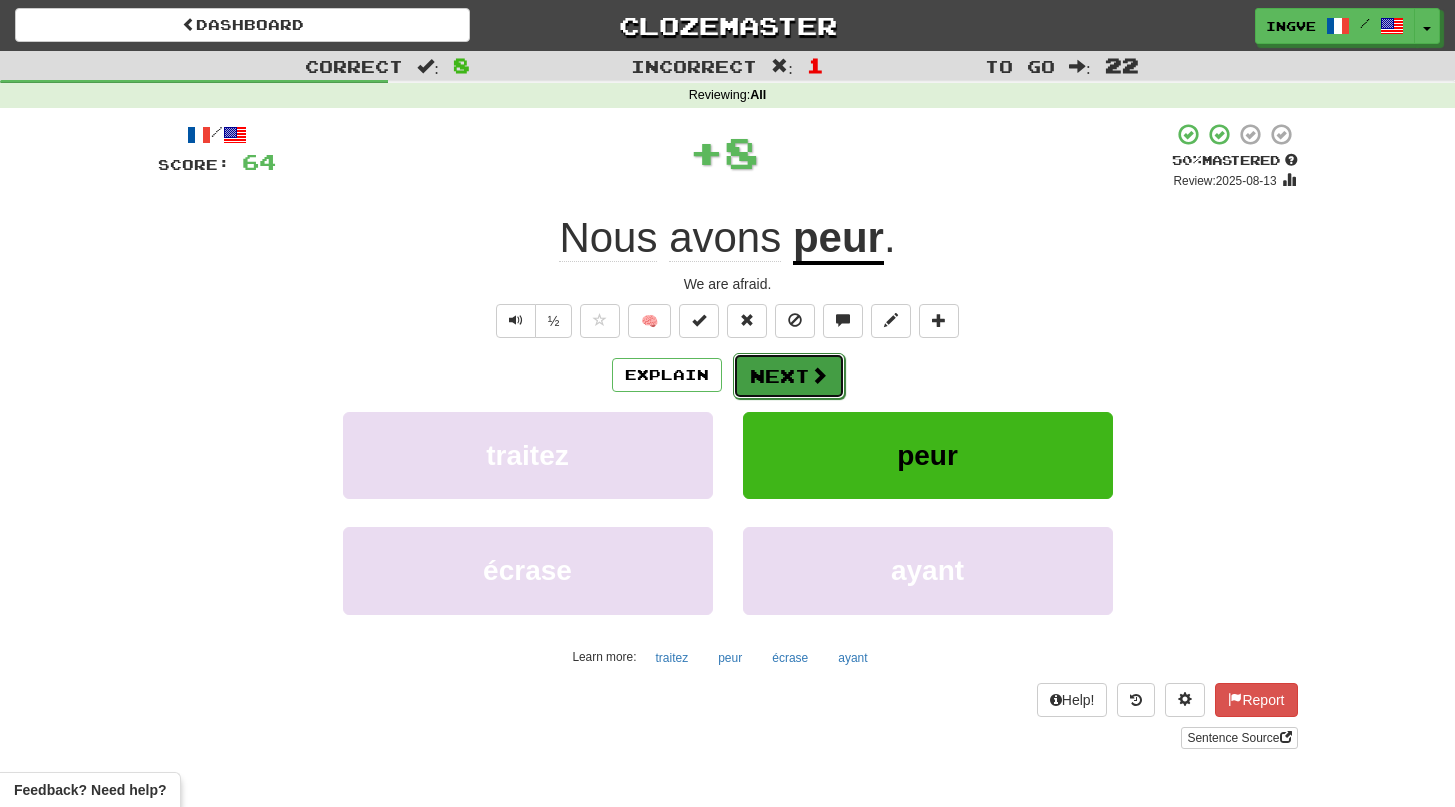 click on "Next" at bounding box center [789, 376] 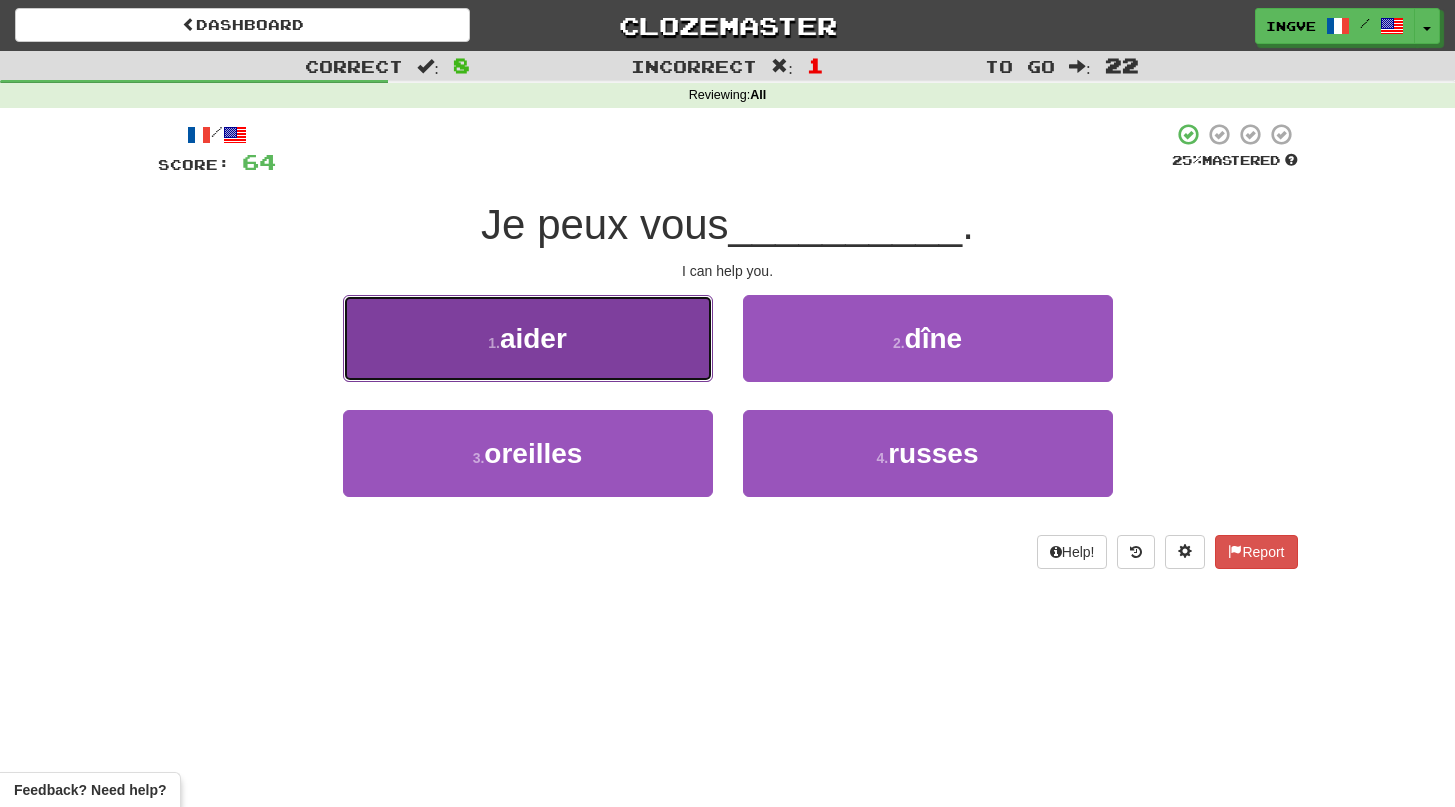 click on "1 .  aider" at bounding box center (528, 338) 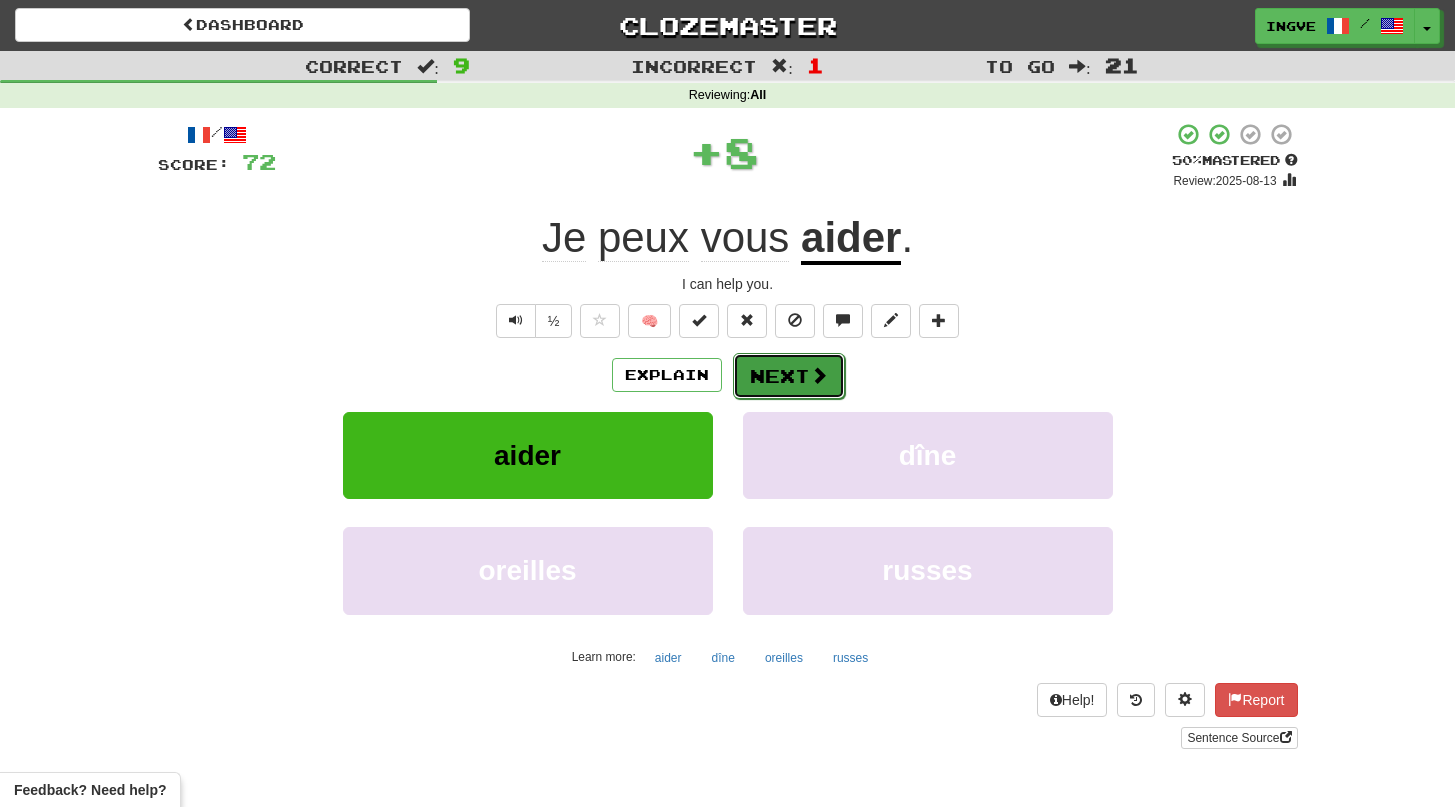 click at bounding box center (819, 375) 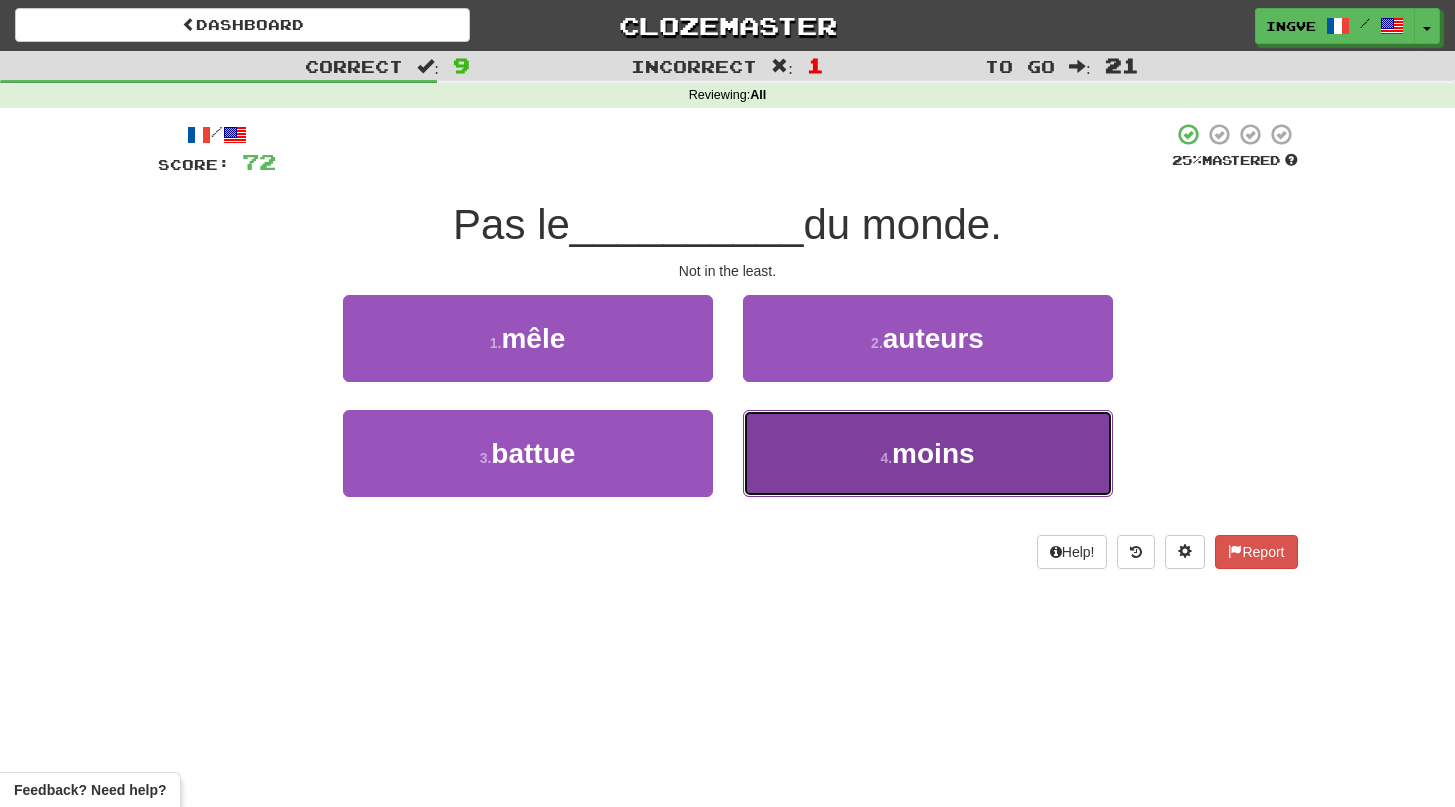 click on "4 .  moins" at bounding box center [928, 453] 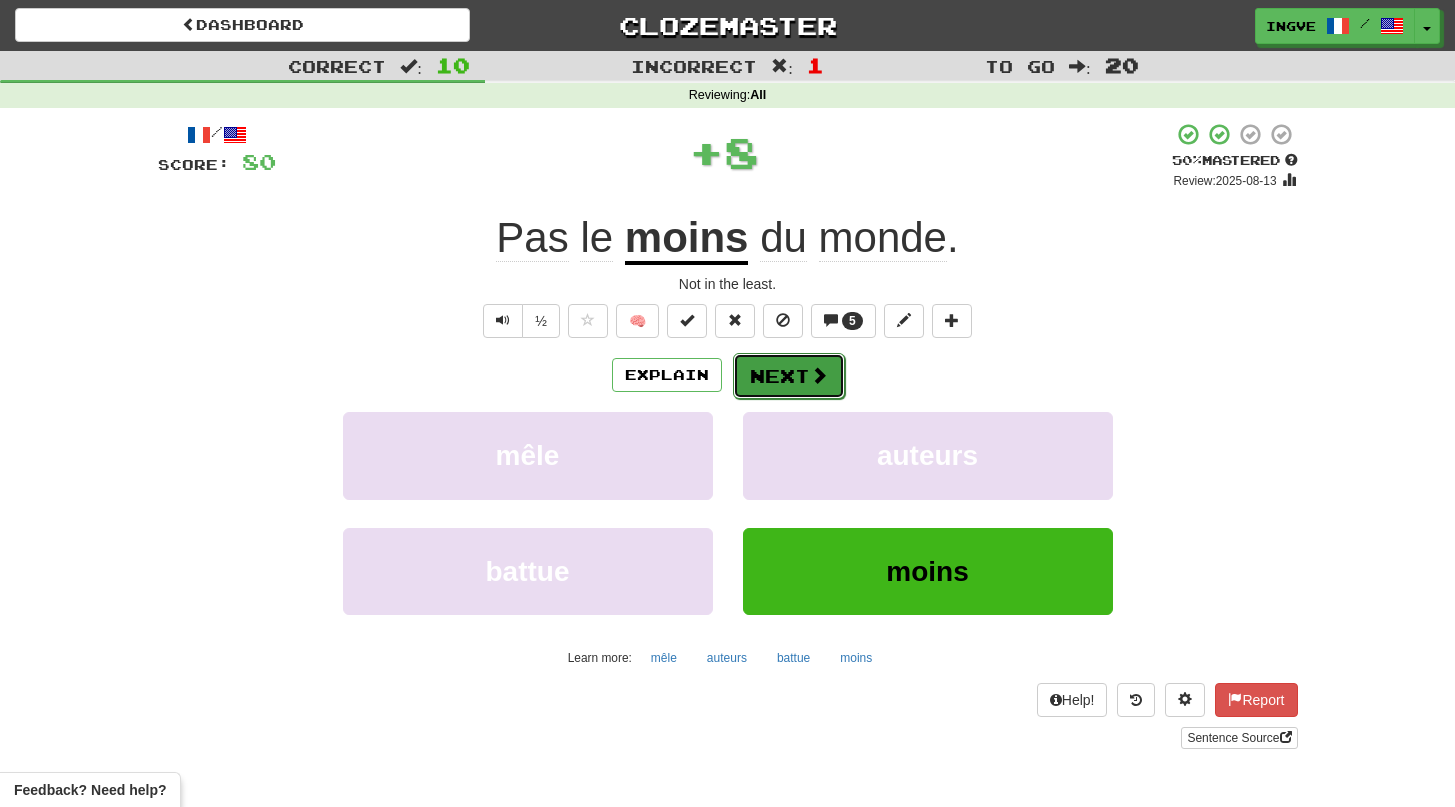 click on "Next" at bounding box center (789, 376) 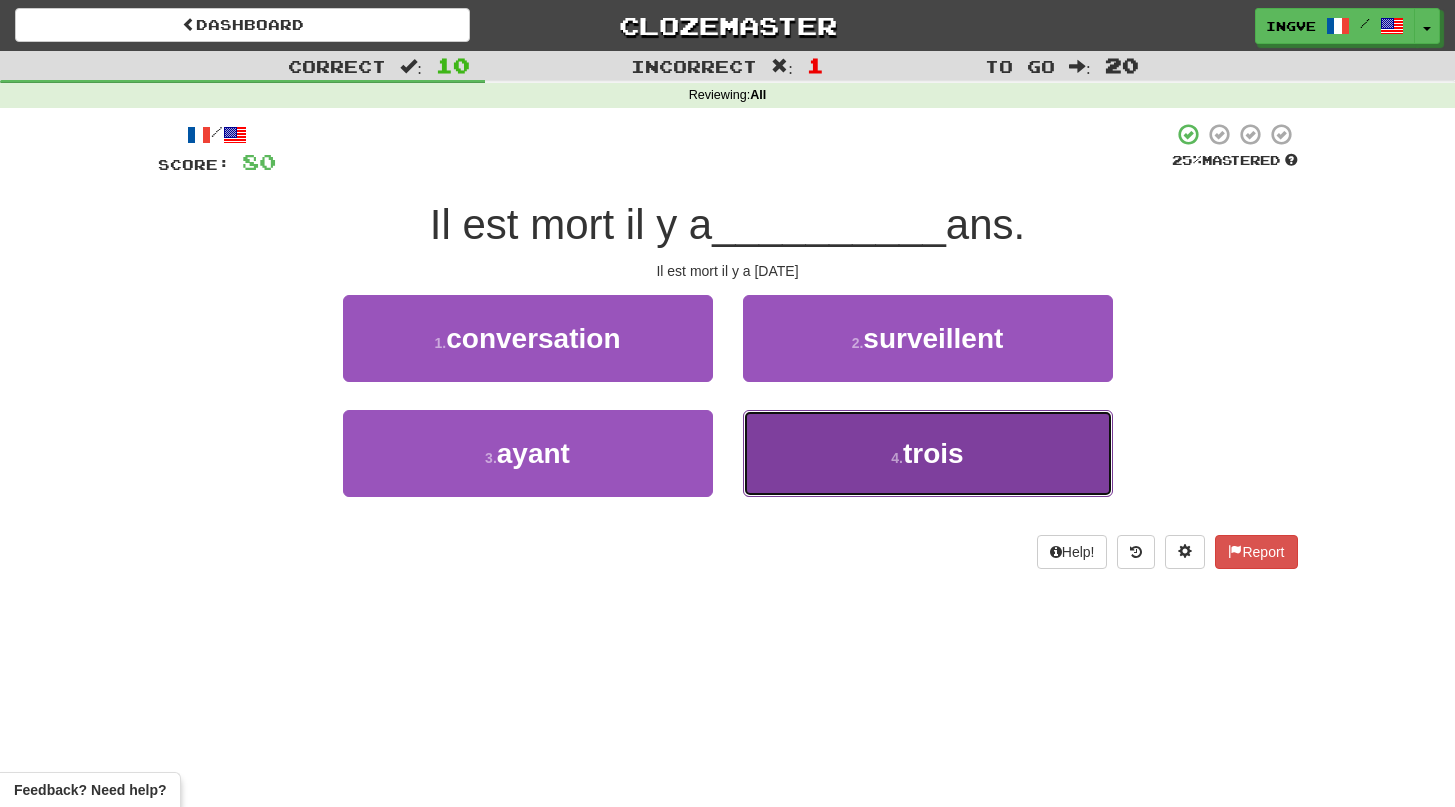 click on "4 .  trois" at bounding box center (928, 453) 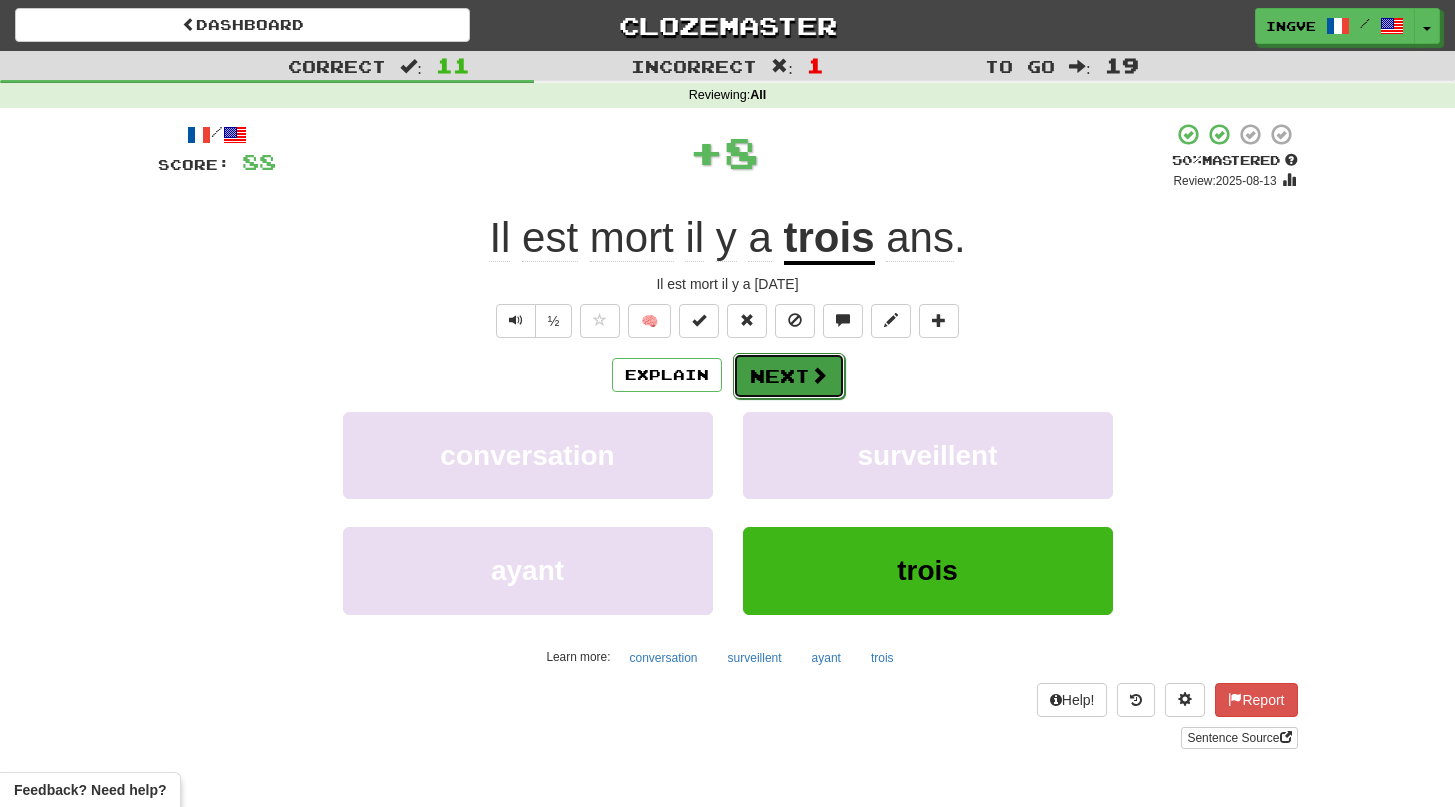 click on "Next" at bounding box center [789, 376] 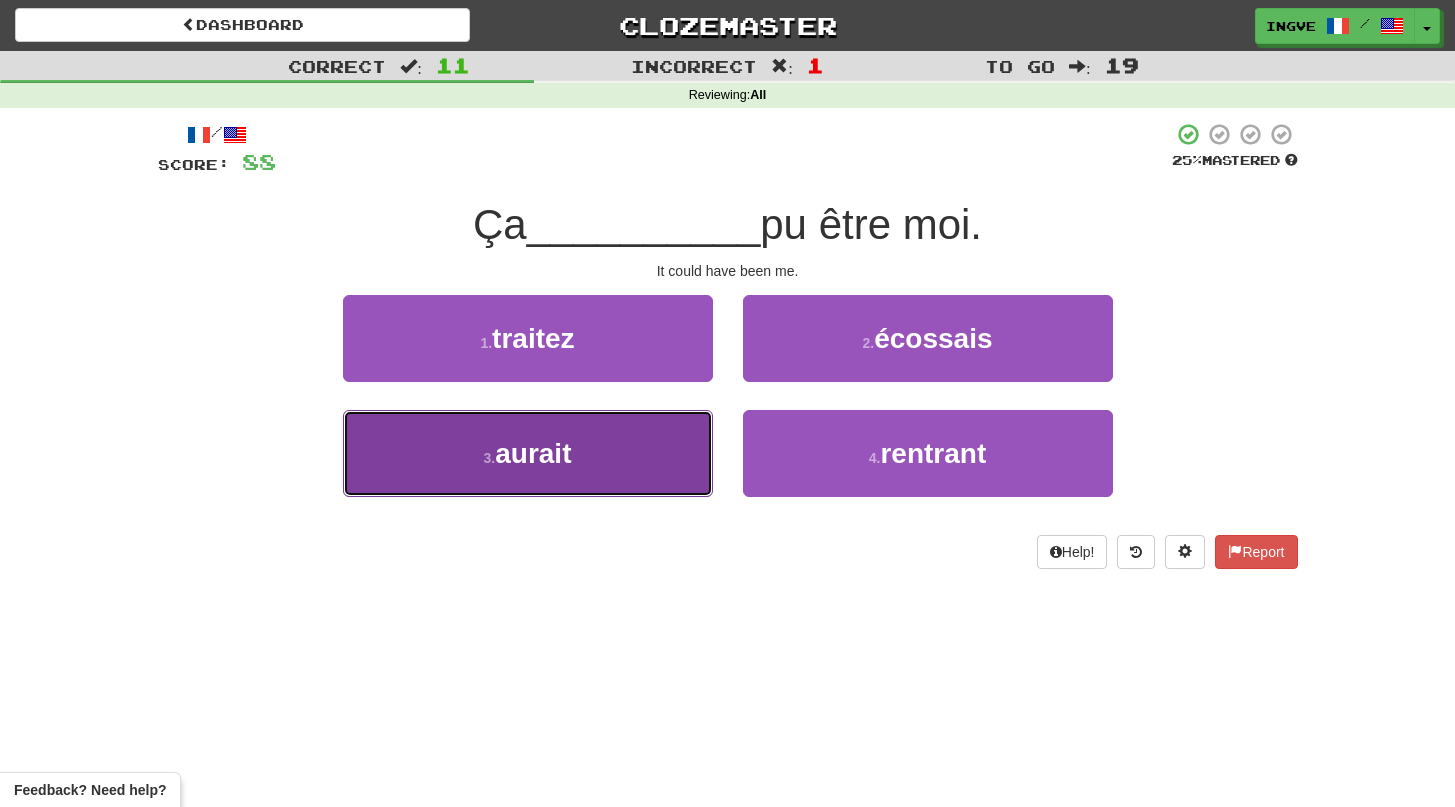 click on "3 .  aurait" at bounding box center (528, 453) 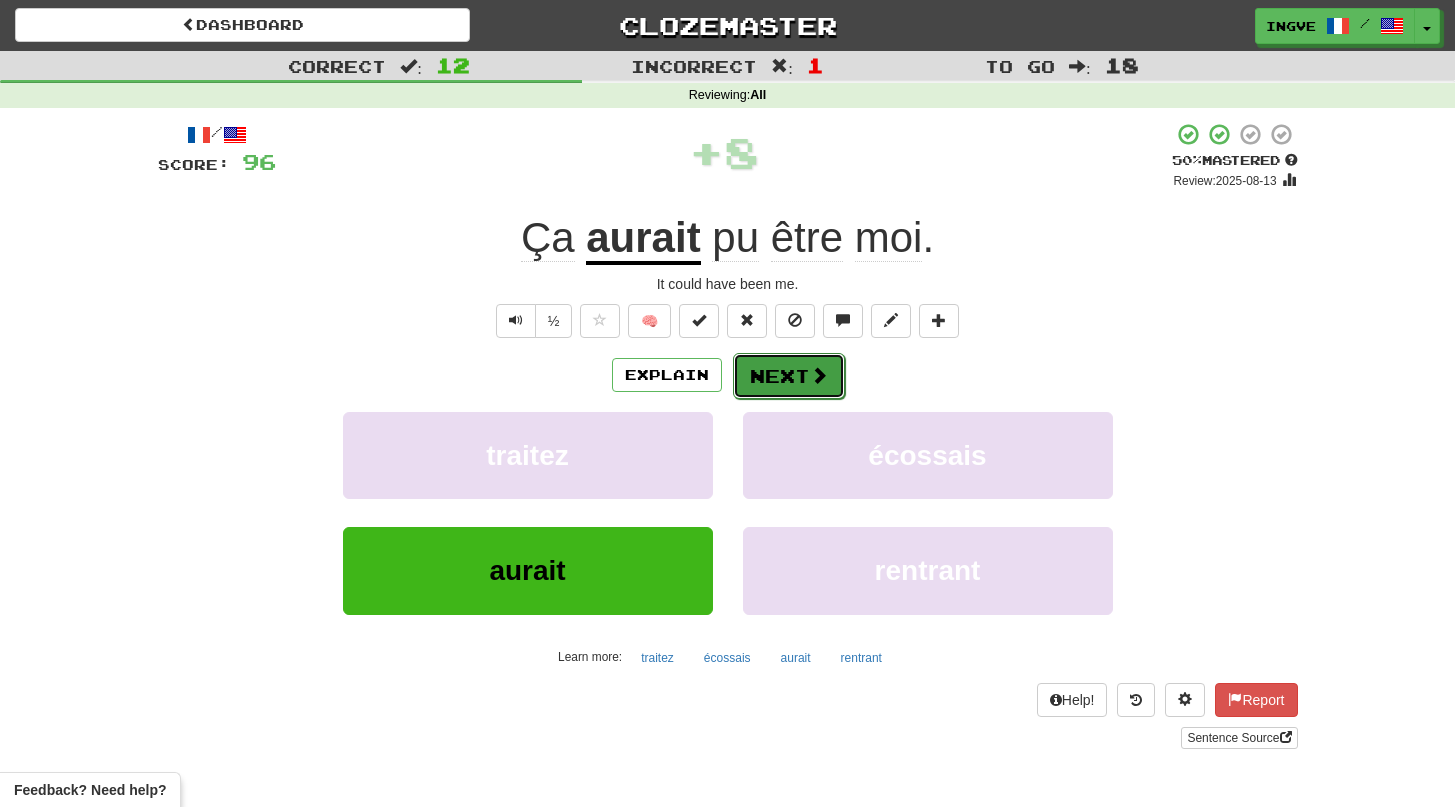 click on "Next" at bounding box center (789, 376) 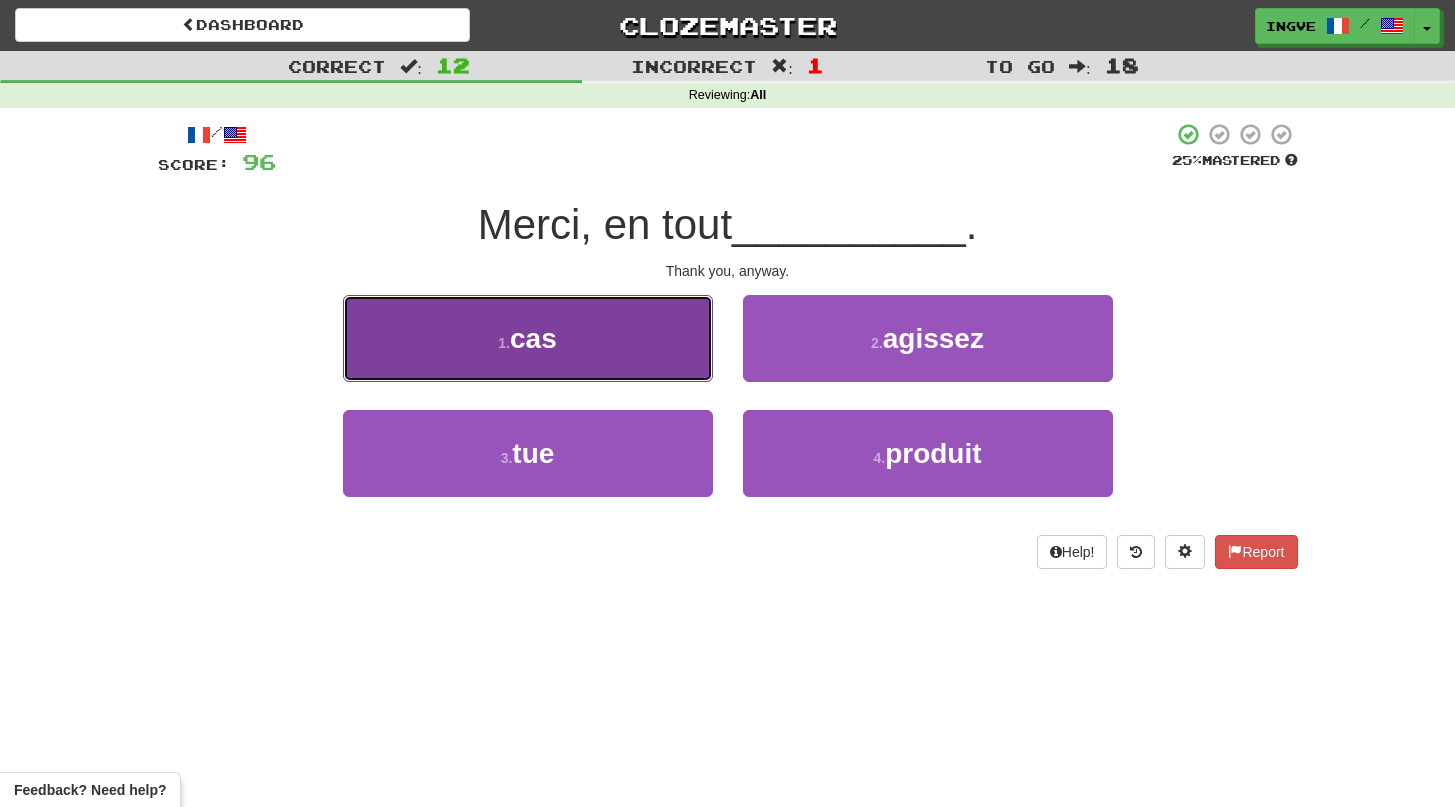 click on "1 .  cas" at bounding box center [528, 338] 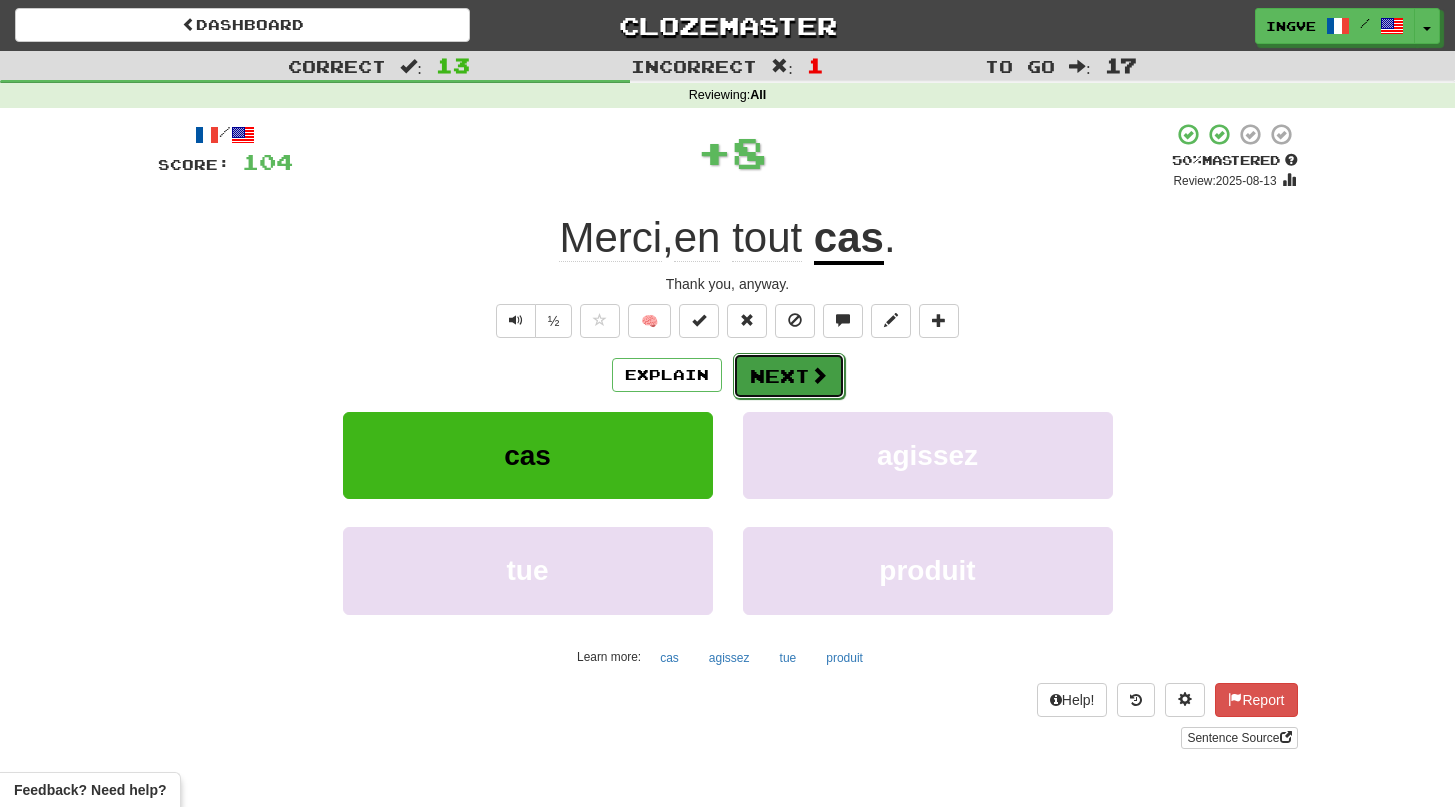 click on "Next" at bounding box center (789, 376) 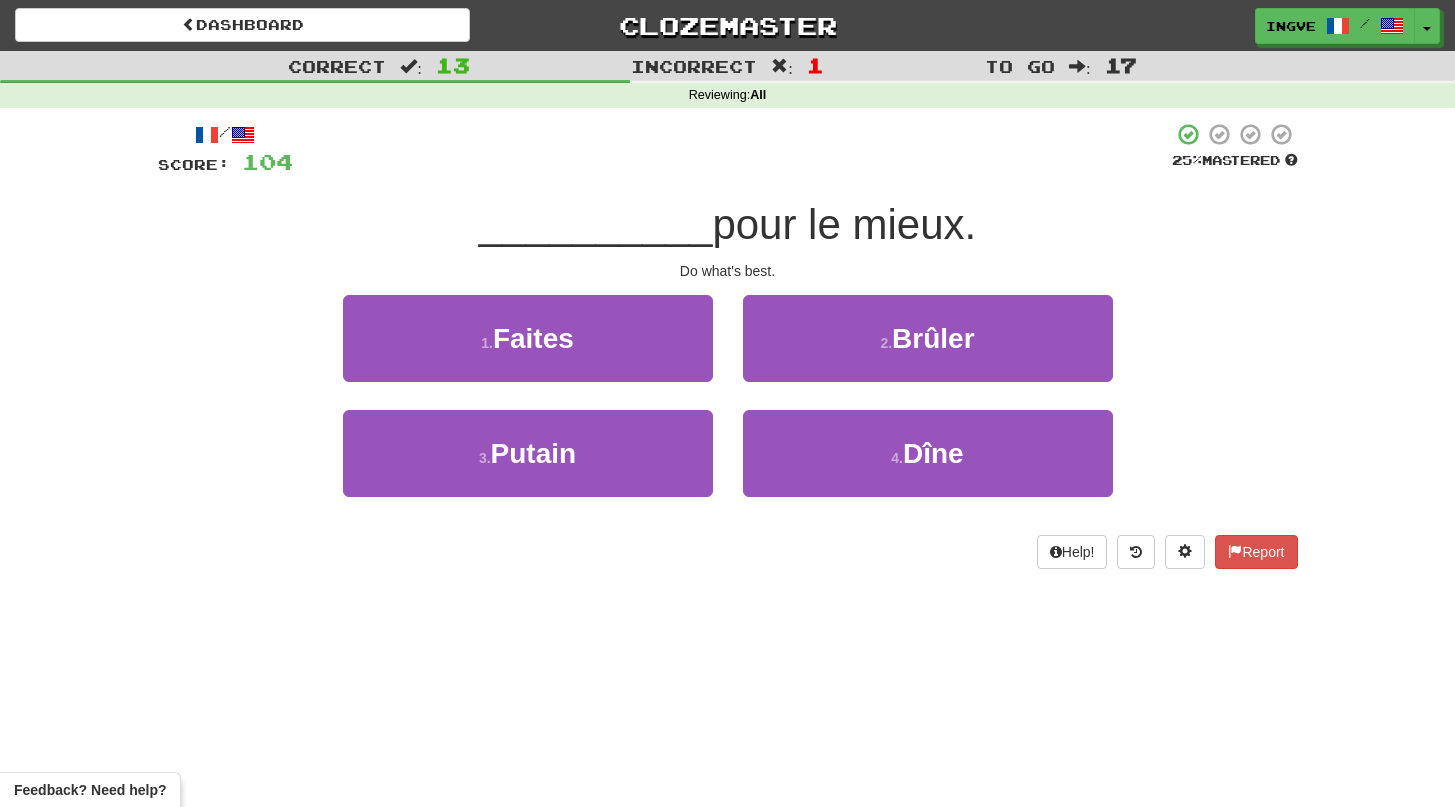 click on "1 .  Faites" at bounding box center (528, 352) 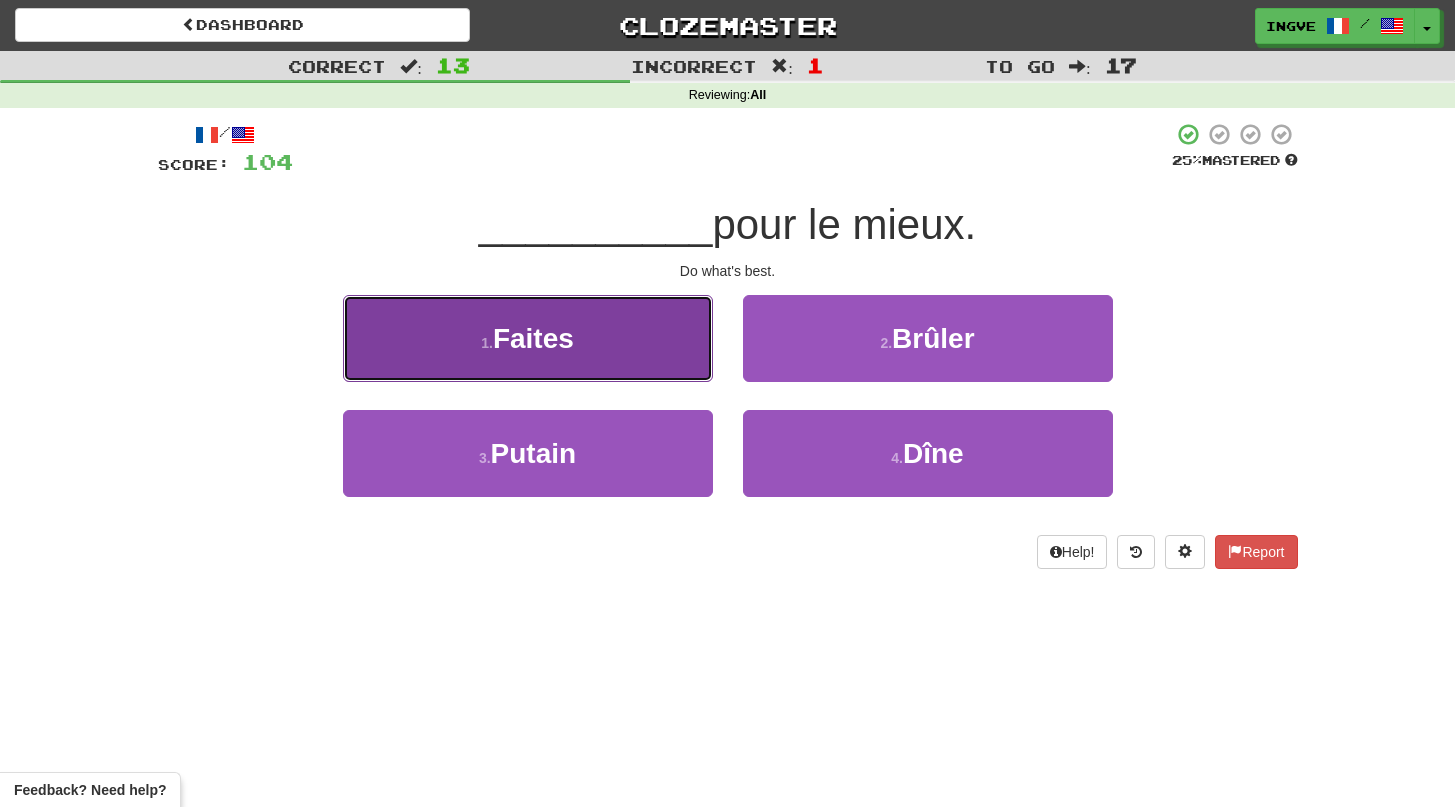 click on "1 .  Faites" at bounding box center [528, 338] 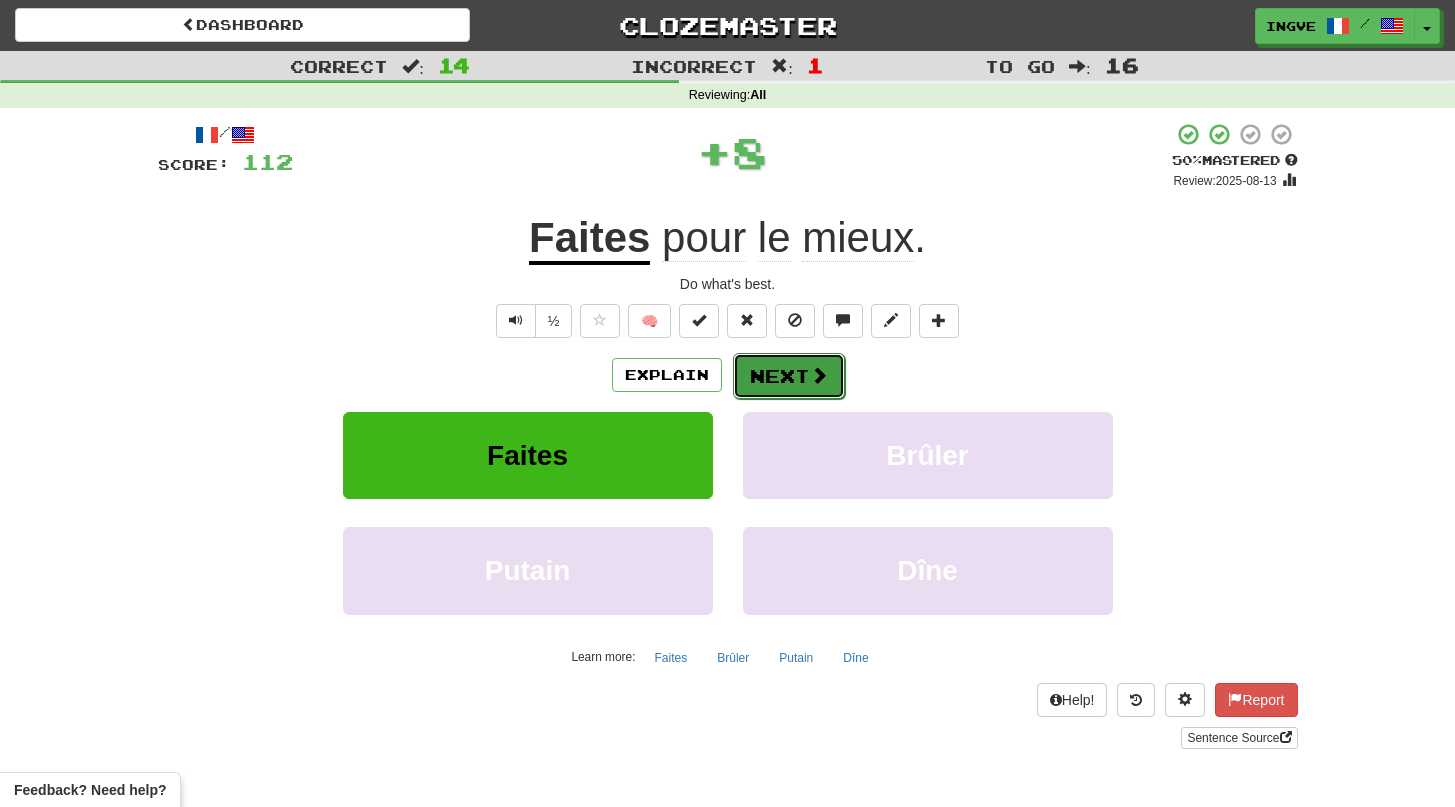 click on "Next" at bounding box center (789, 376) 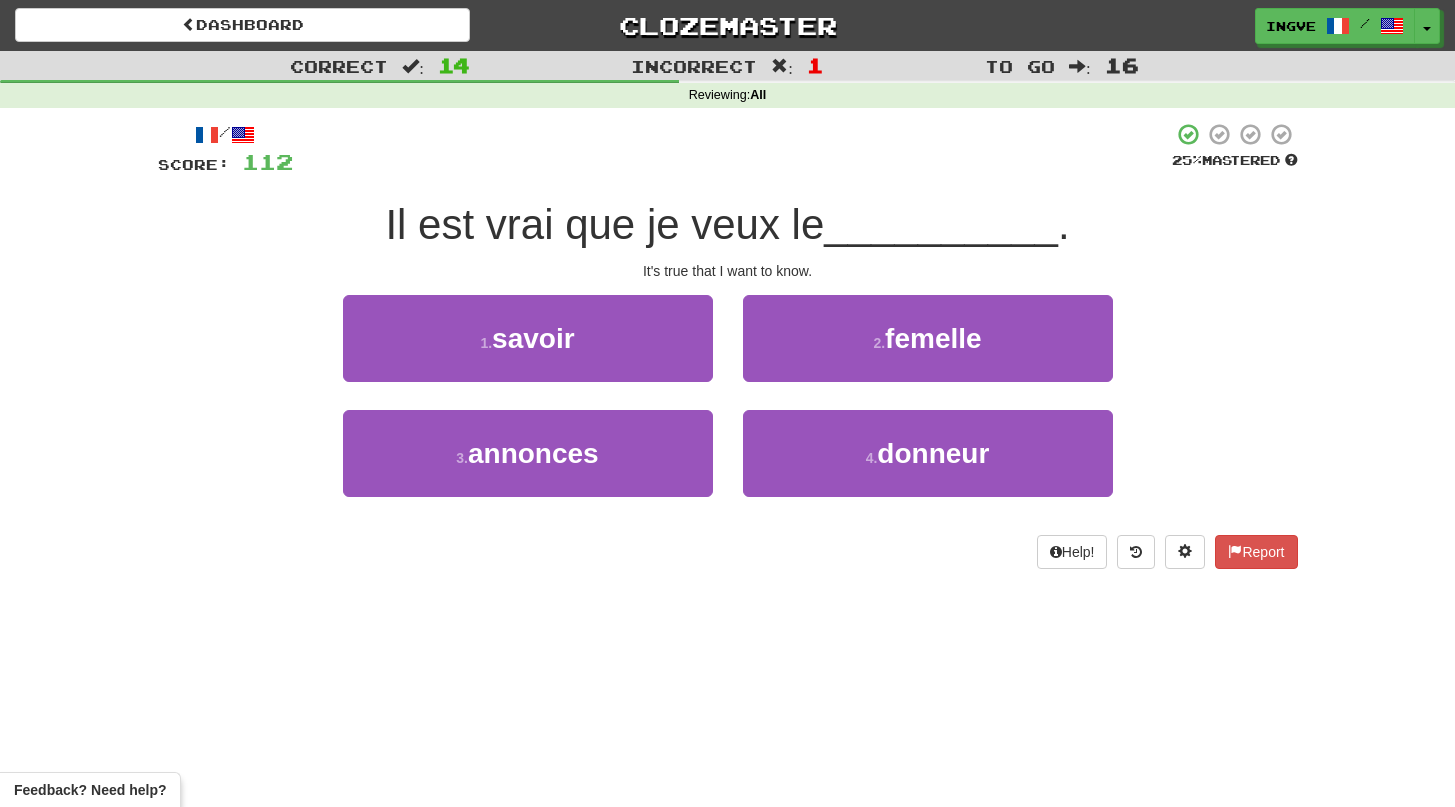 click on "It's true that I want to know." at bounding box center (728, 271) 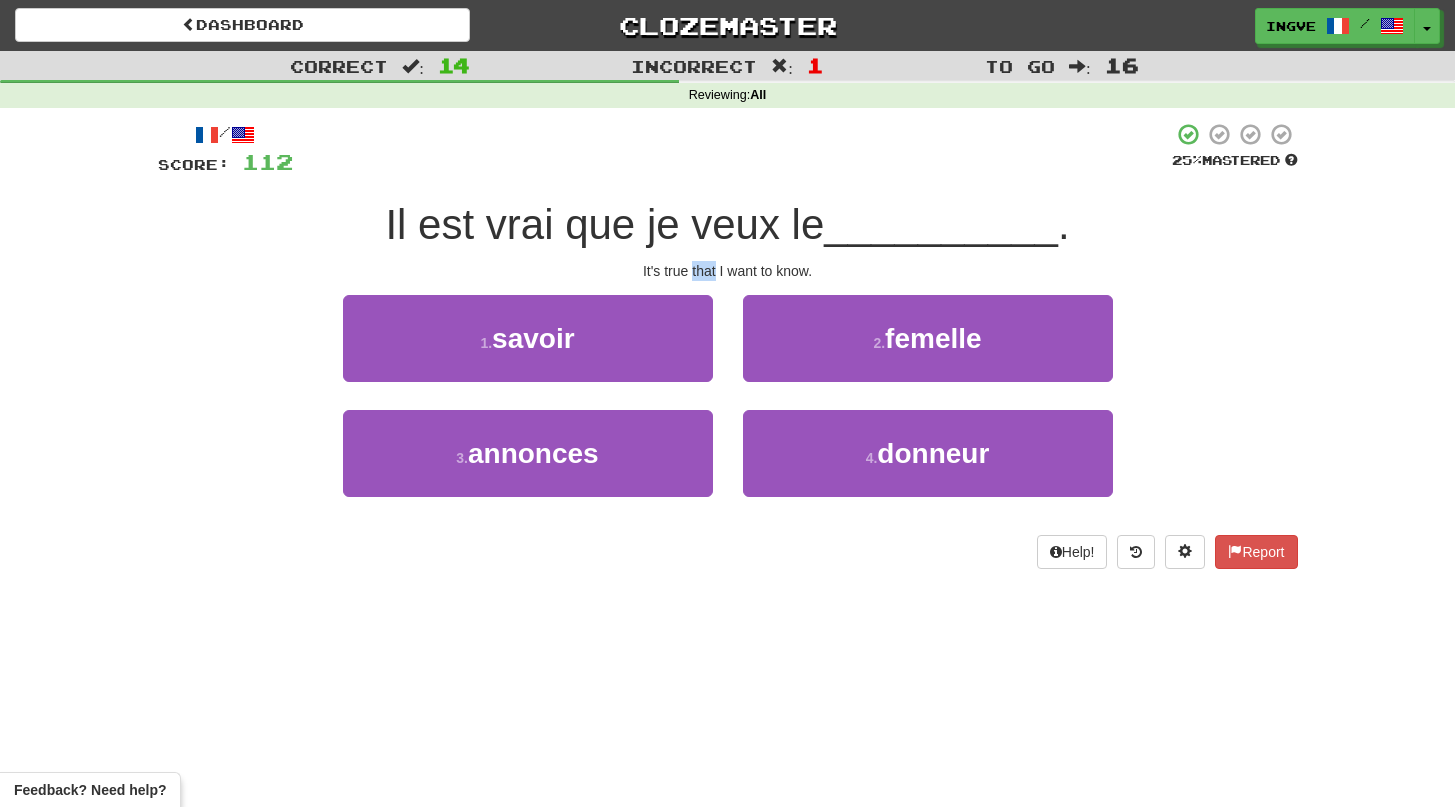 click on "It's true that I want to know." at bounding box center (728, 271) 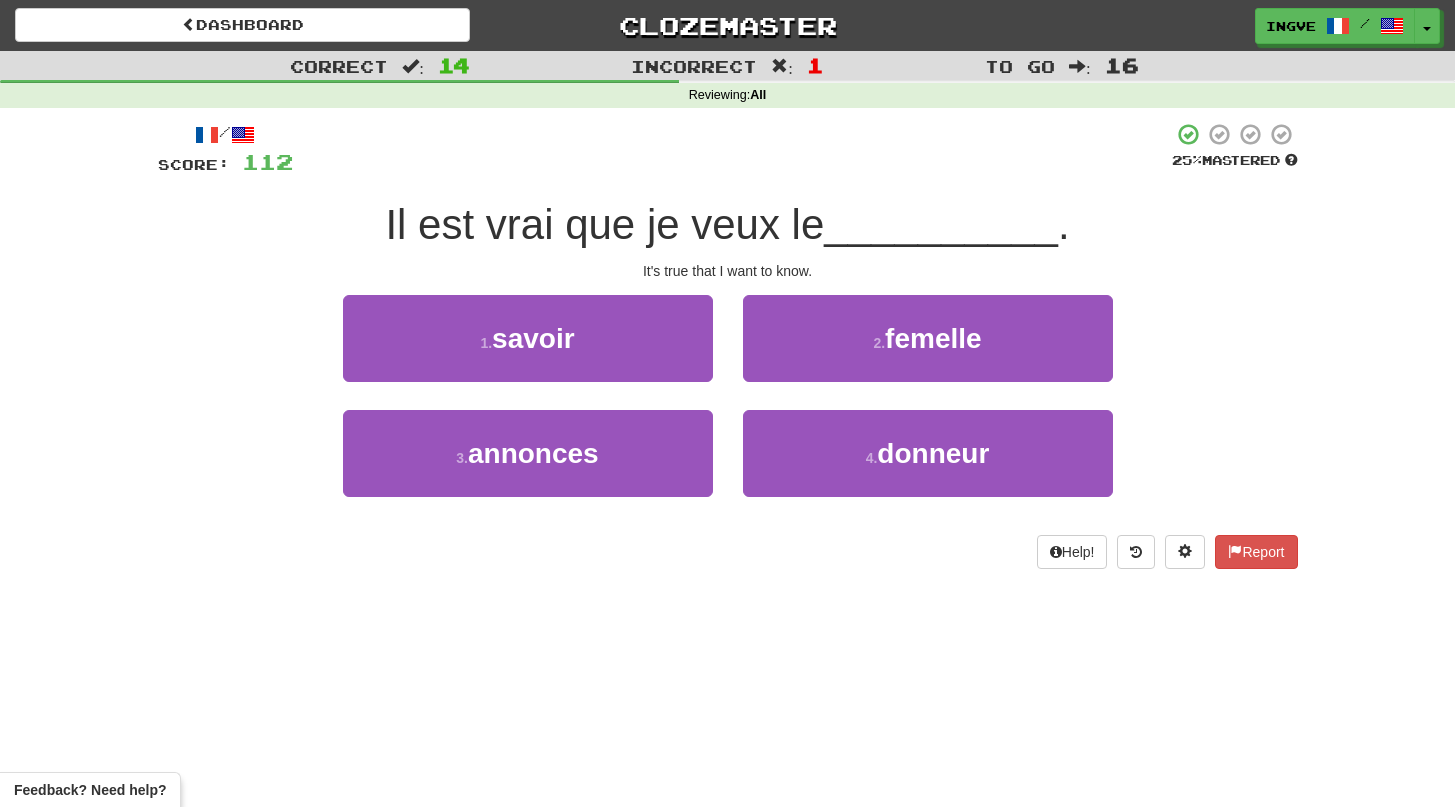 click on "Il est vrai que je veux le" at bounding box center [604, 224] 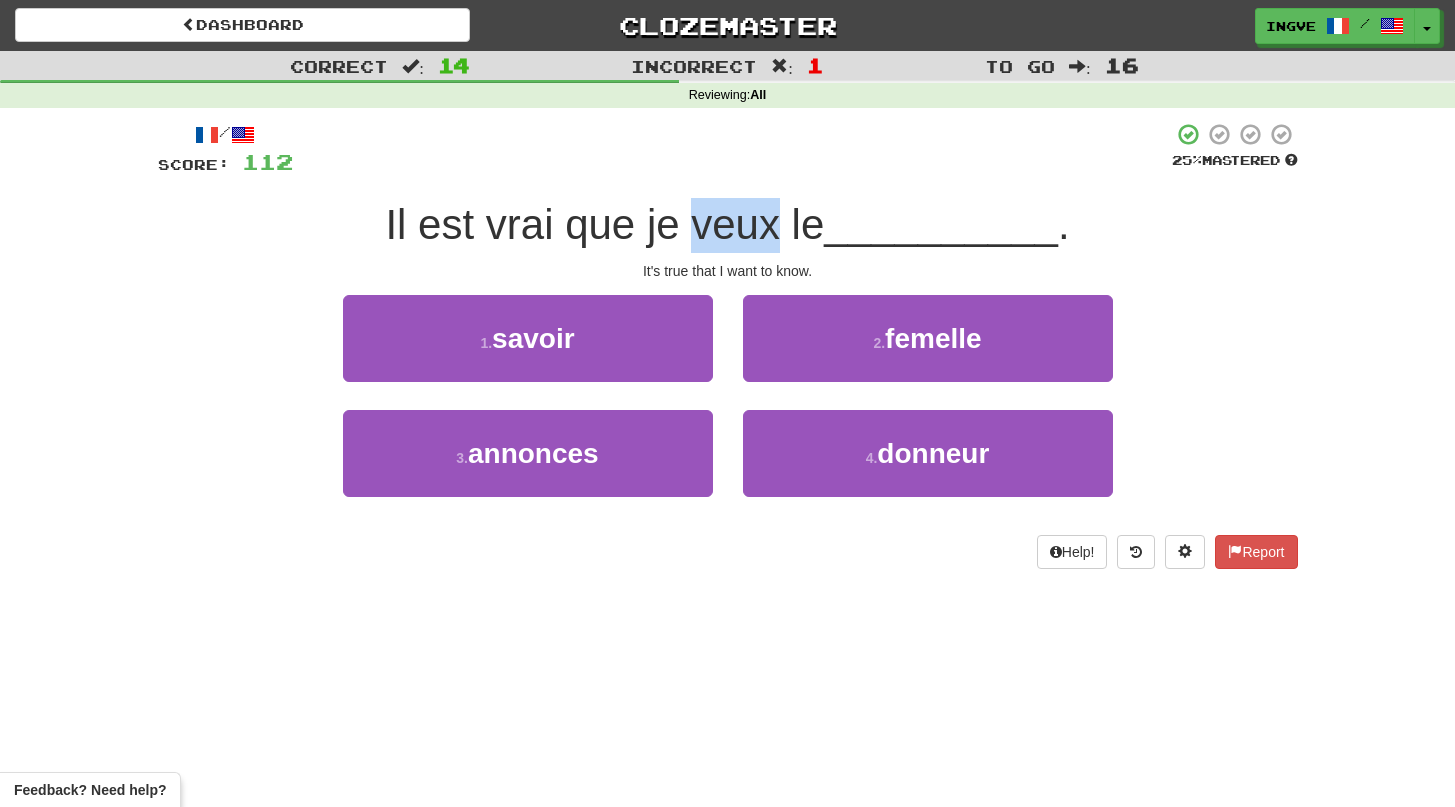 click on "Il est vrai que je veux le" at bounding box center (604, 224) 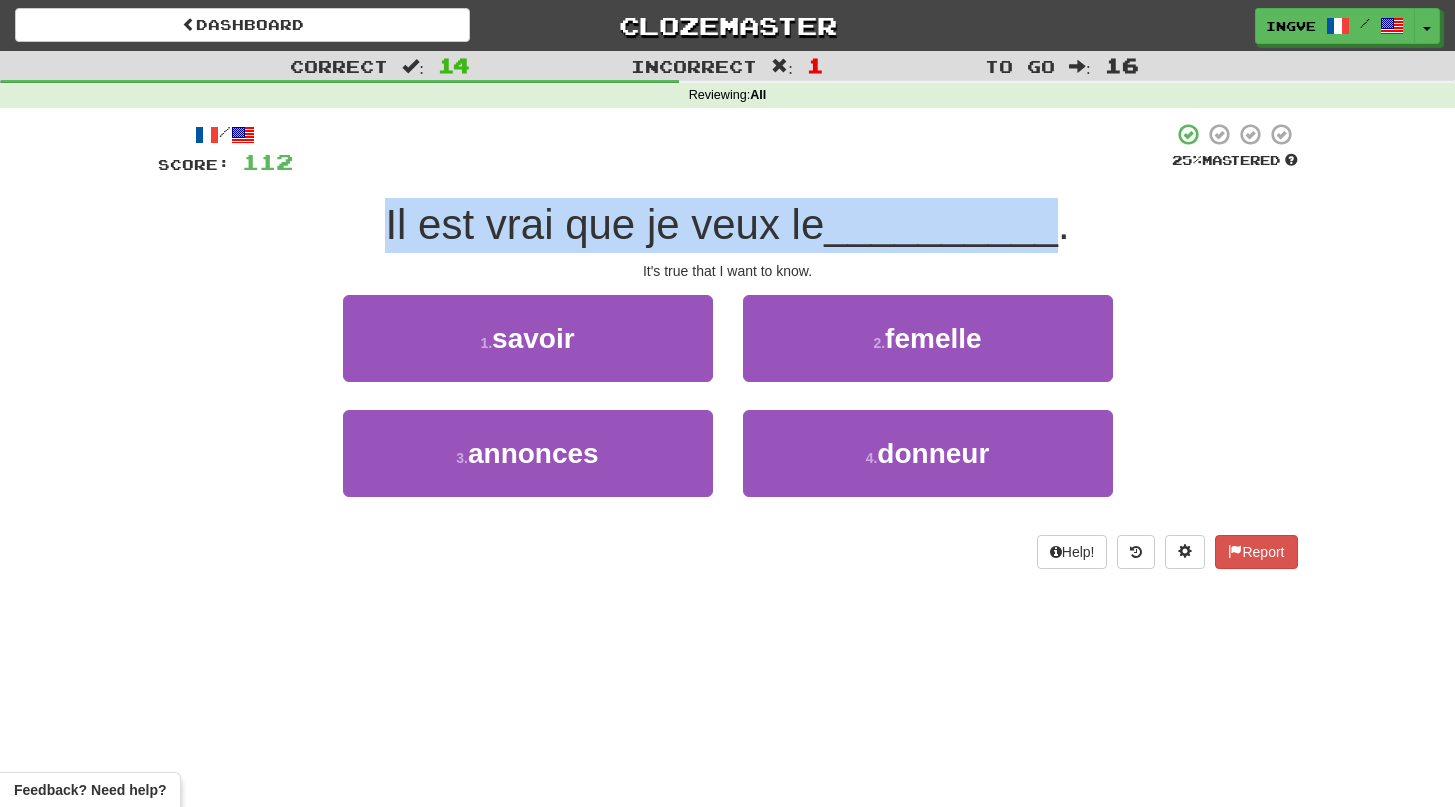 click on "Il est vrai que je veux le" at bounding box center (604, 224) 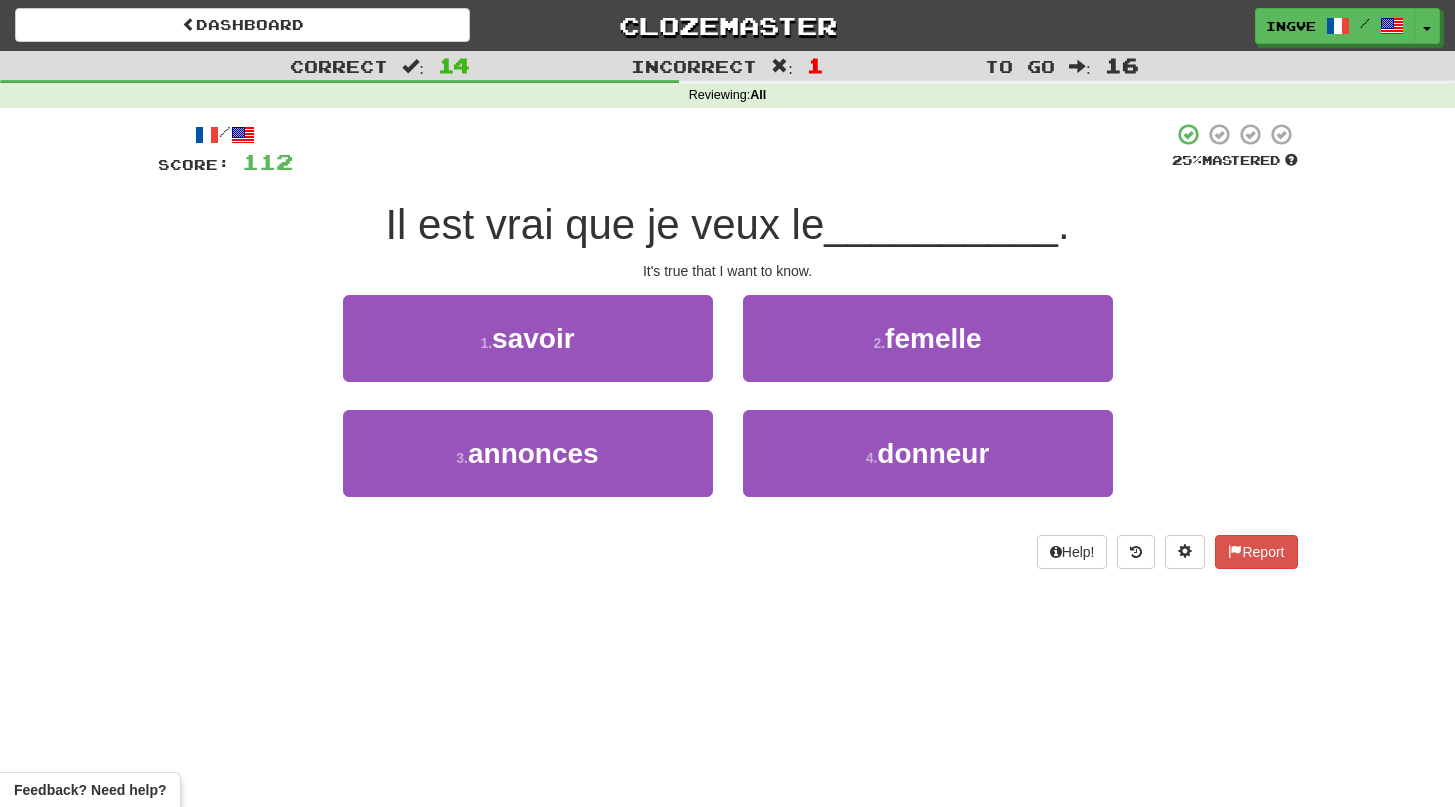 click on "It's true that I want to know." at bounding box center (728, 271) 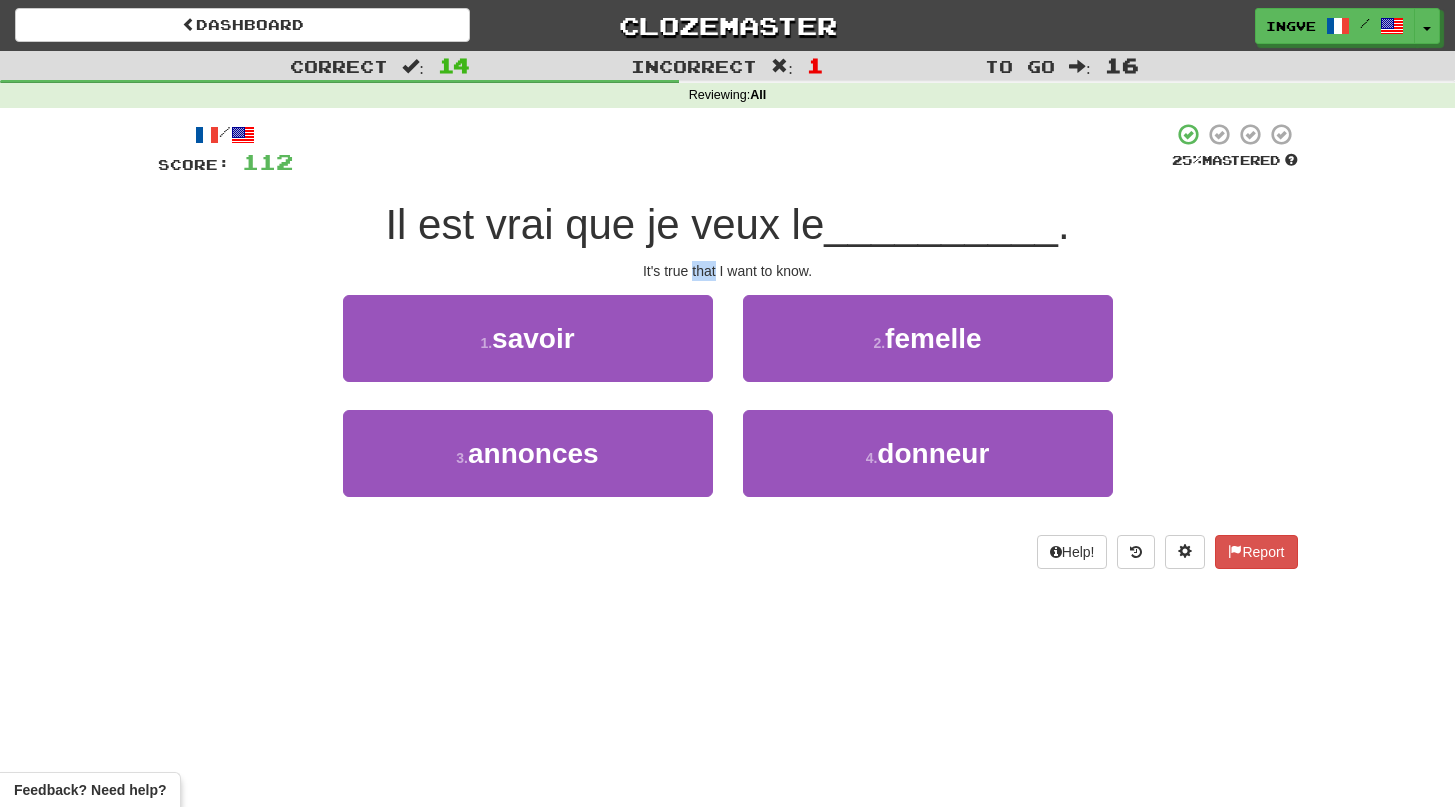 click on "It's true that I want to know." at bounding box center (728, 271) 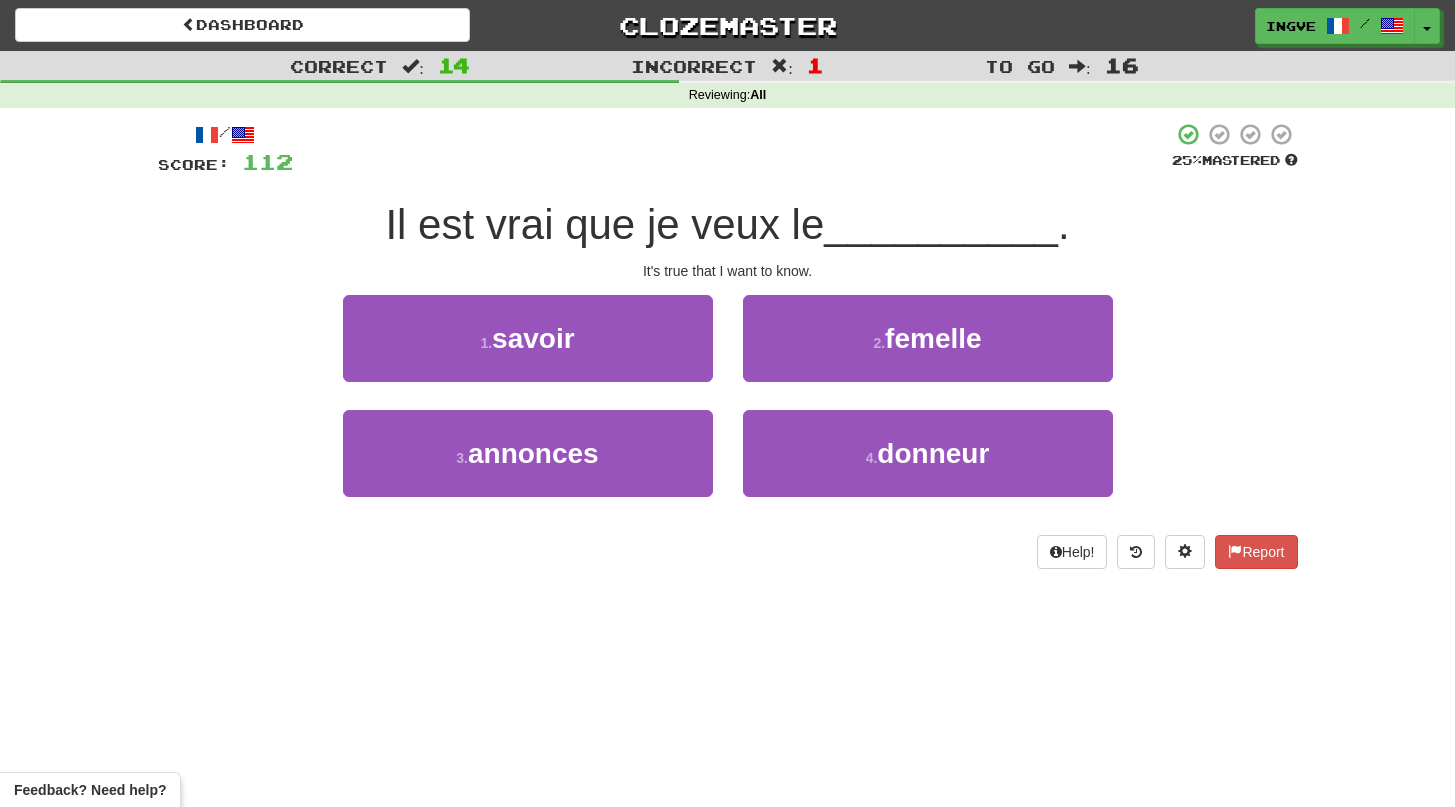 click on "It's true that I want to know." at bounding box center (728, 271) 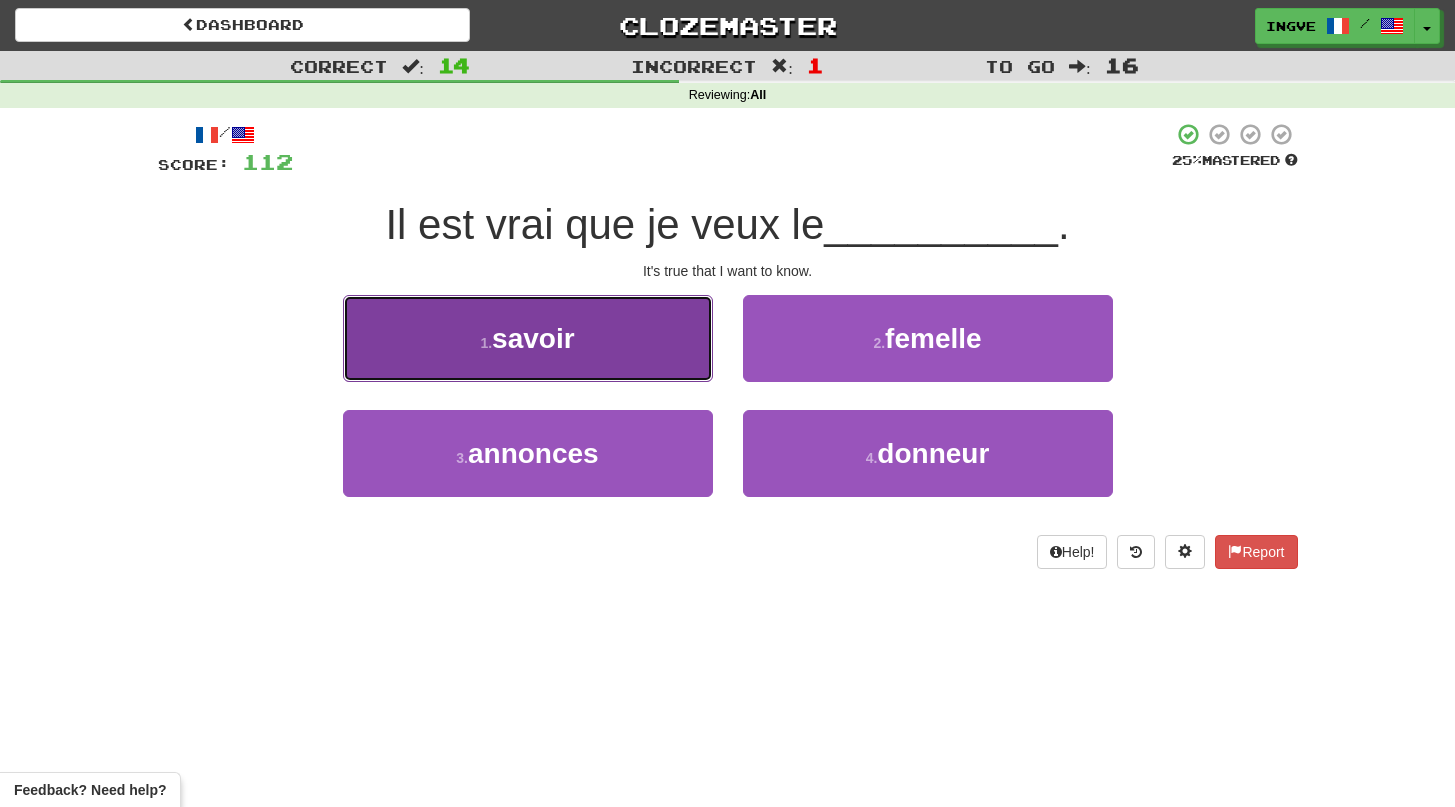 click on "1 .  savoir" at bounding box center [528, 338] 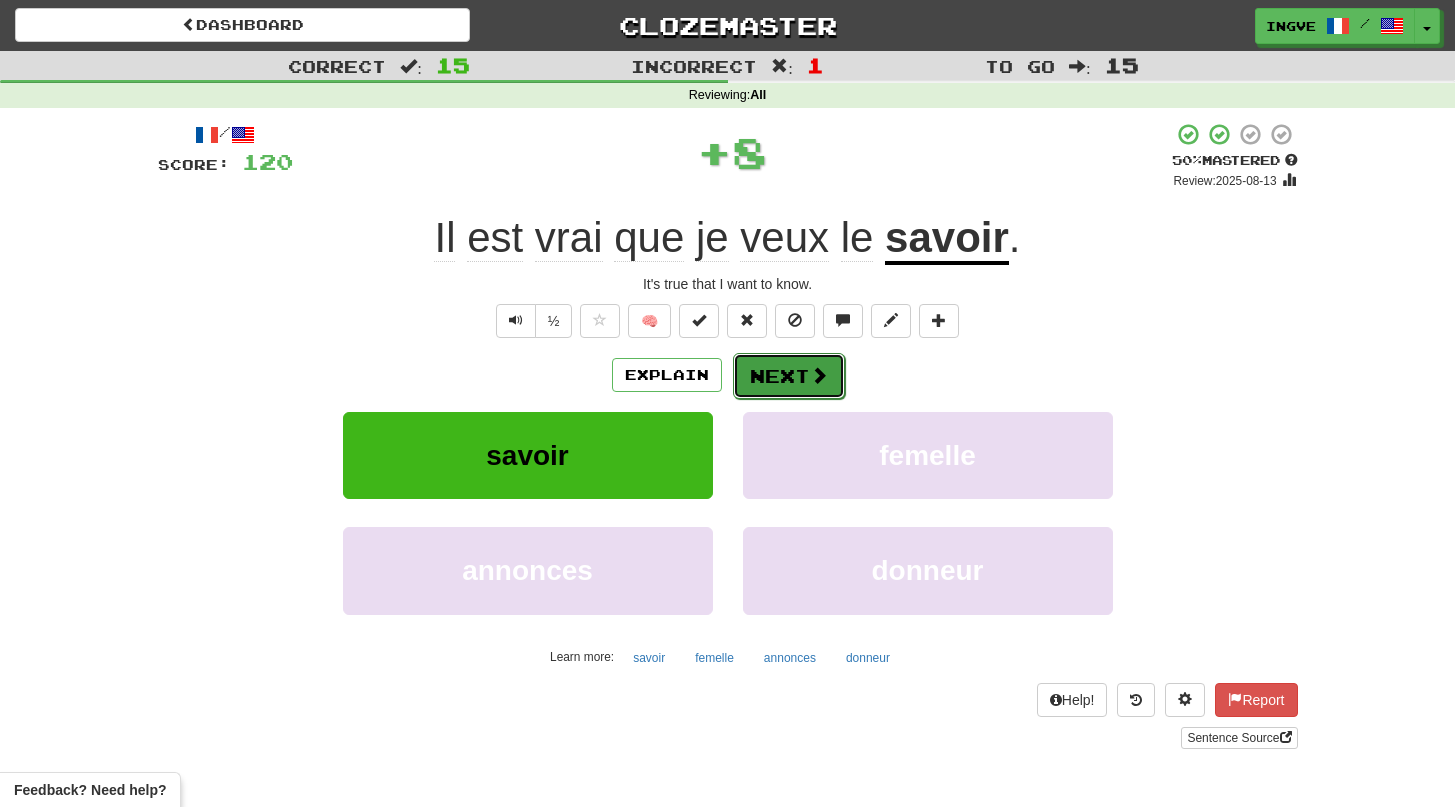 click on "Next" at bounding box center (789, 376) 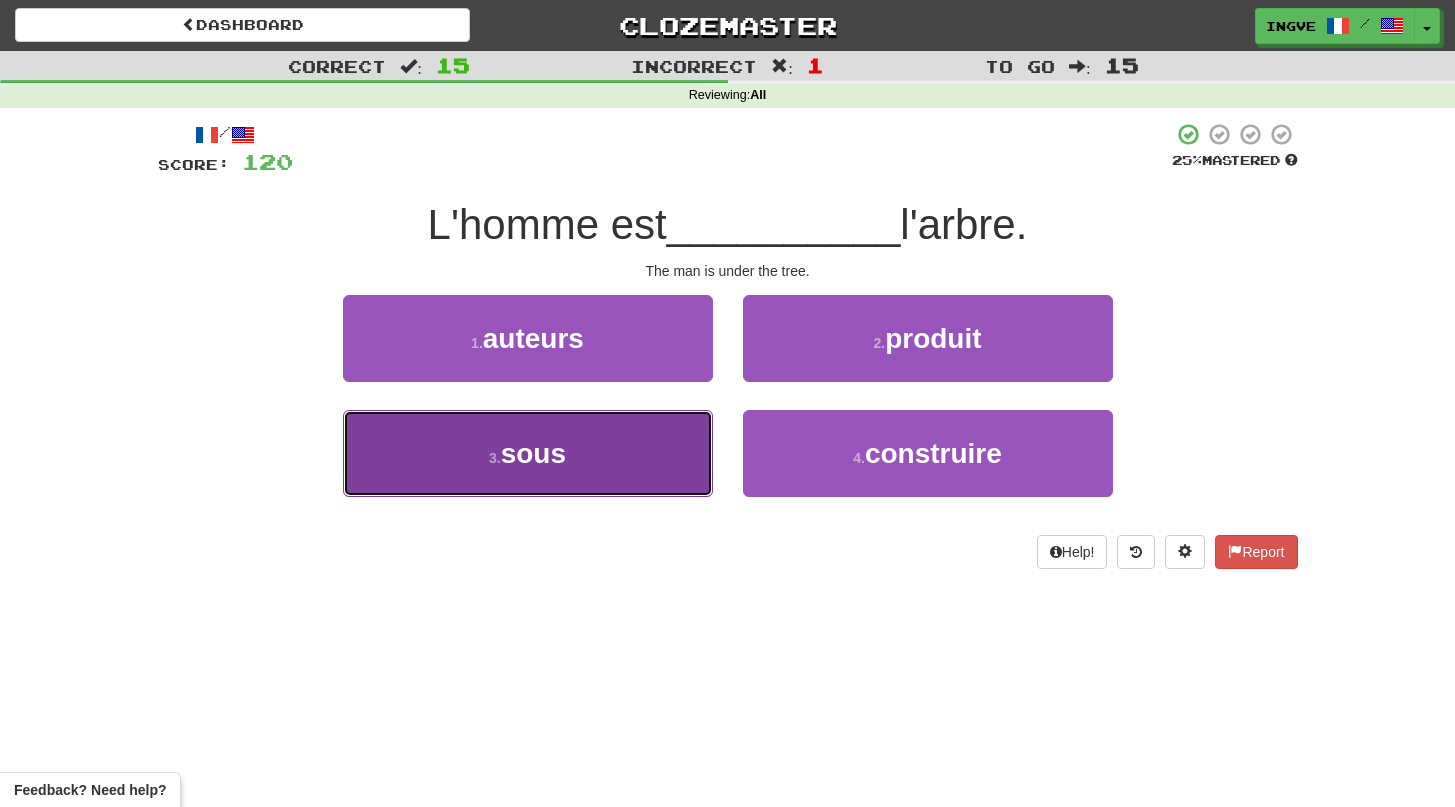 click on "3 .  sous" at bounding box center (528, 453) 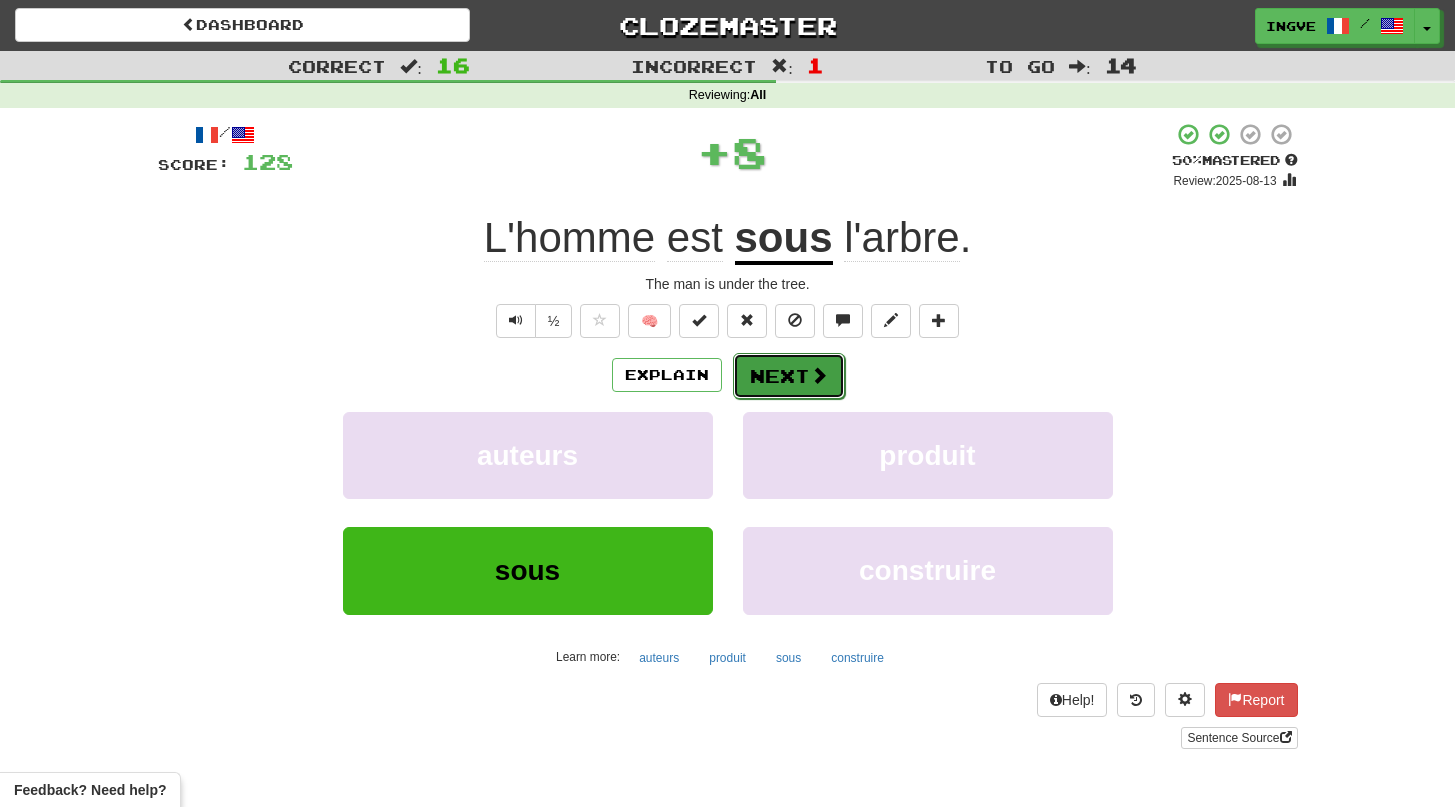 click on "Next" at bounding box center [789, 376] 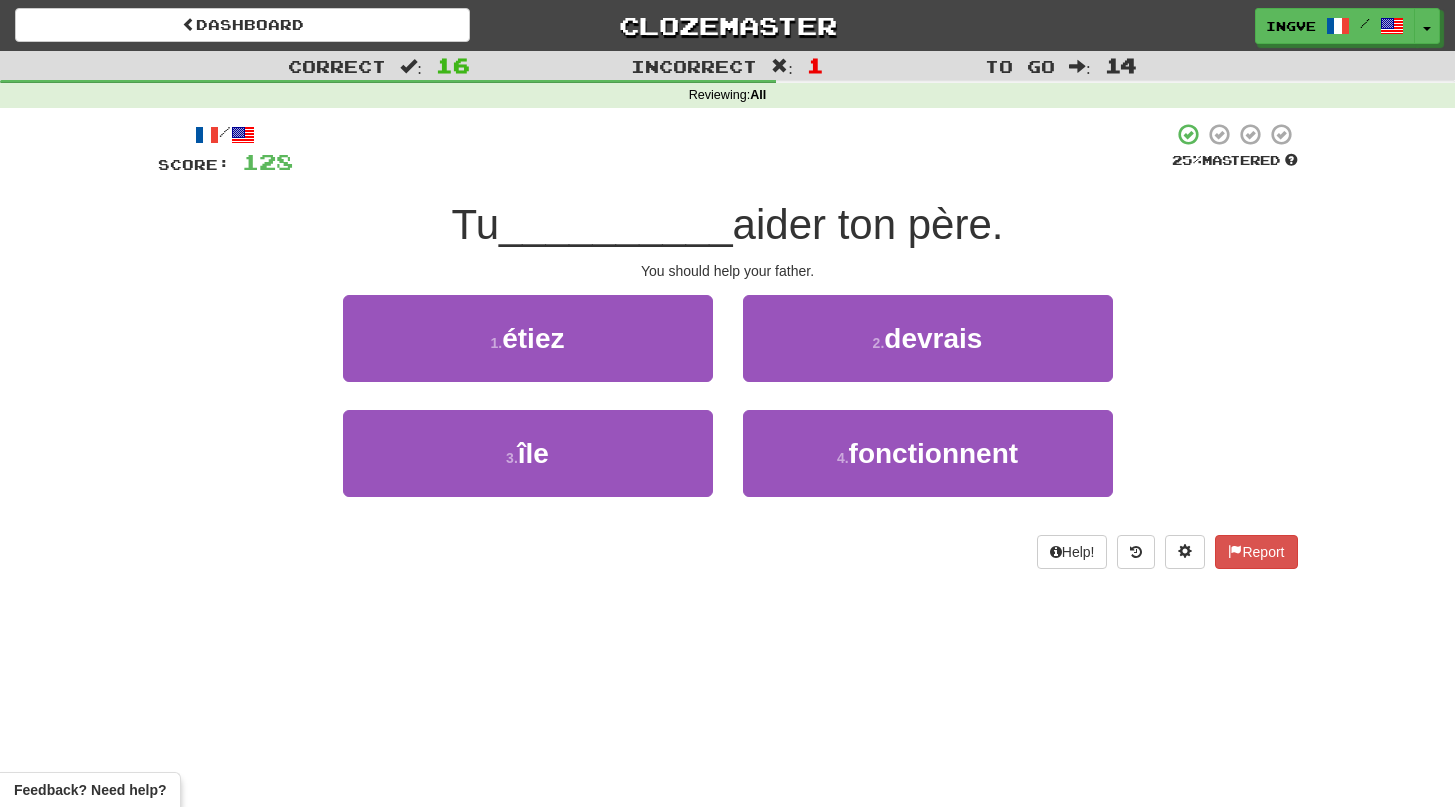 click on "You should help your father." at bounding box center [728, 271] 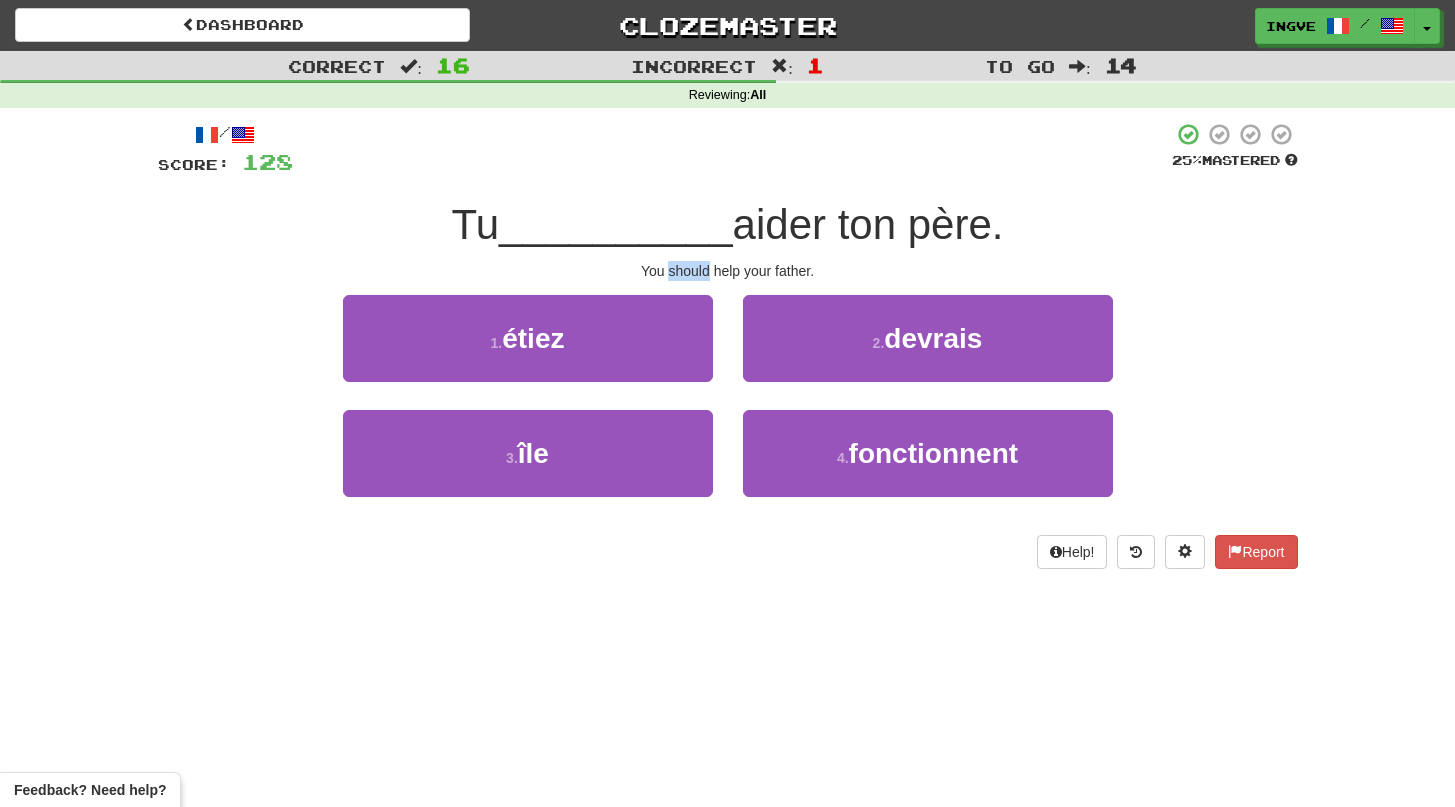 click on "You should help your father." at bounding box center [728, 271] 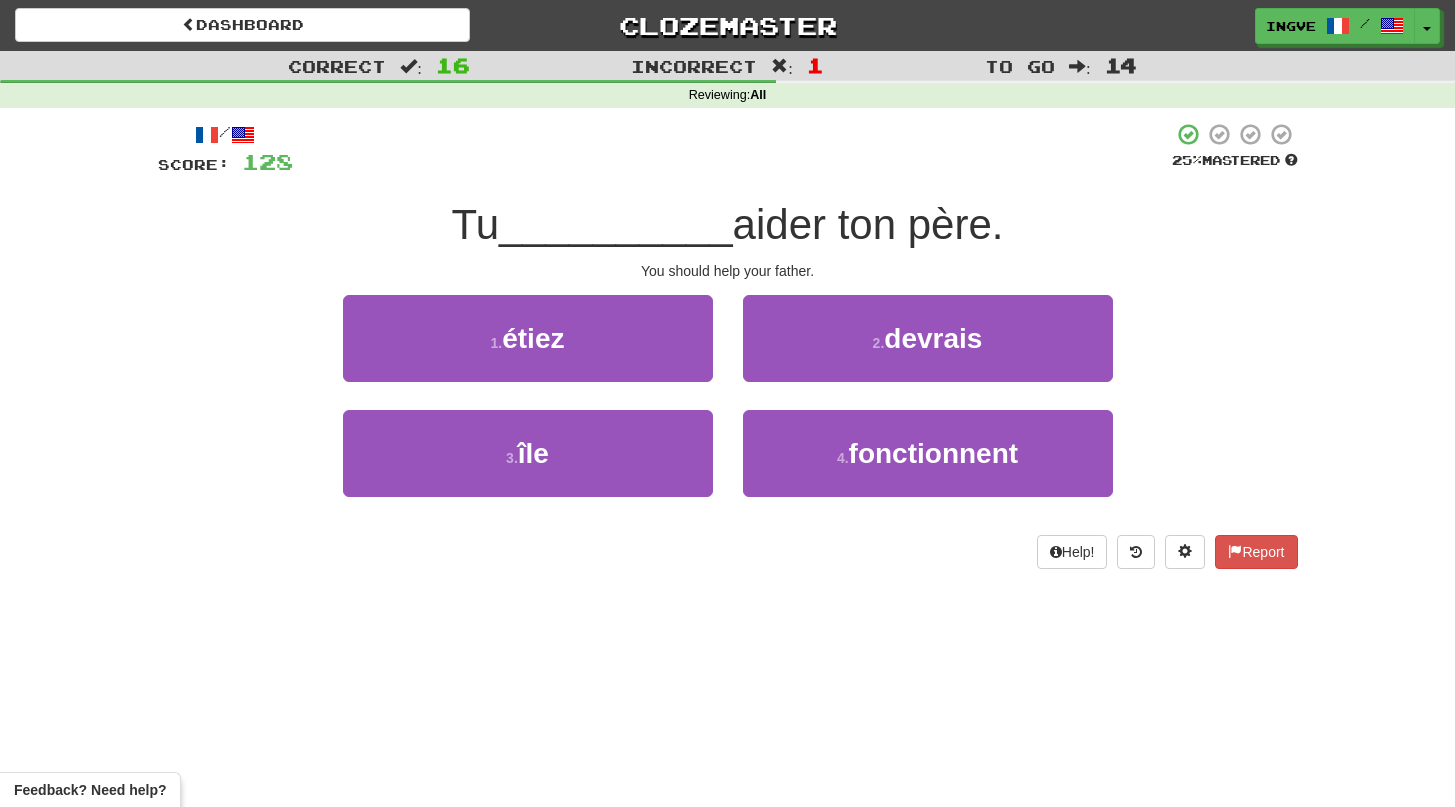 click on "__________" at bounding box center (616, 224) 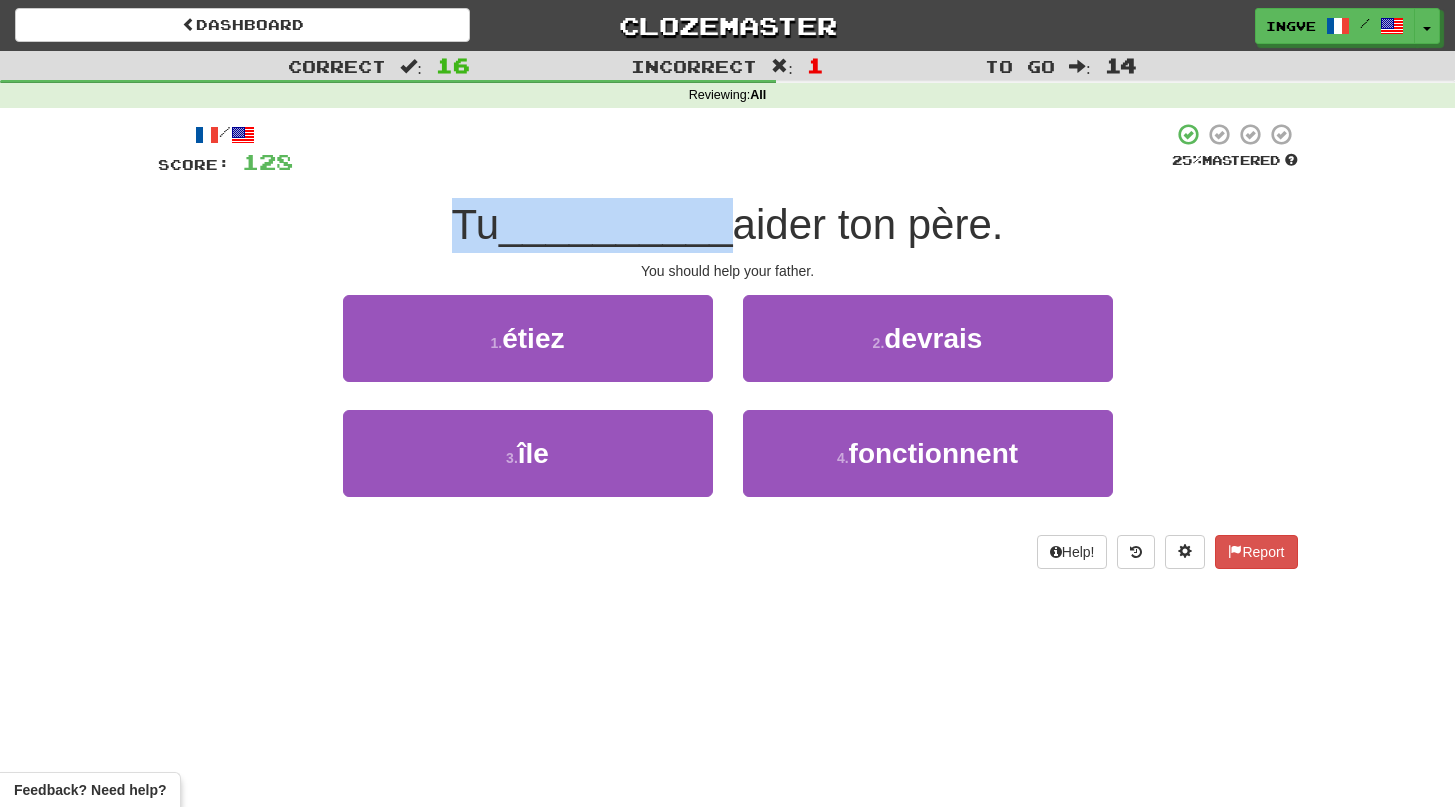 click on "__________" at bounding box center [616, 224] 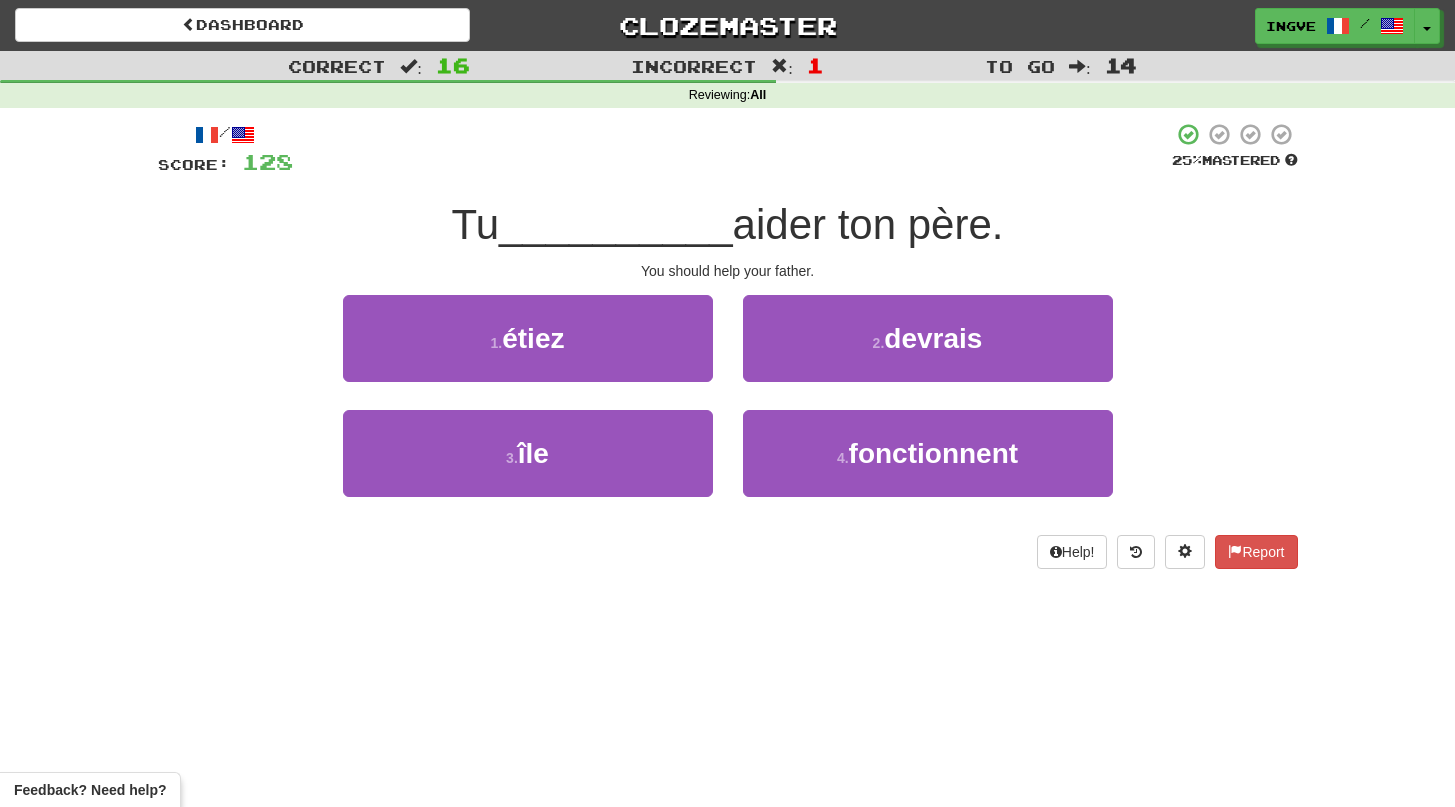 click on "__________" at bounding box center (616, 224) 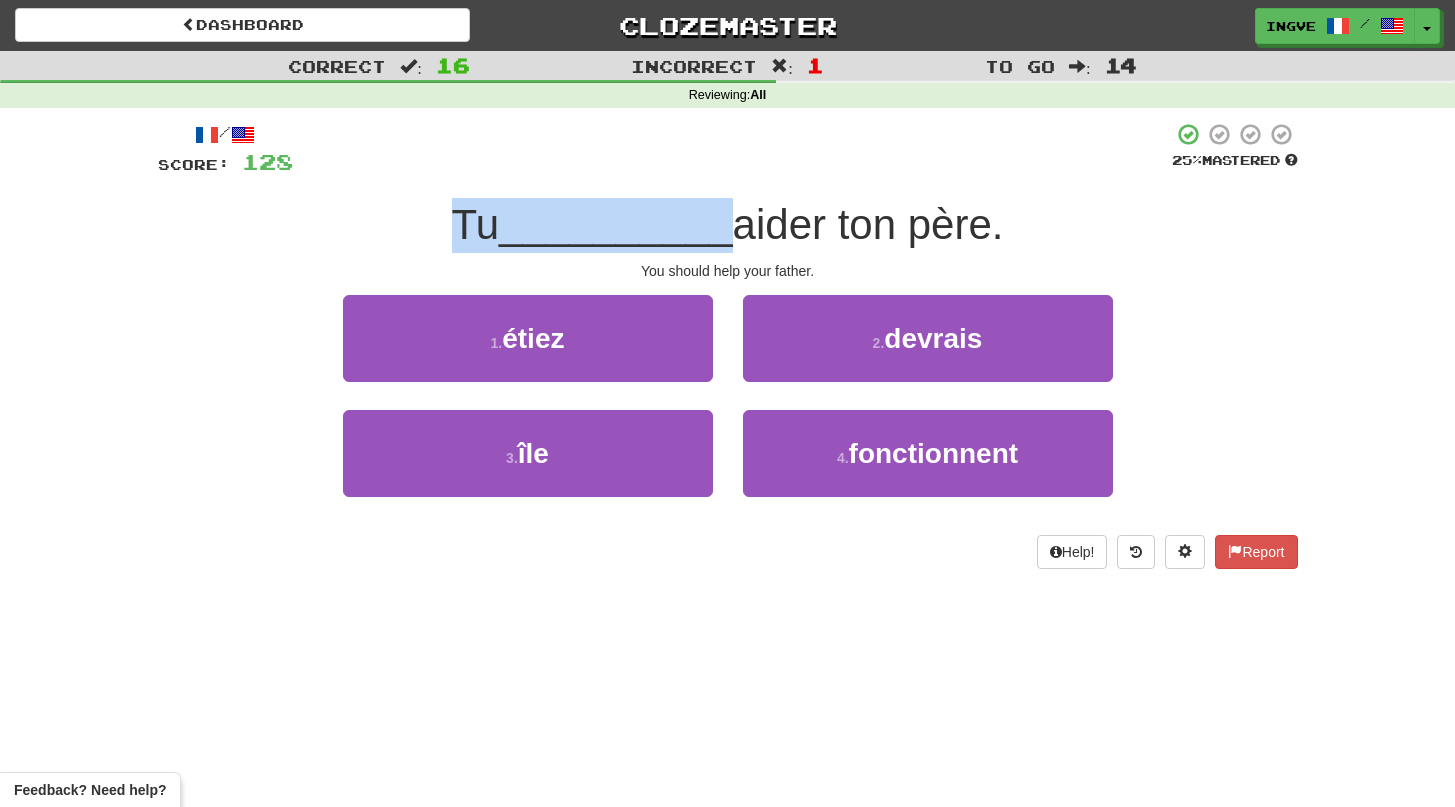click on "__________" at bounding box center [616, 224] 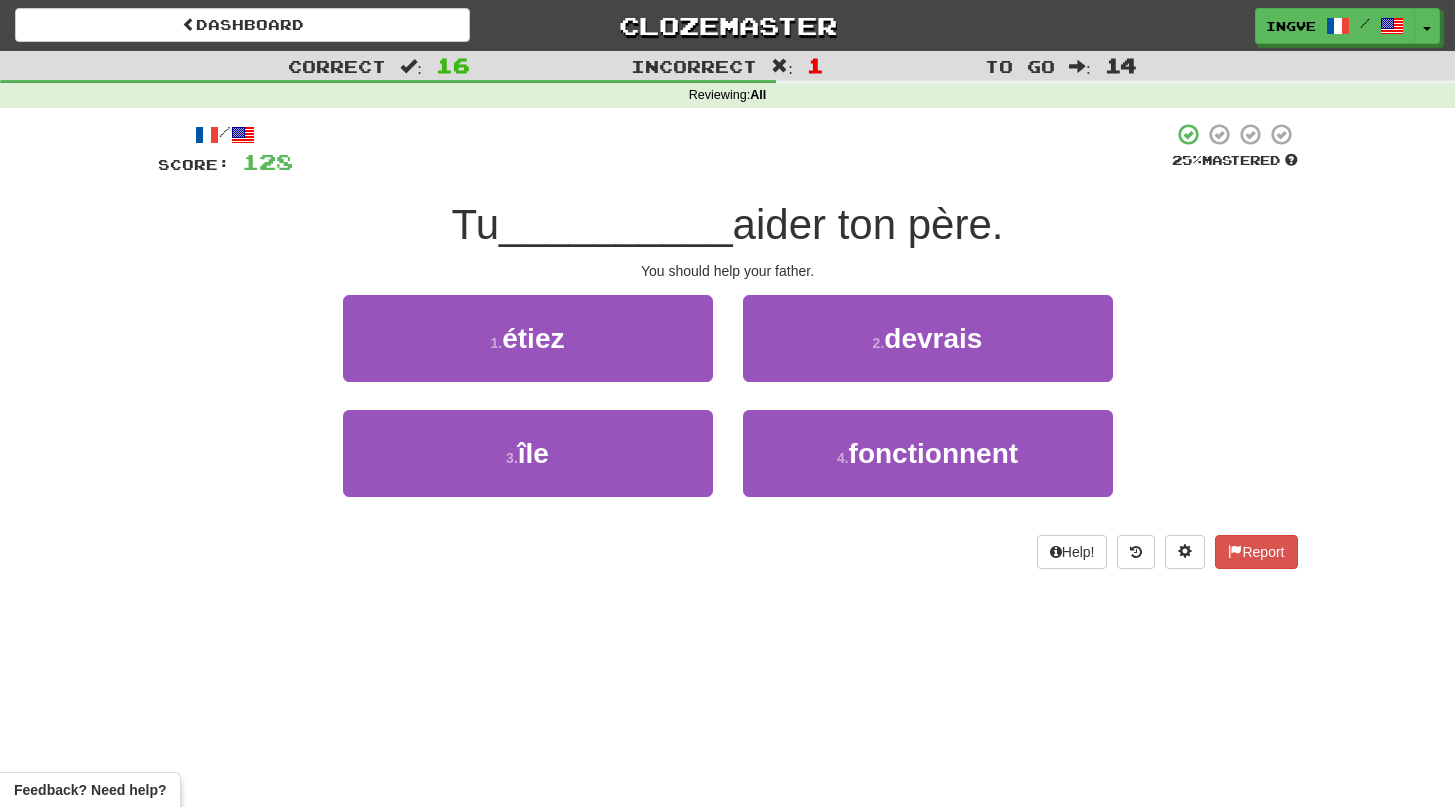 click on "__________" at bounding box center [616, 224] 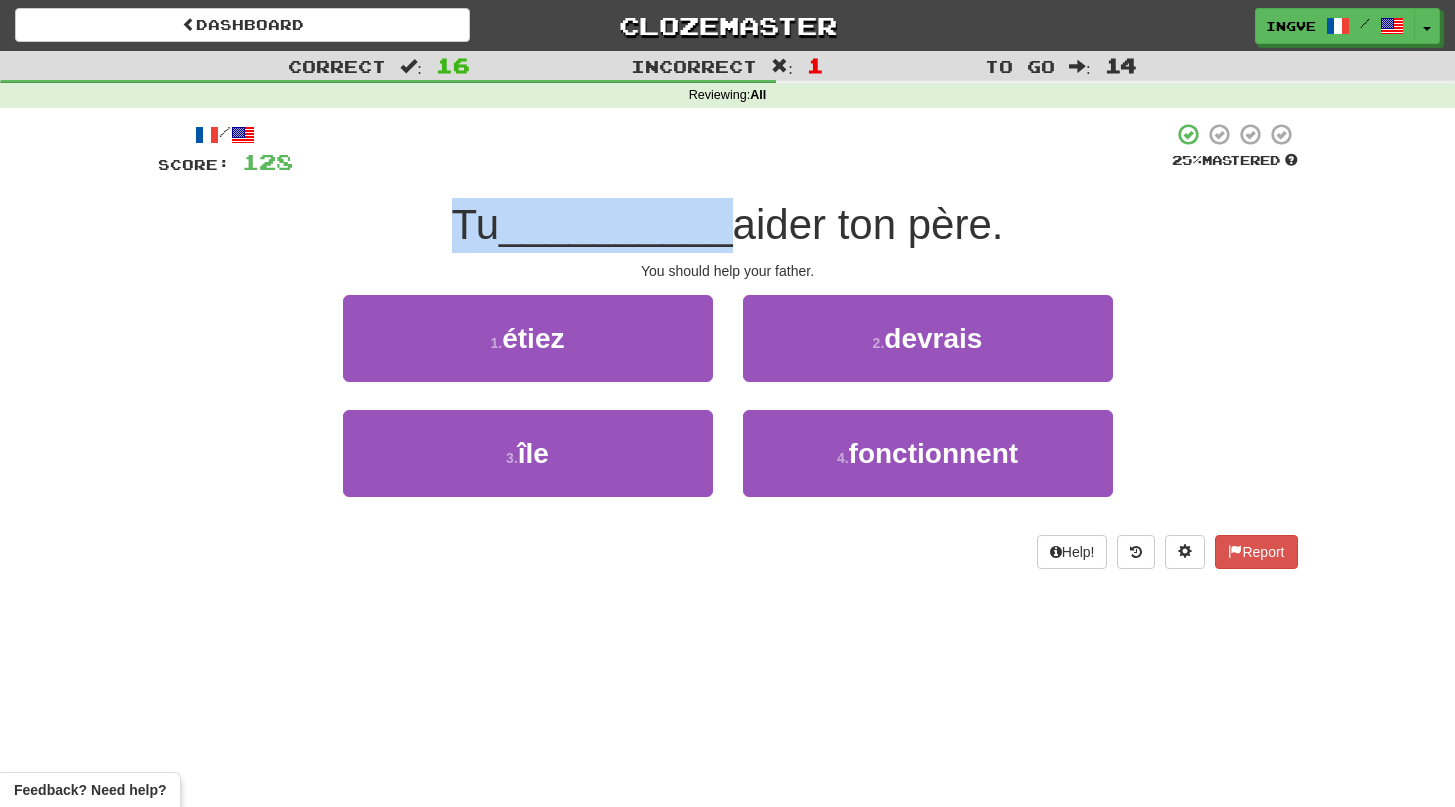 click on "__________" at bounding box center [616, 224] 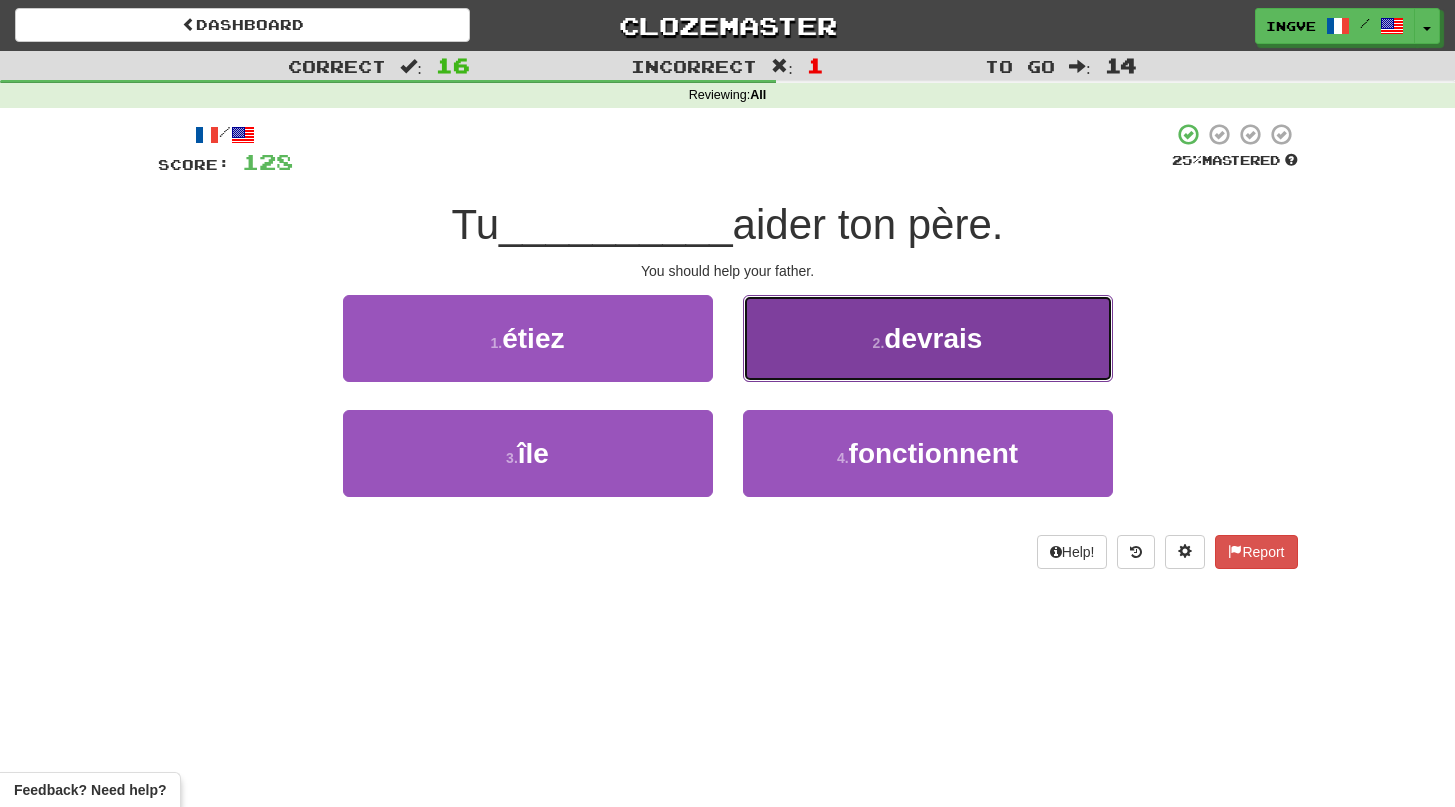 click on "2 .  devrais" at bounding box center [928, 338] 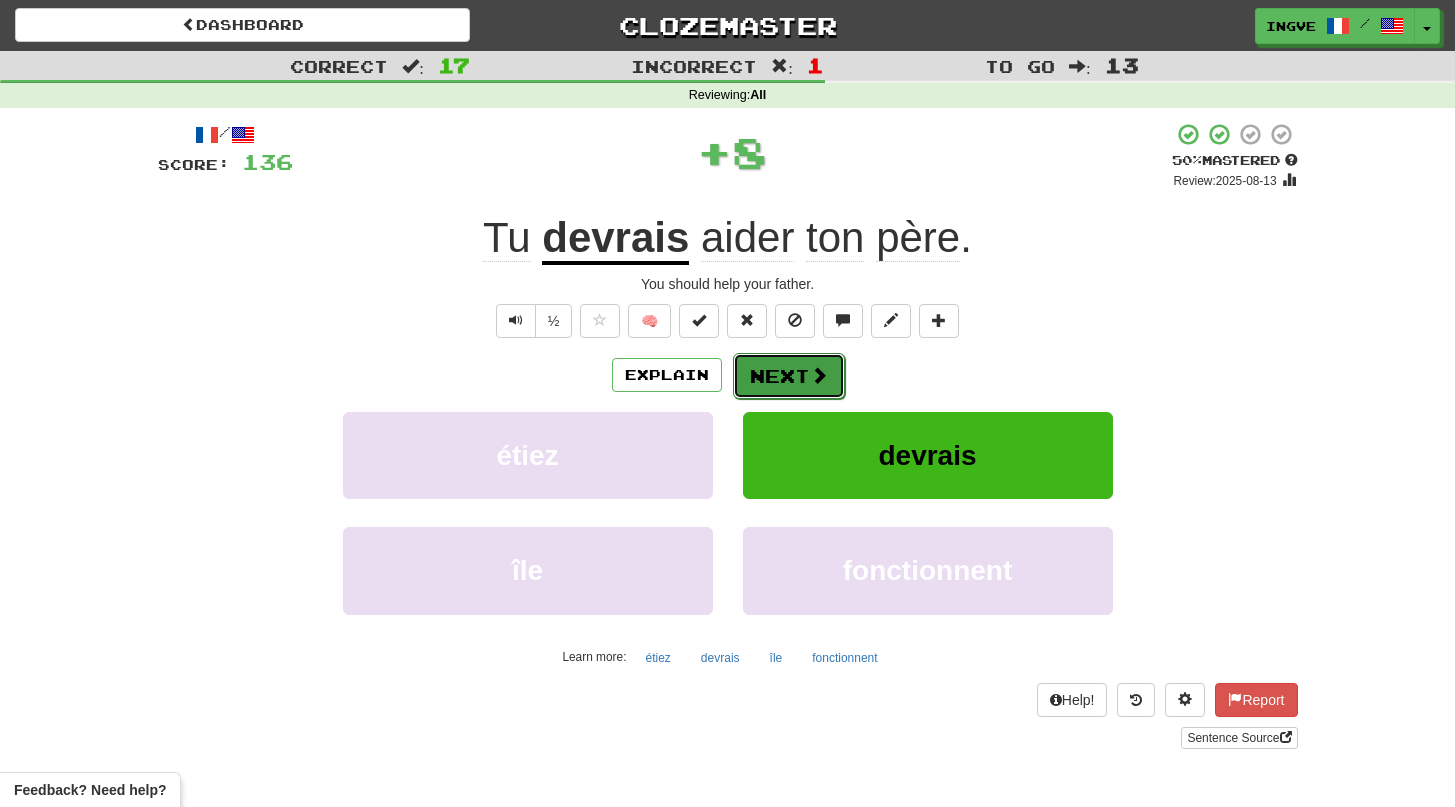 click on "Next" at bounding box center [789, 376] 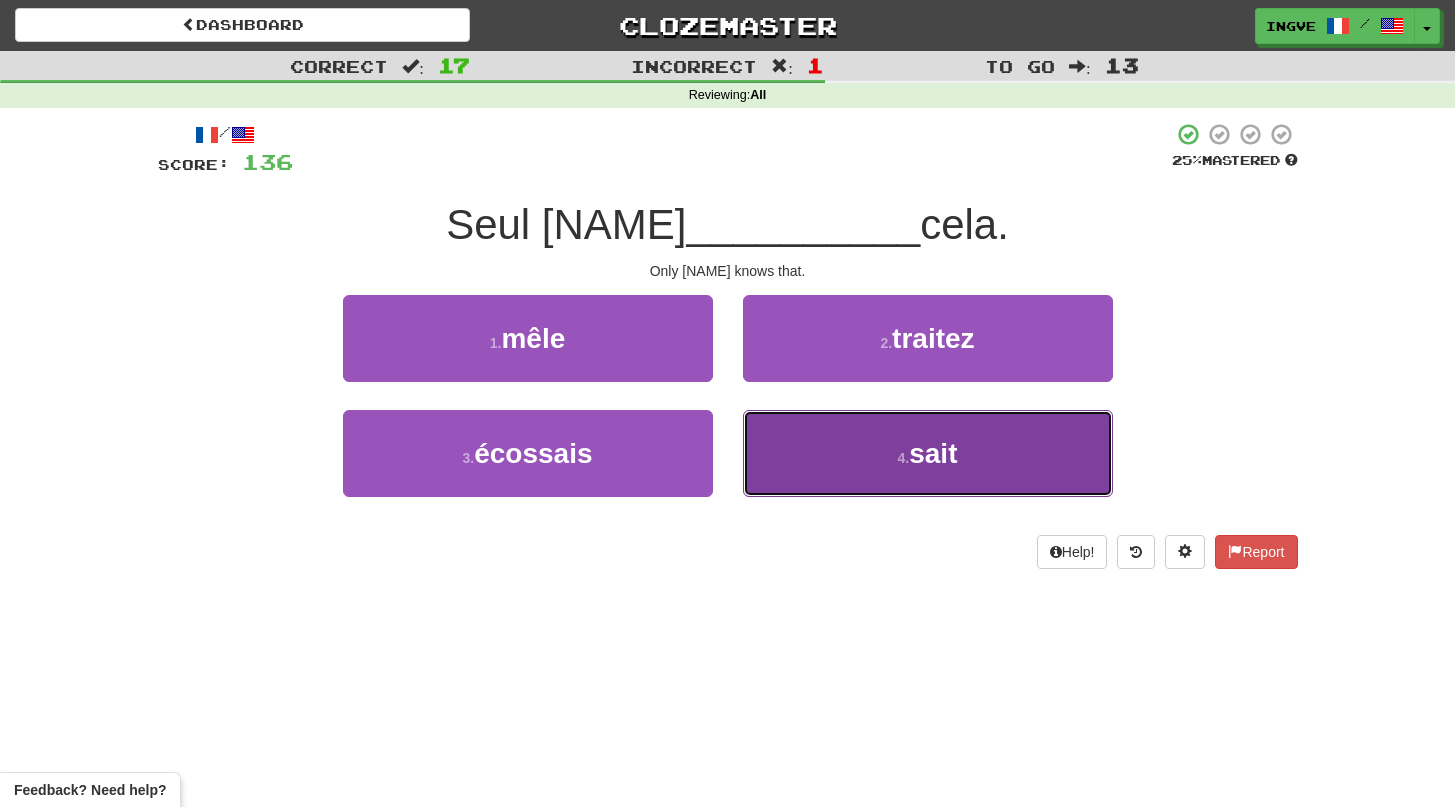 click on "4 .  sait" at bounding box center [928, 453] 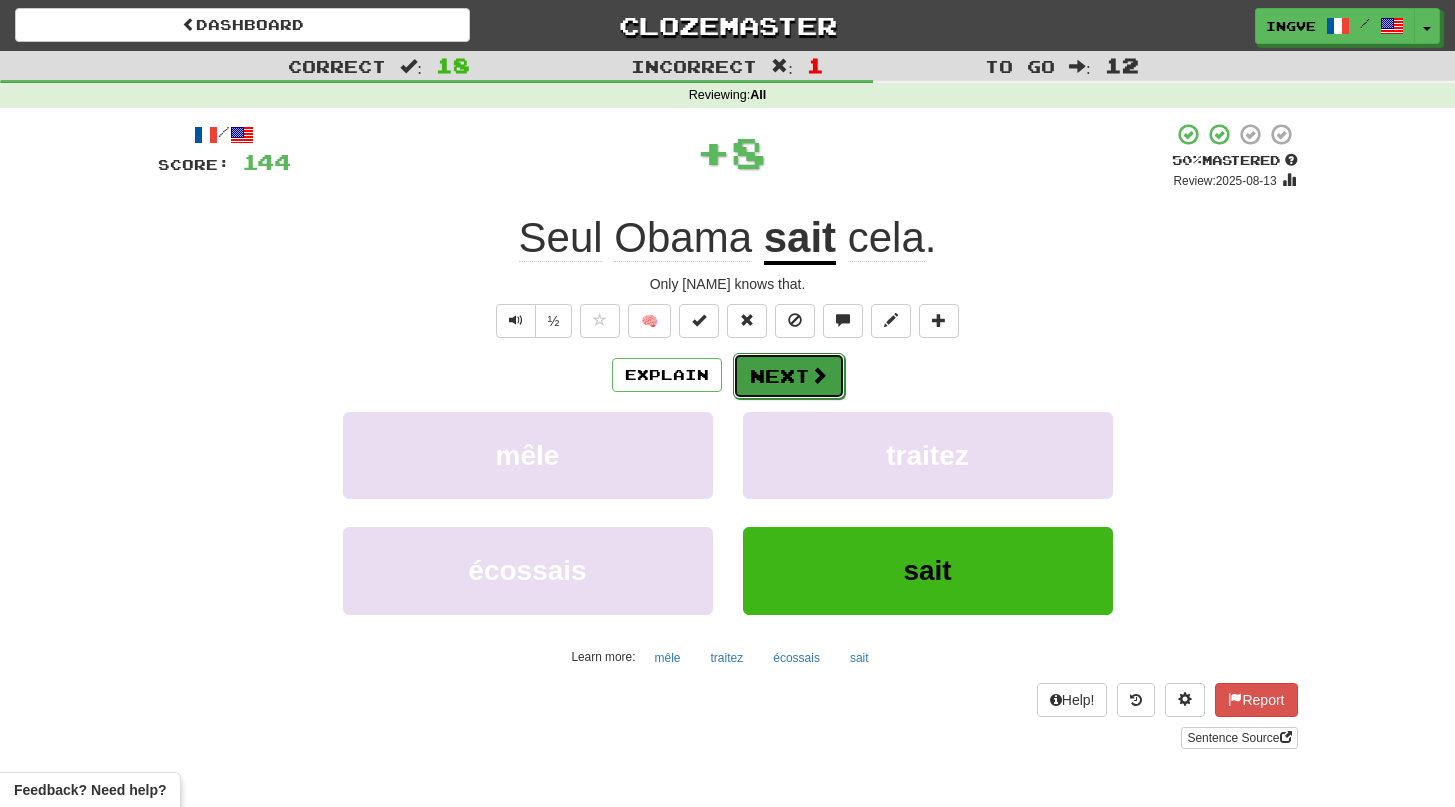 click on "Next" at bounding box center [789, 376] 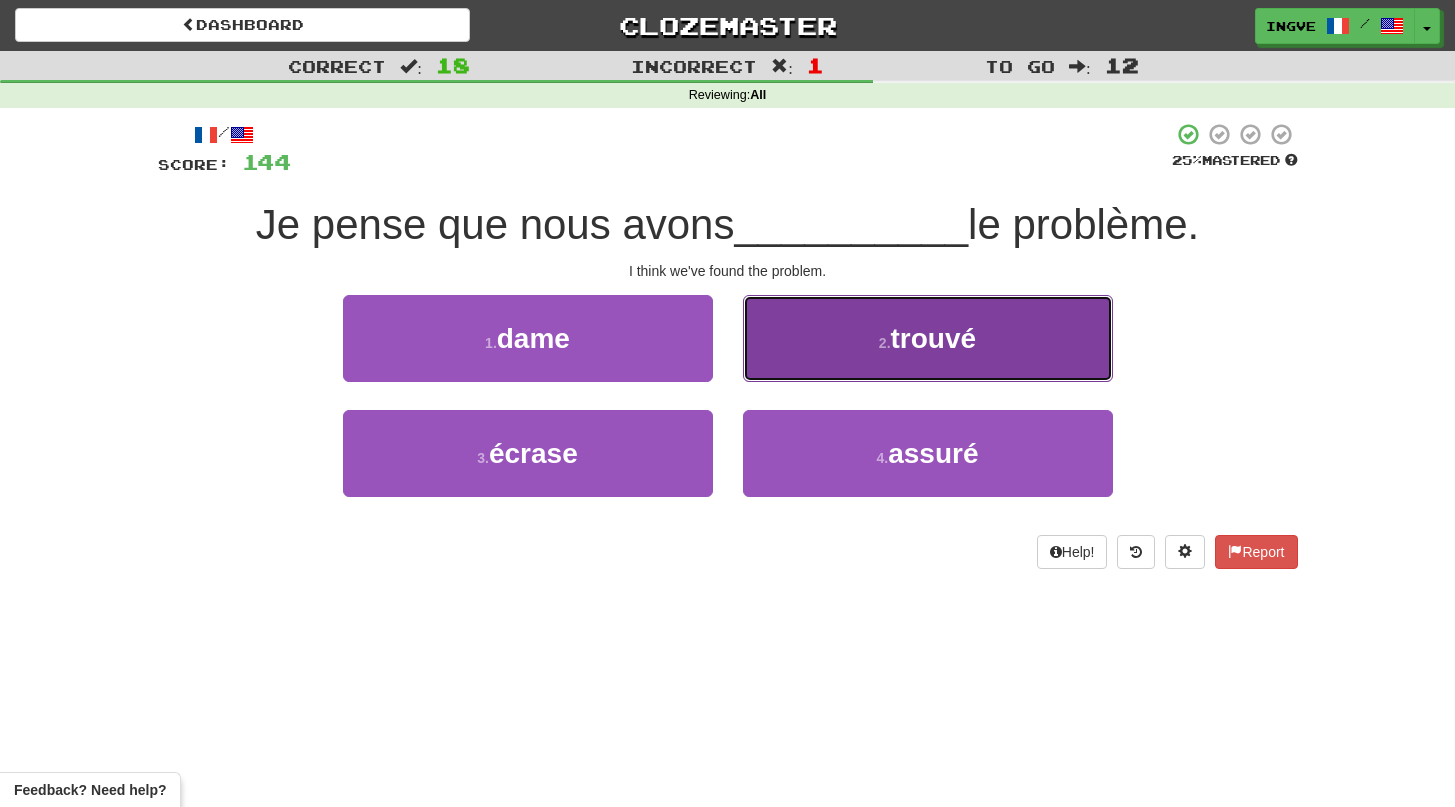 click on "2 .  trouvé" at bounding box center (928, 338) 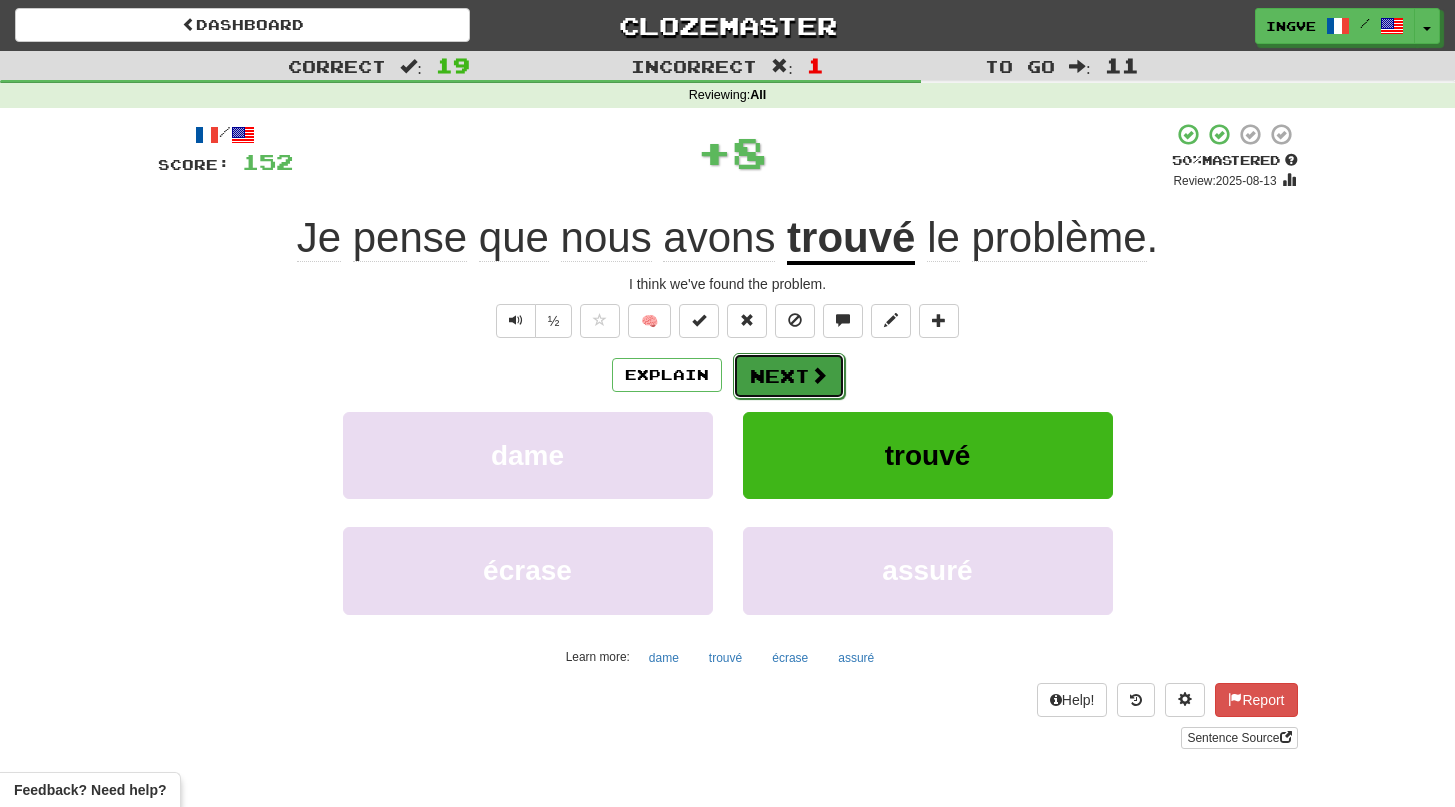 click on "Next" at bounding box center (789, 376) 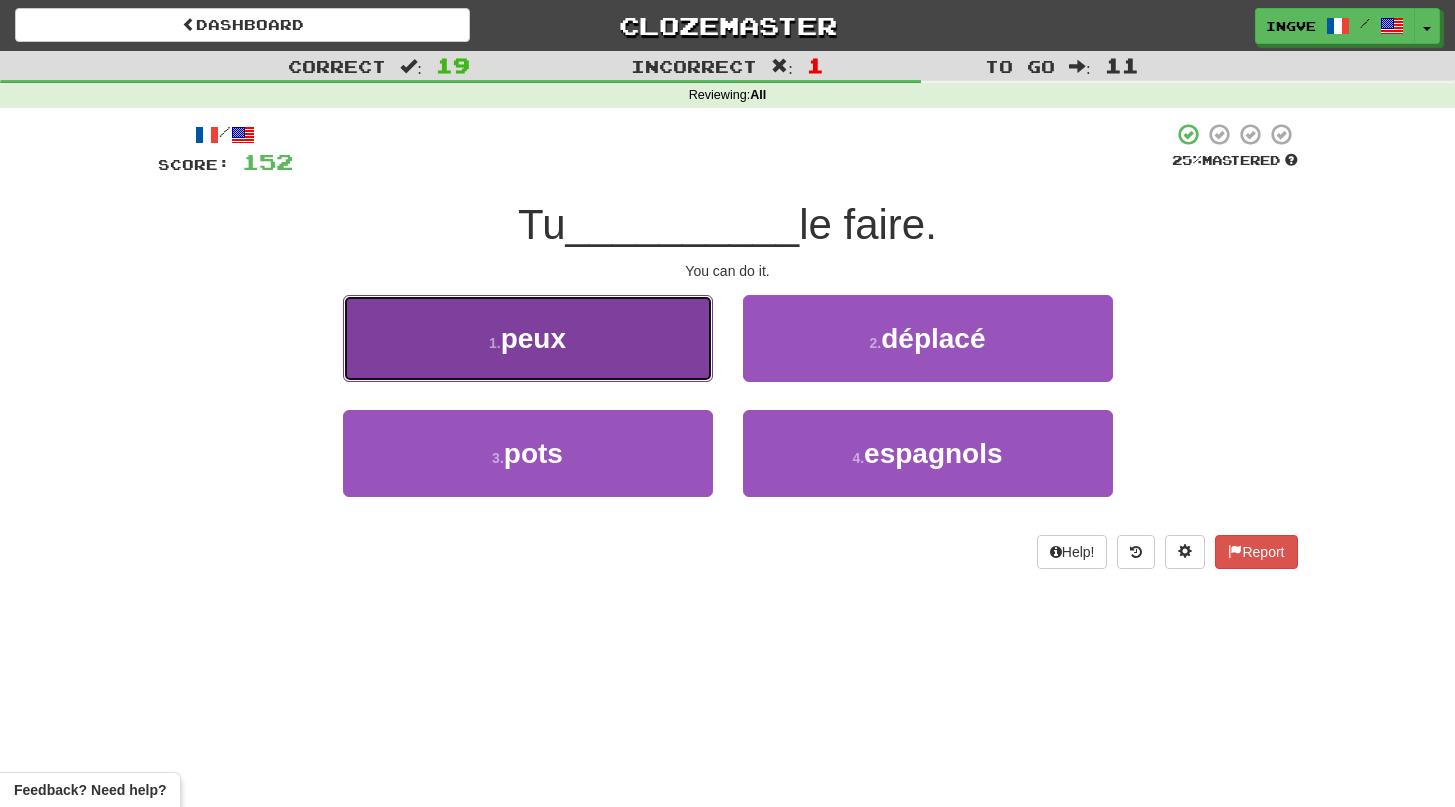 click on "1 .  peux" at bounding box center [528, 338] 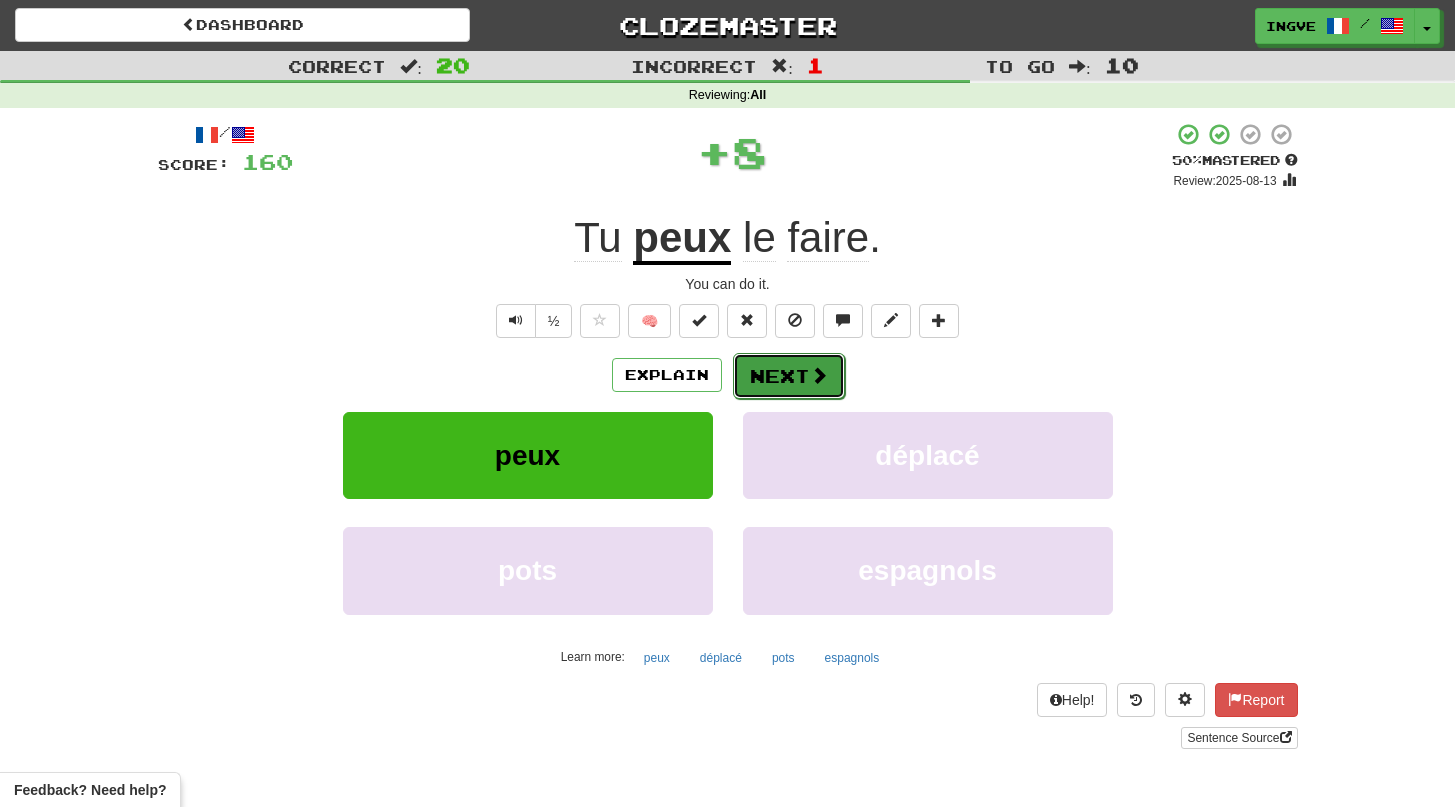 click on "Next" at bounding box center (789, 376) 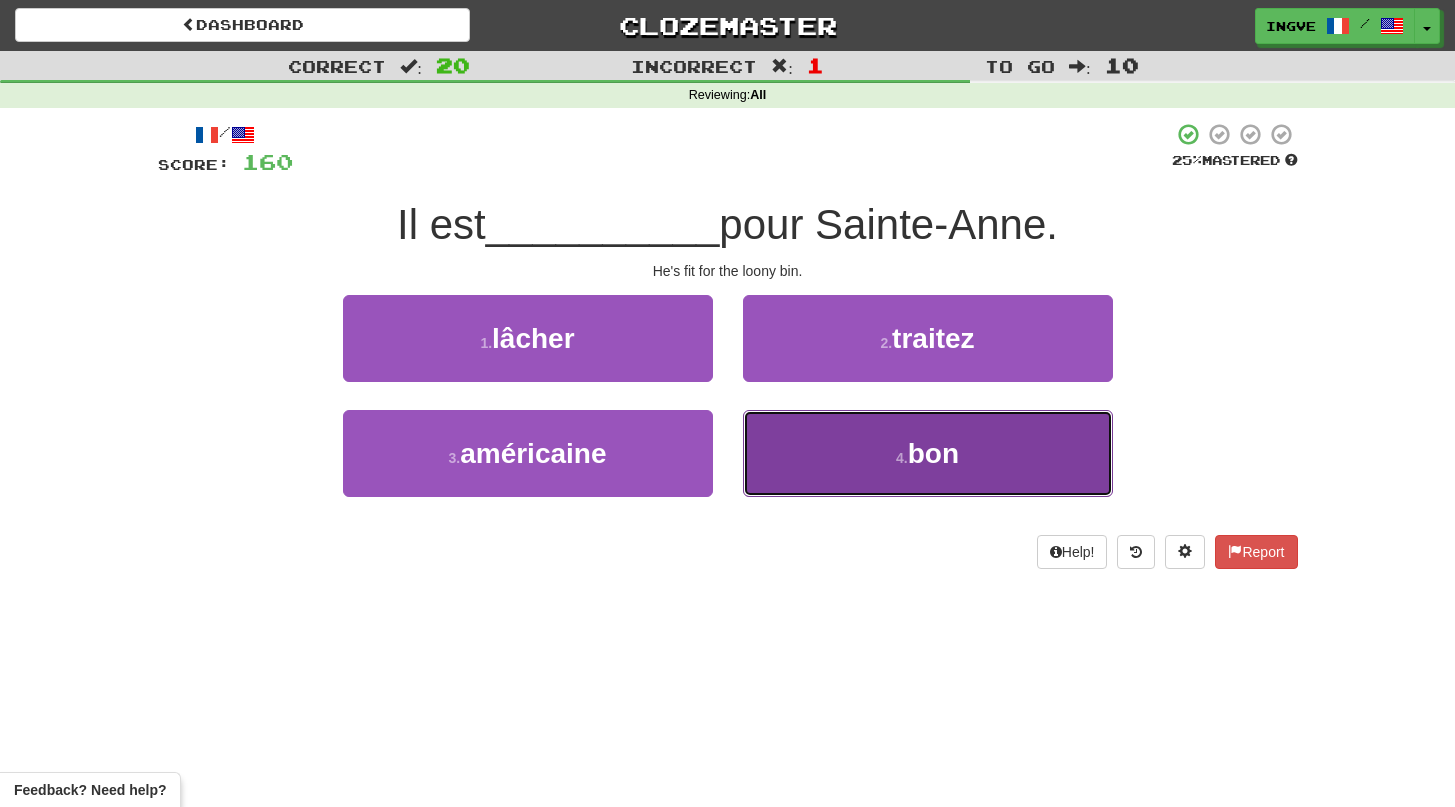 click on "4 .  bon" at bounding box center [928, 453] 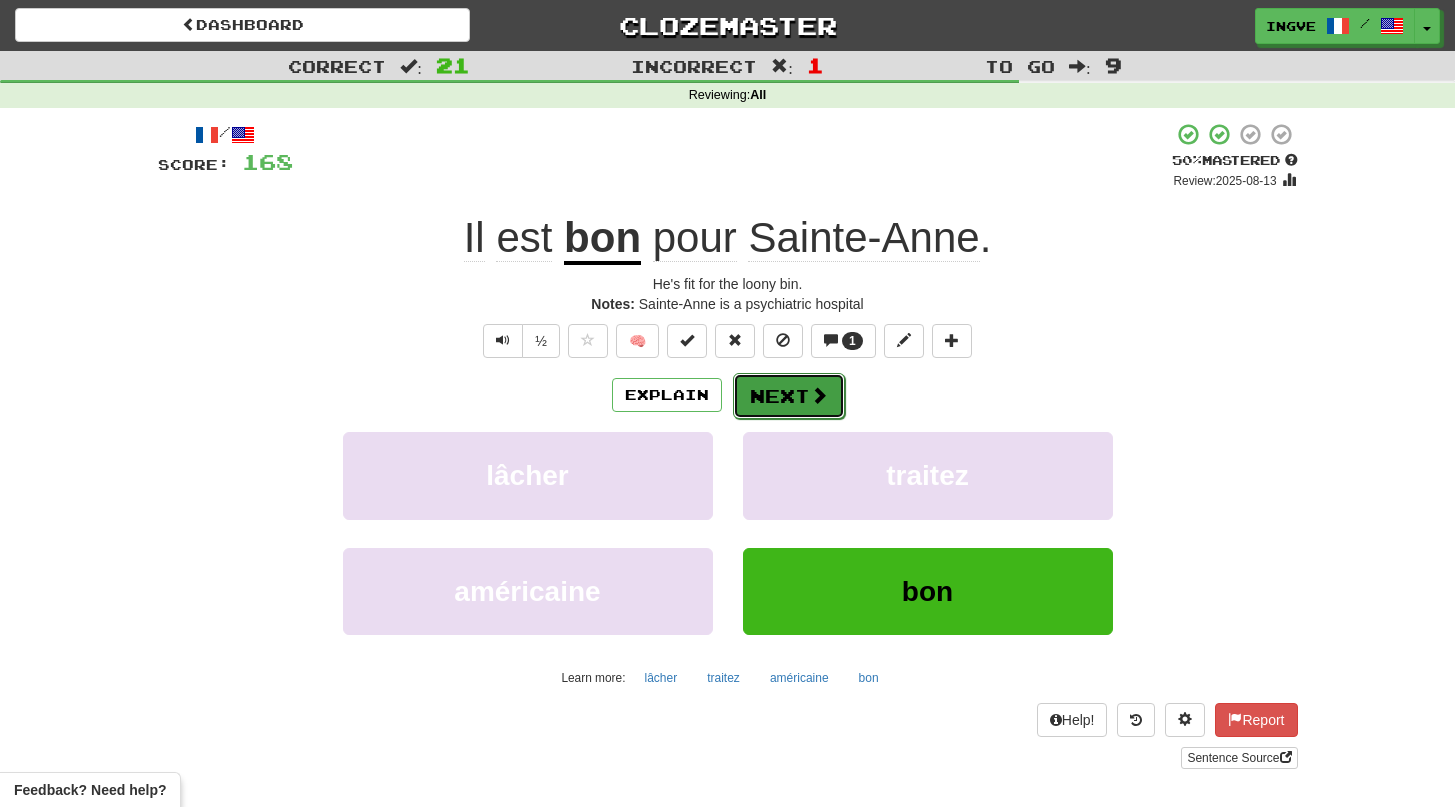 click on "Next" at bounding box center [789, 396] 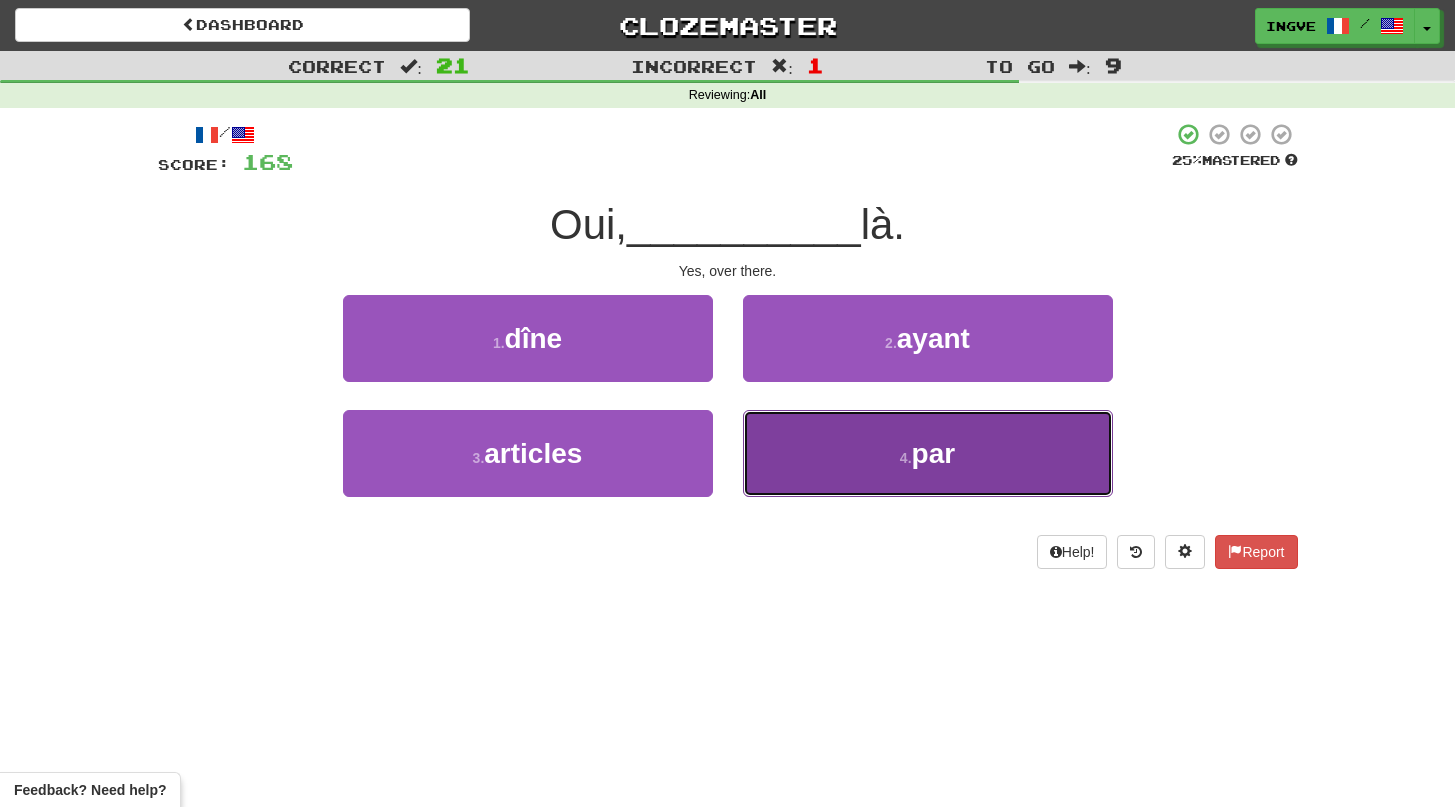 click on "4 .  par" at bounding box center (928, 453) 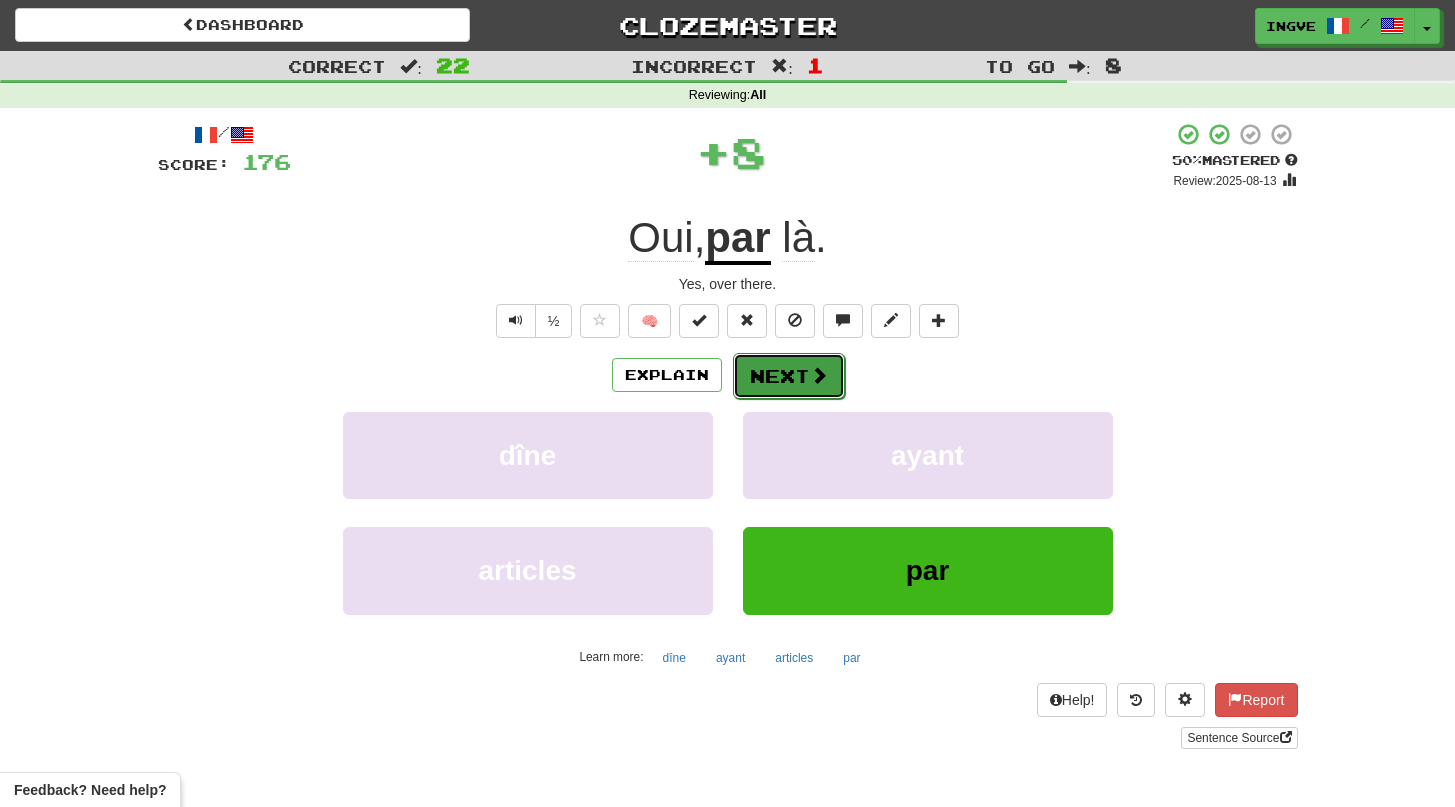 click on "Next" at bounding box center [789, 376] 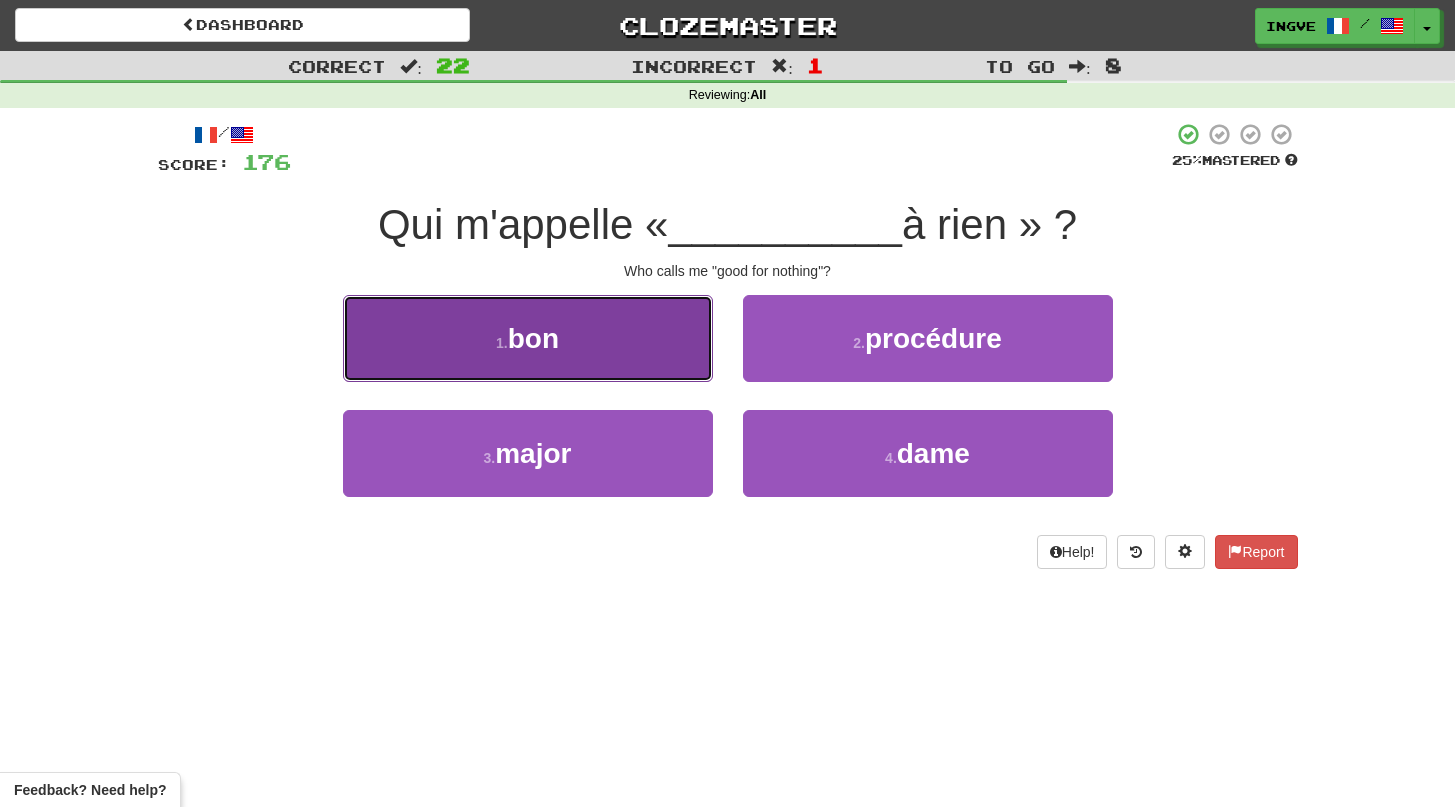 click on "1 .  bon" at bounding box center [528, 338] 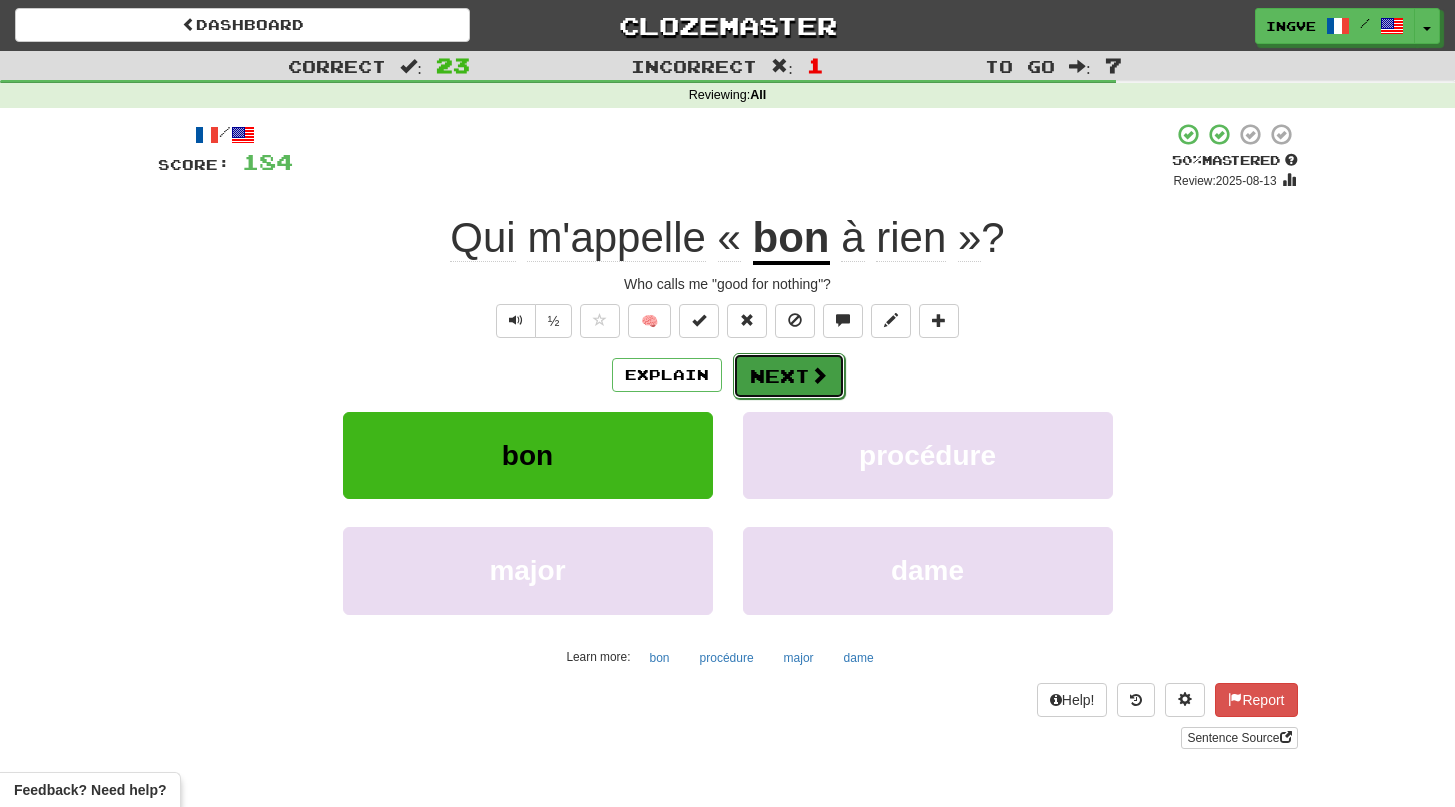 click on "Next" at bounding box center (789, 376) 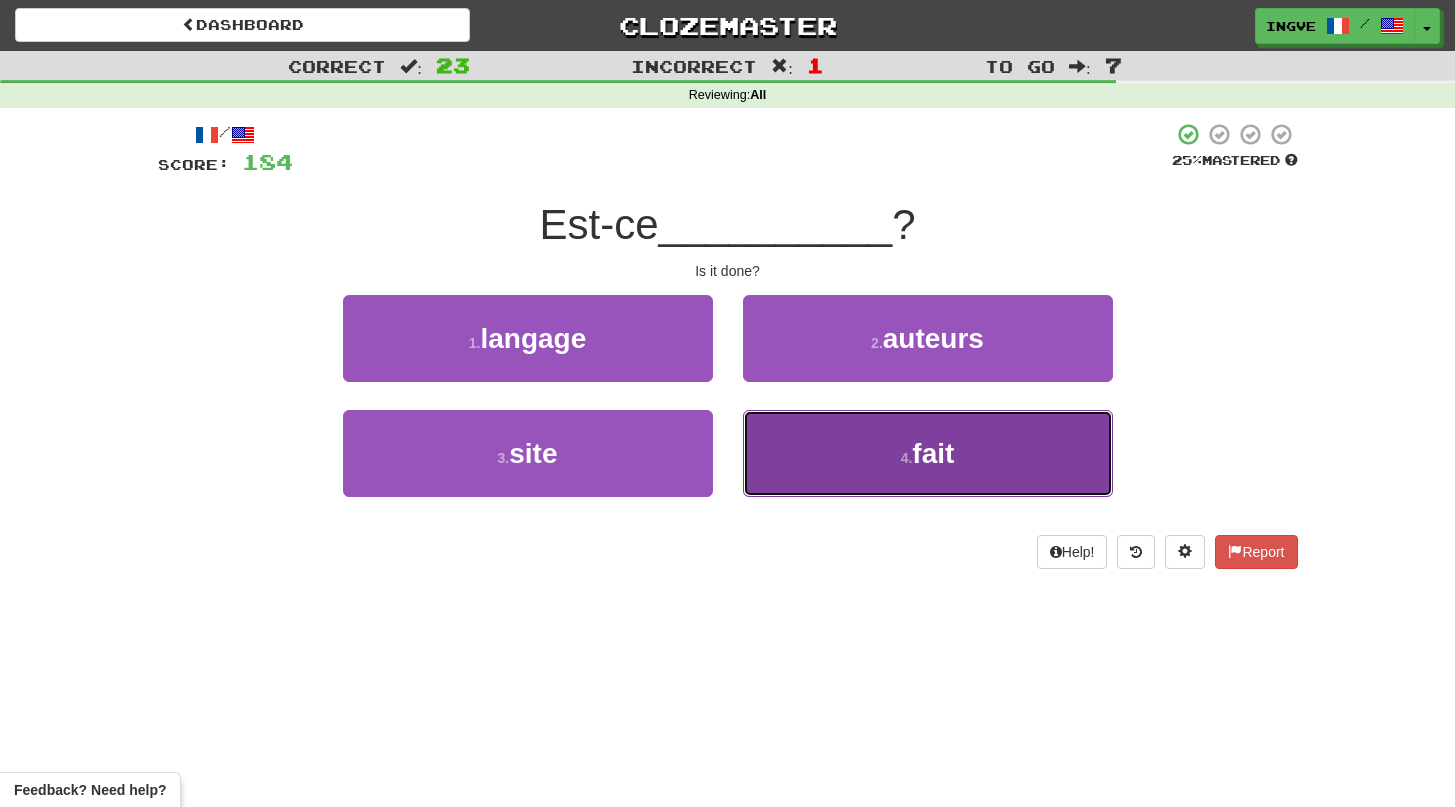 click on "4 .  fait" at bounding box center (928, 453) 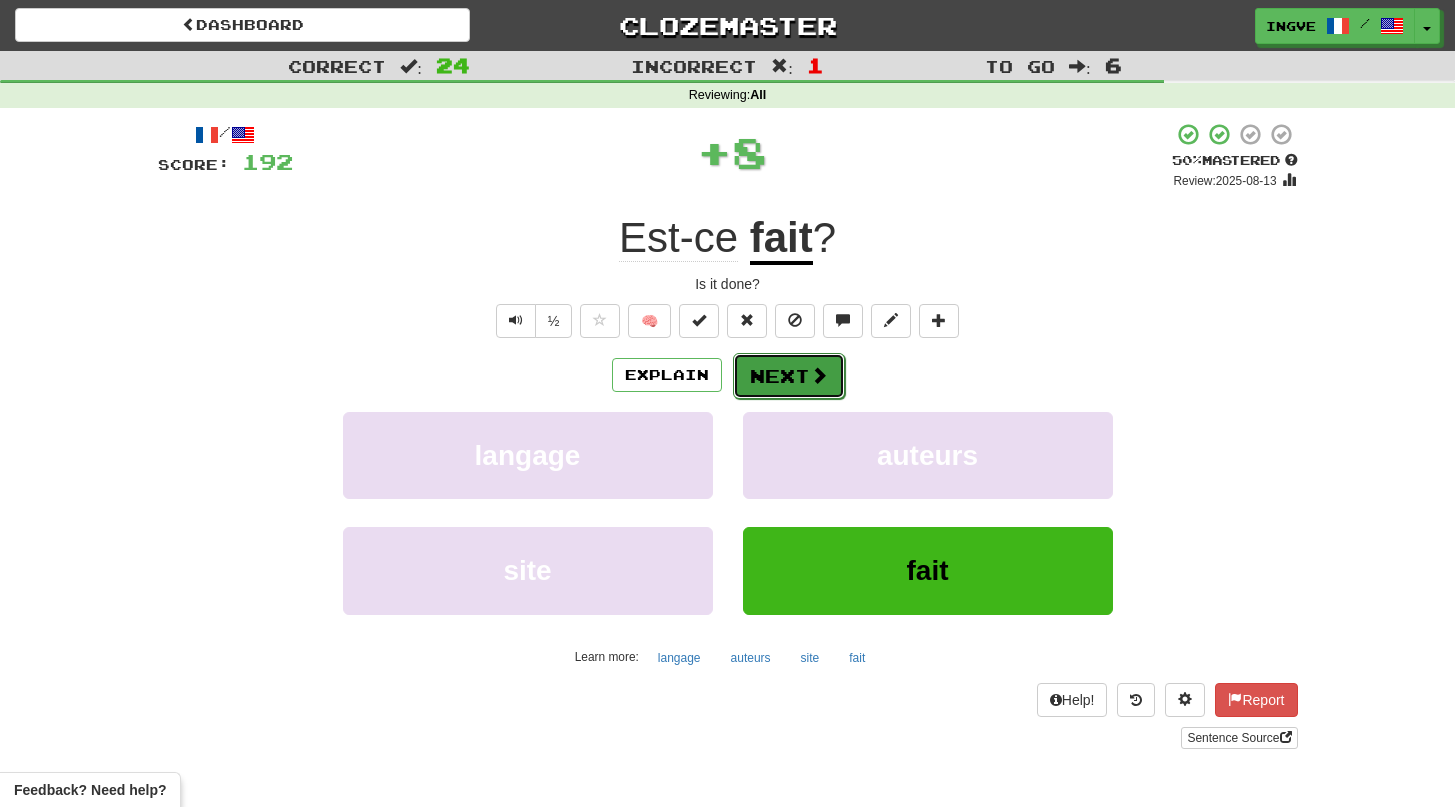 click on "Next" at bounding box center (789, 376) 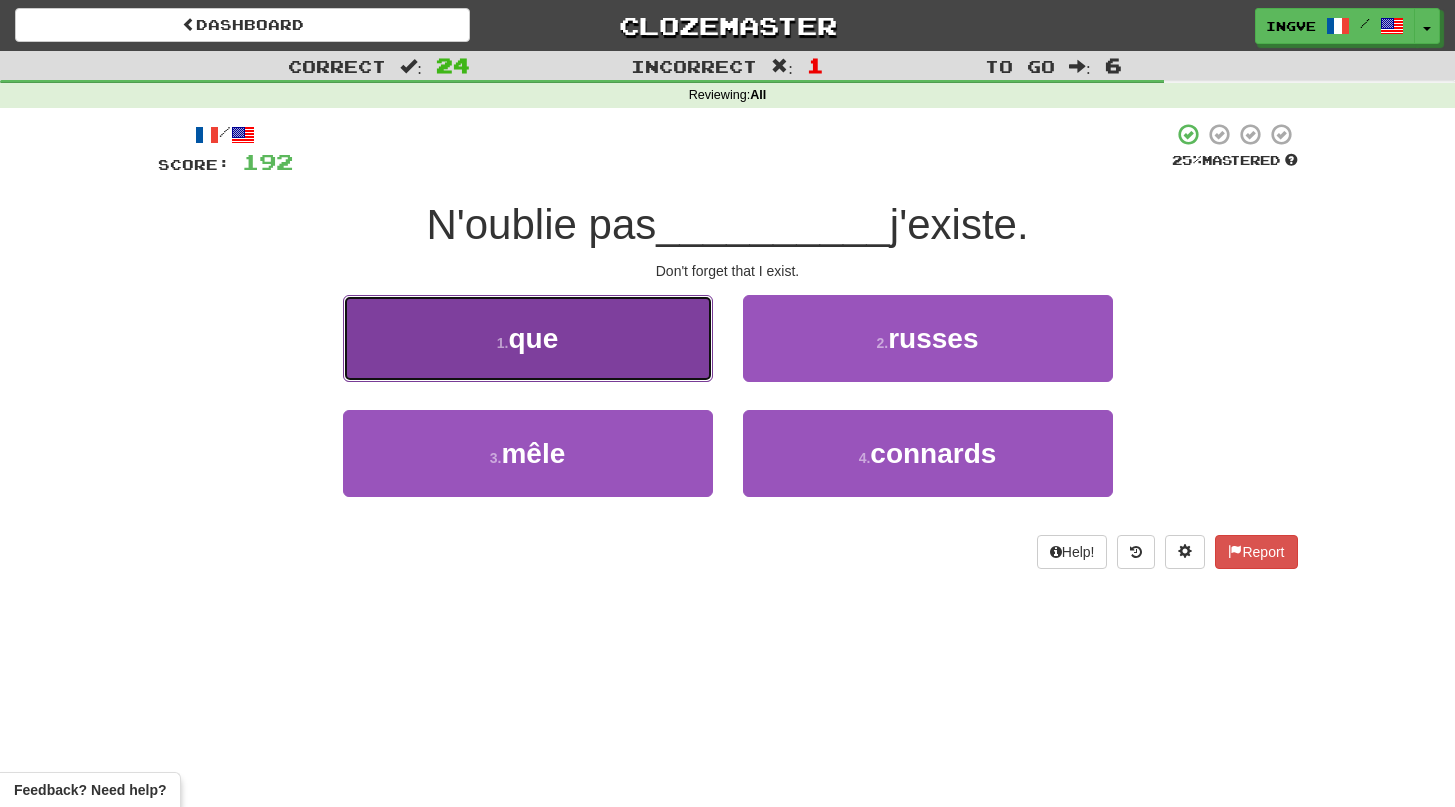 click on "1 .  que" at bounding box center (528, 338) 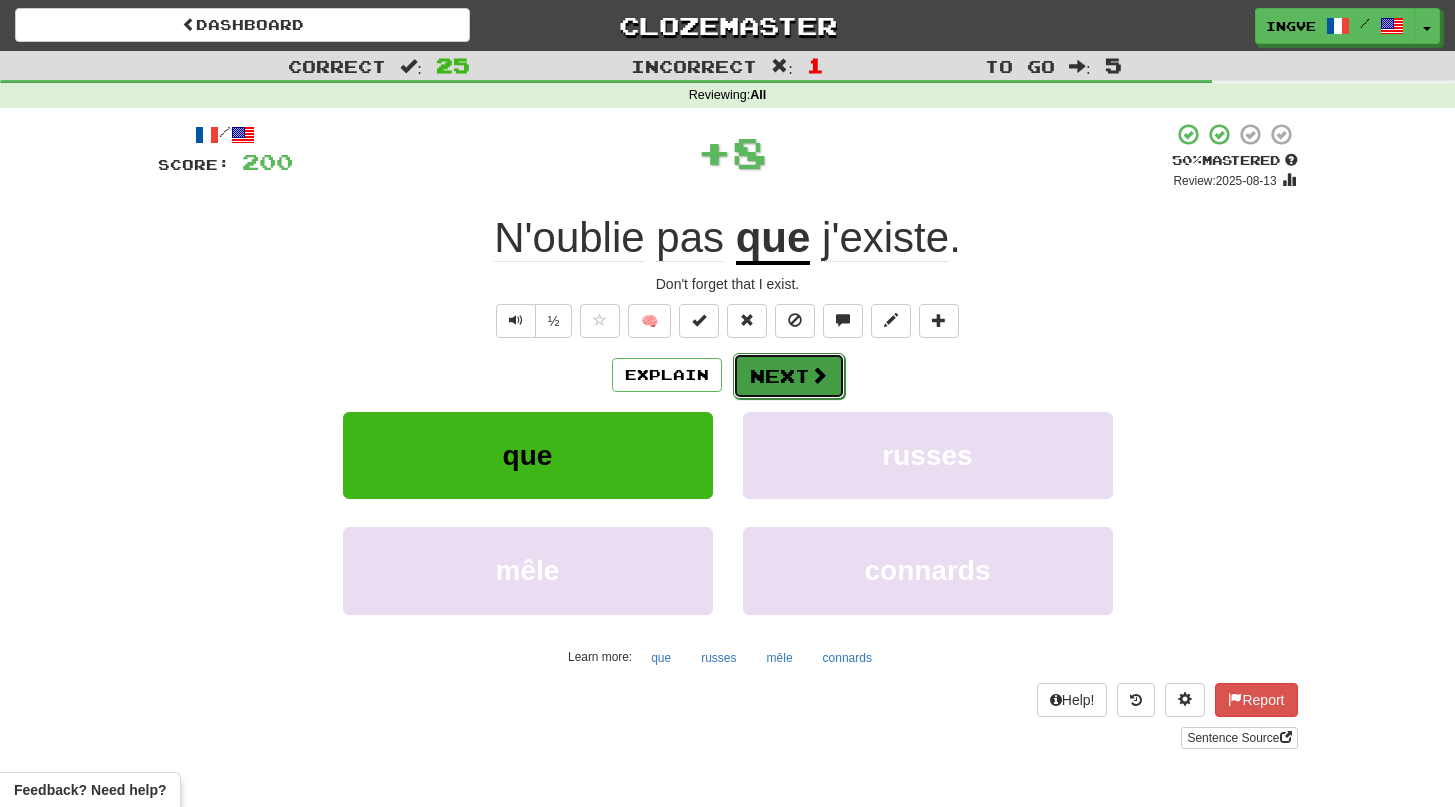 click at bounding box center (819, 375) 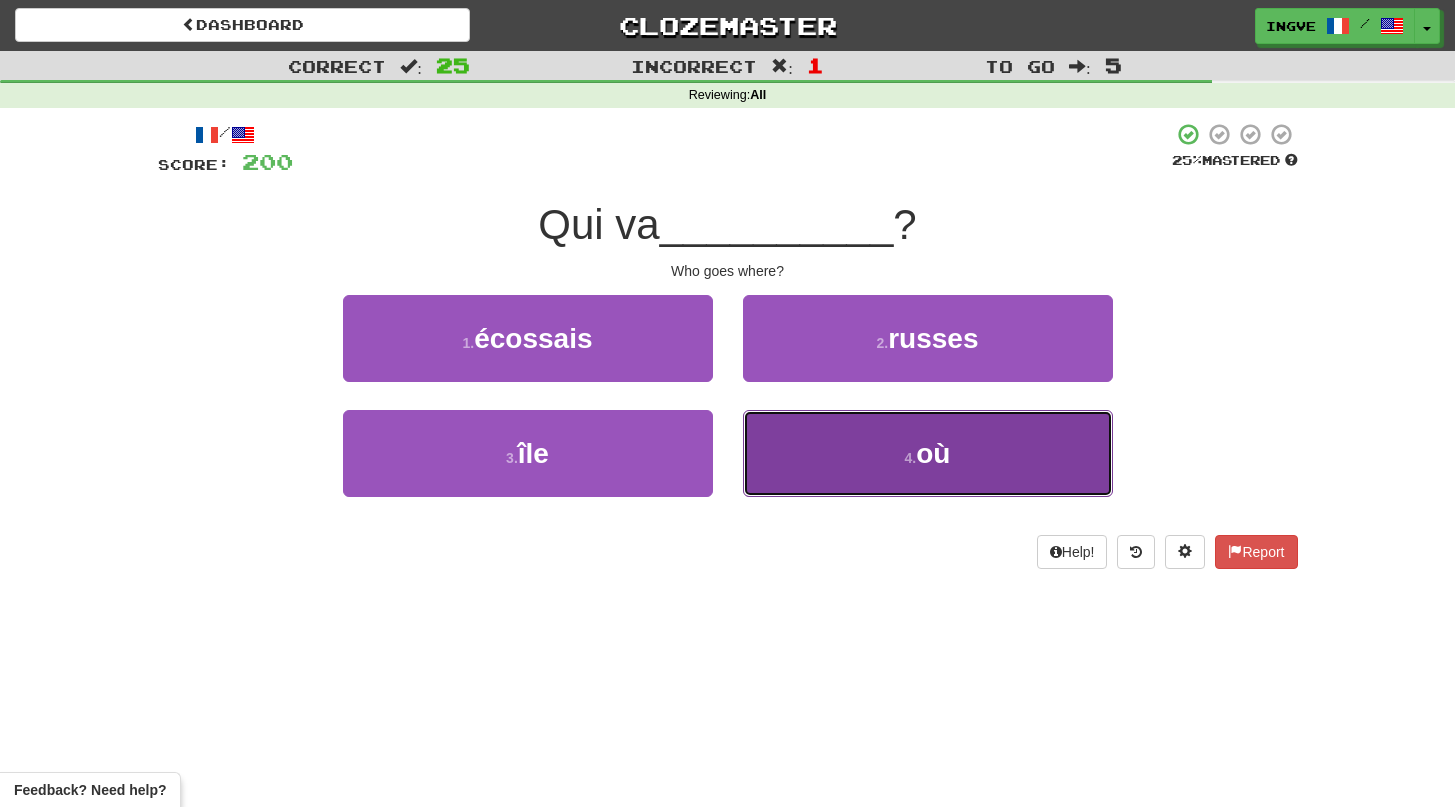 click on "4 .  où" at bounding box center [928, 453] 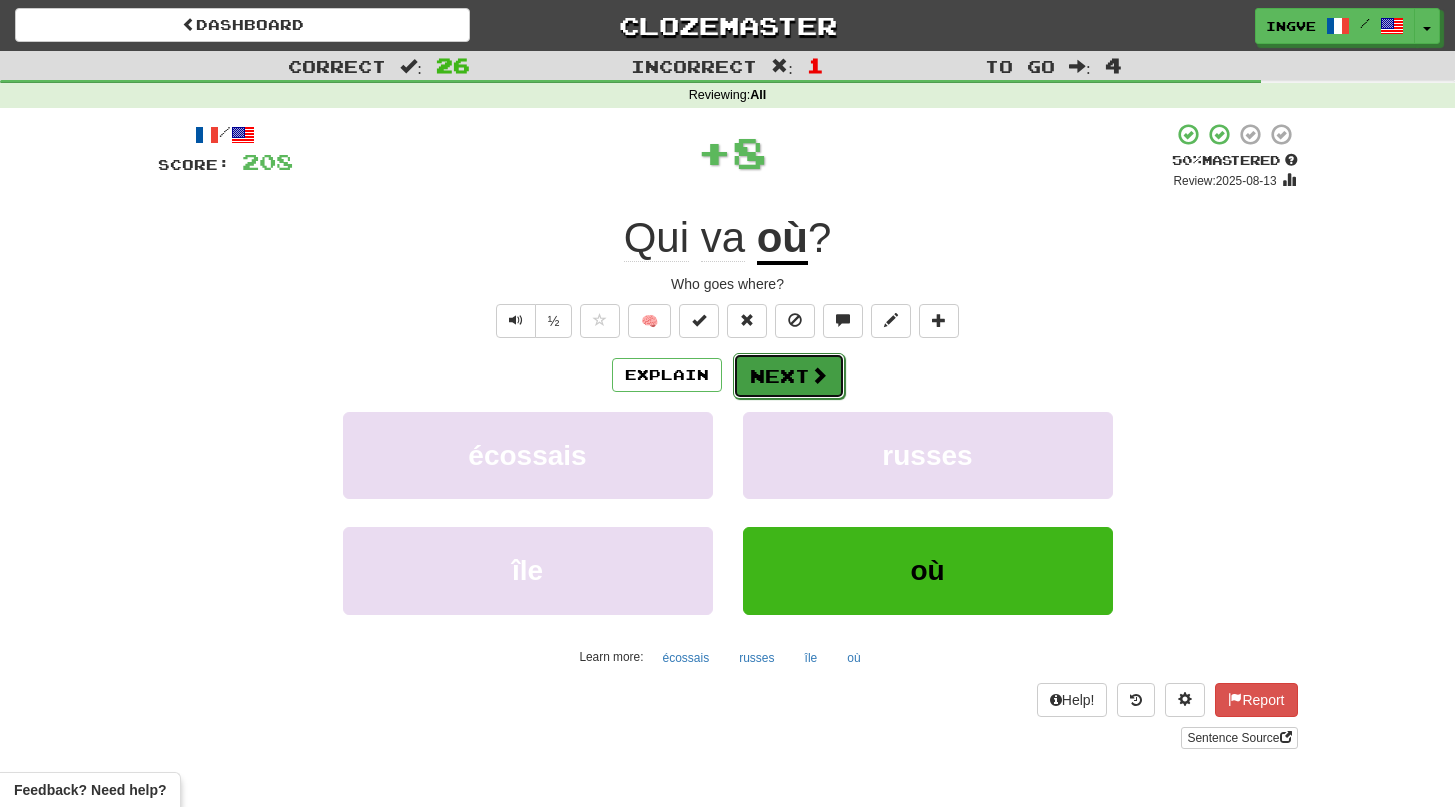 click on "Next" at bounding box center [789, 376] 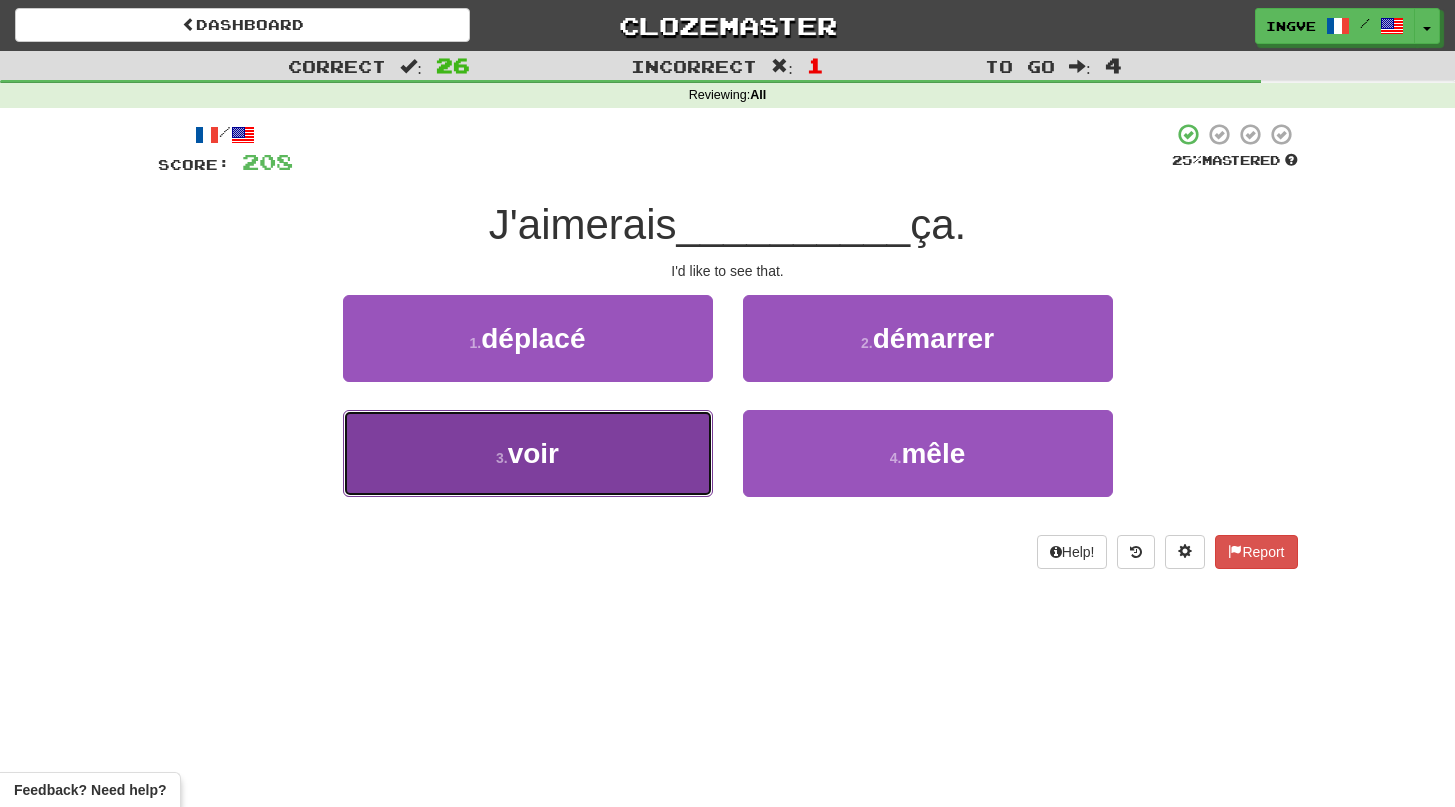 click on "3 .  voir" at bounding box center (528, 453) 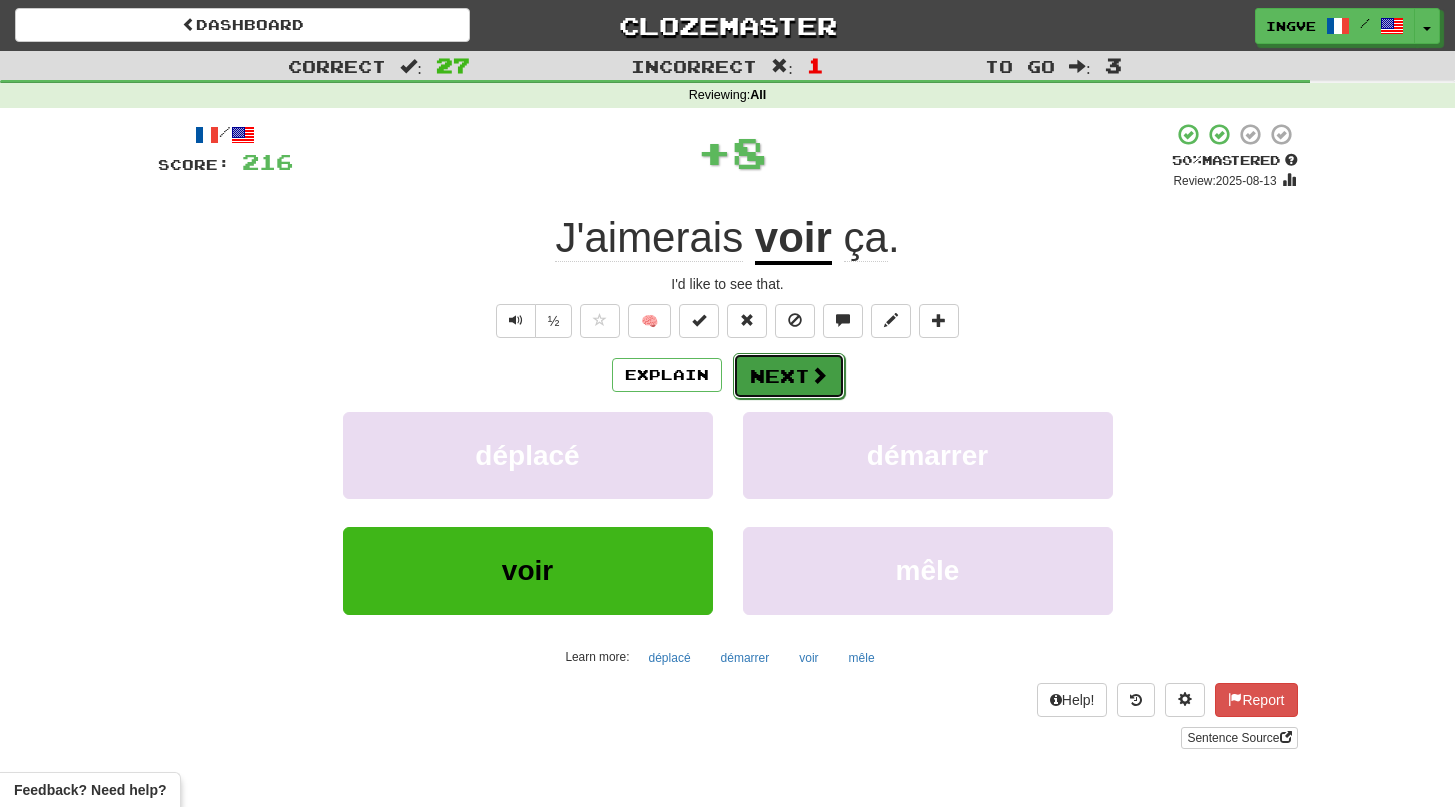click on "Next" at bounding box center [789, 376] 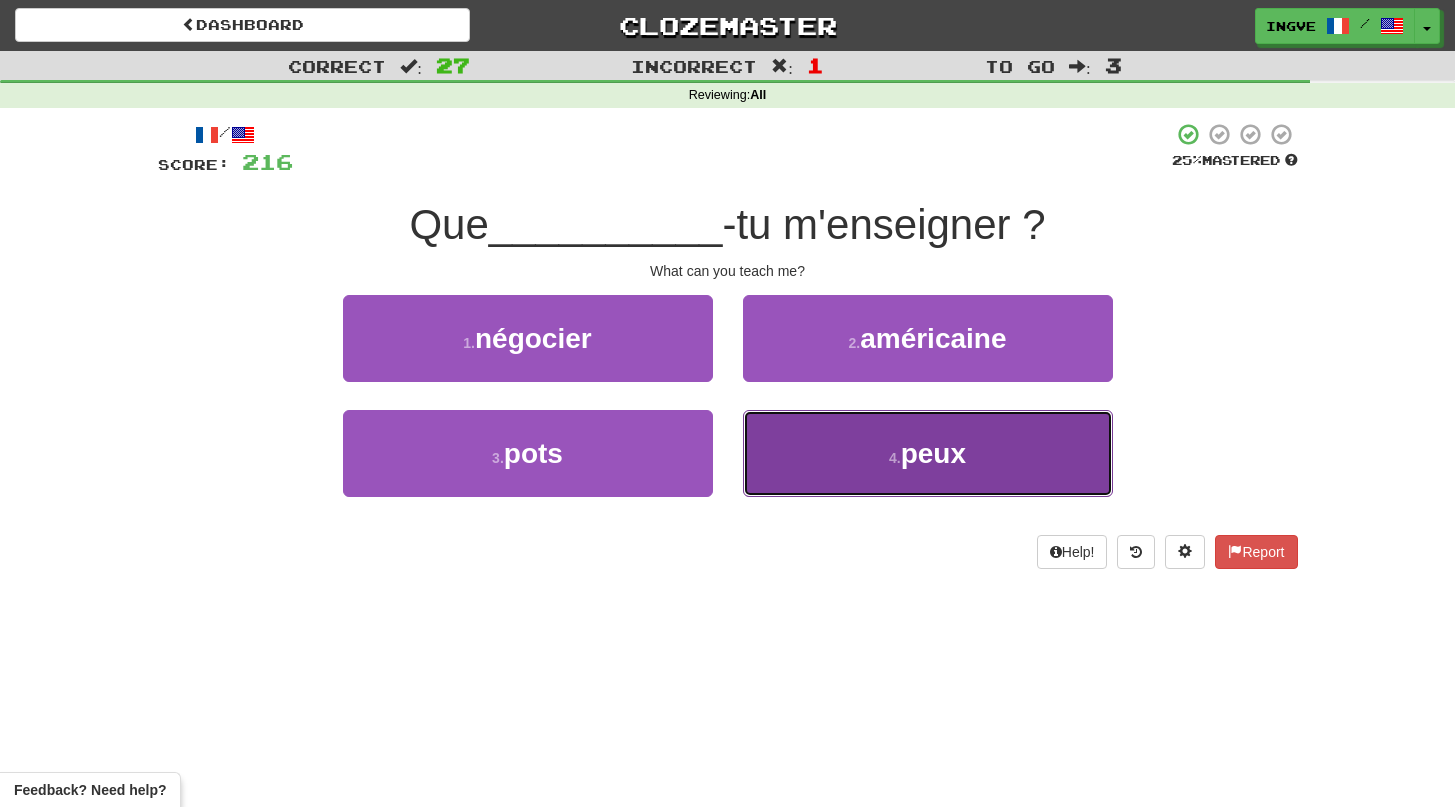 click on "4 .  peux" at bounding box center (928, 453) 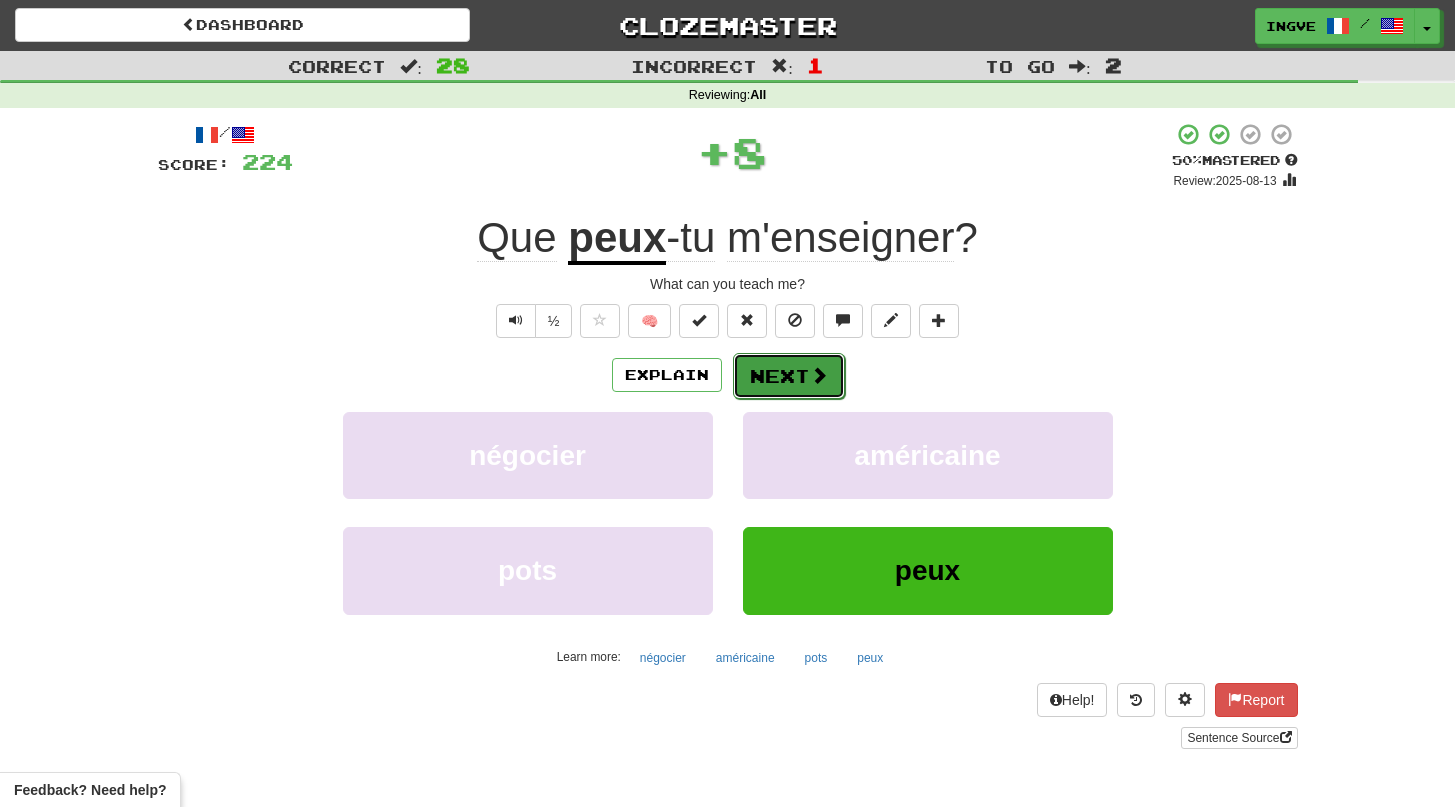 click on "Next" at bounding box center [789, 376] 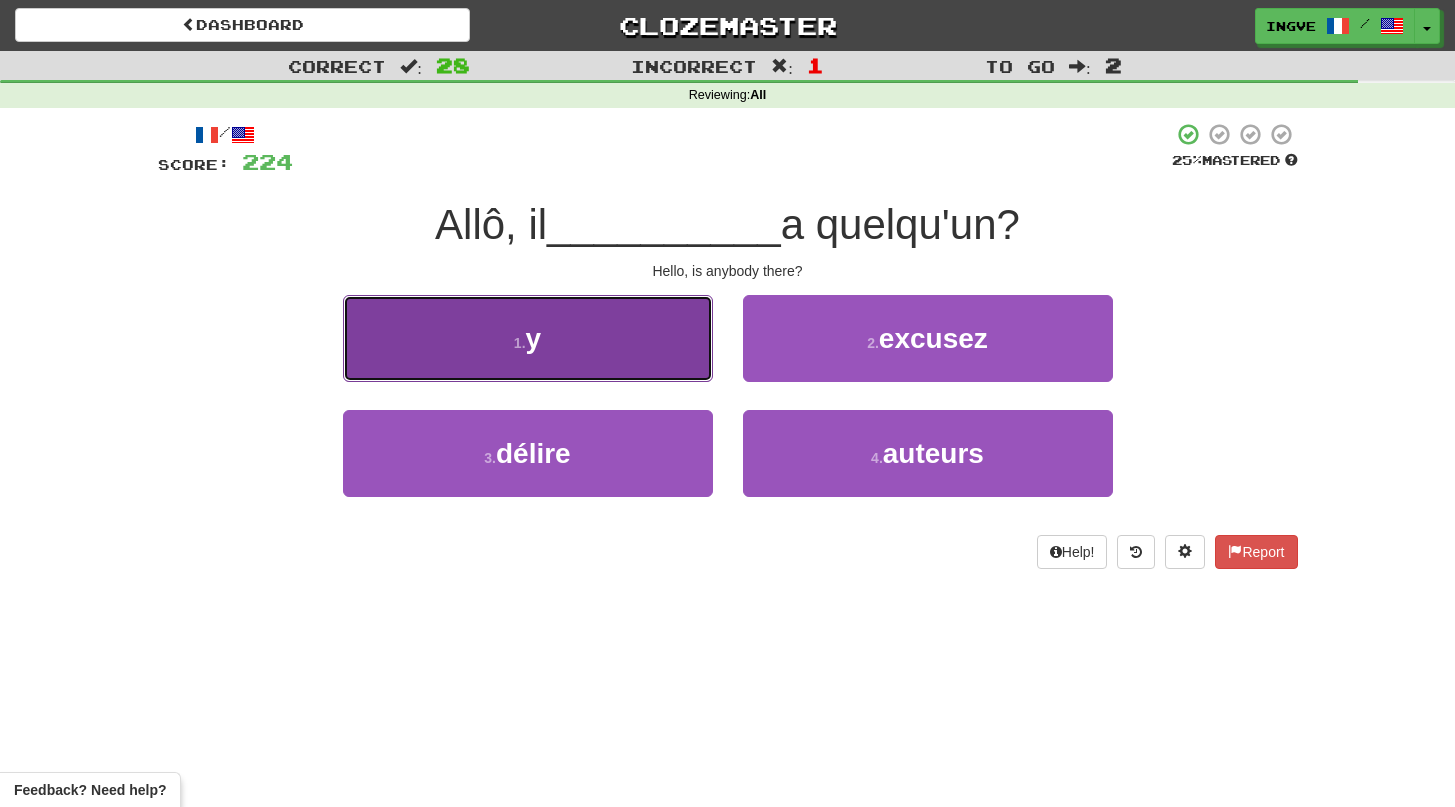 click on "1 .  y" at bounding box center (528, 338) 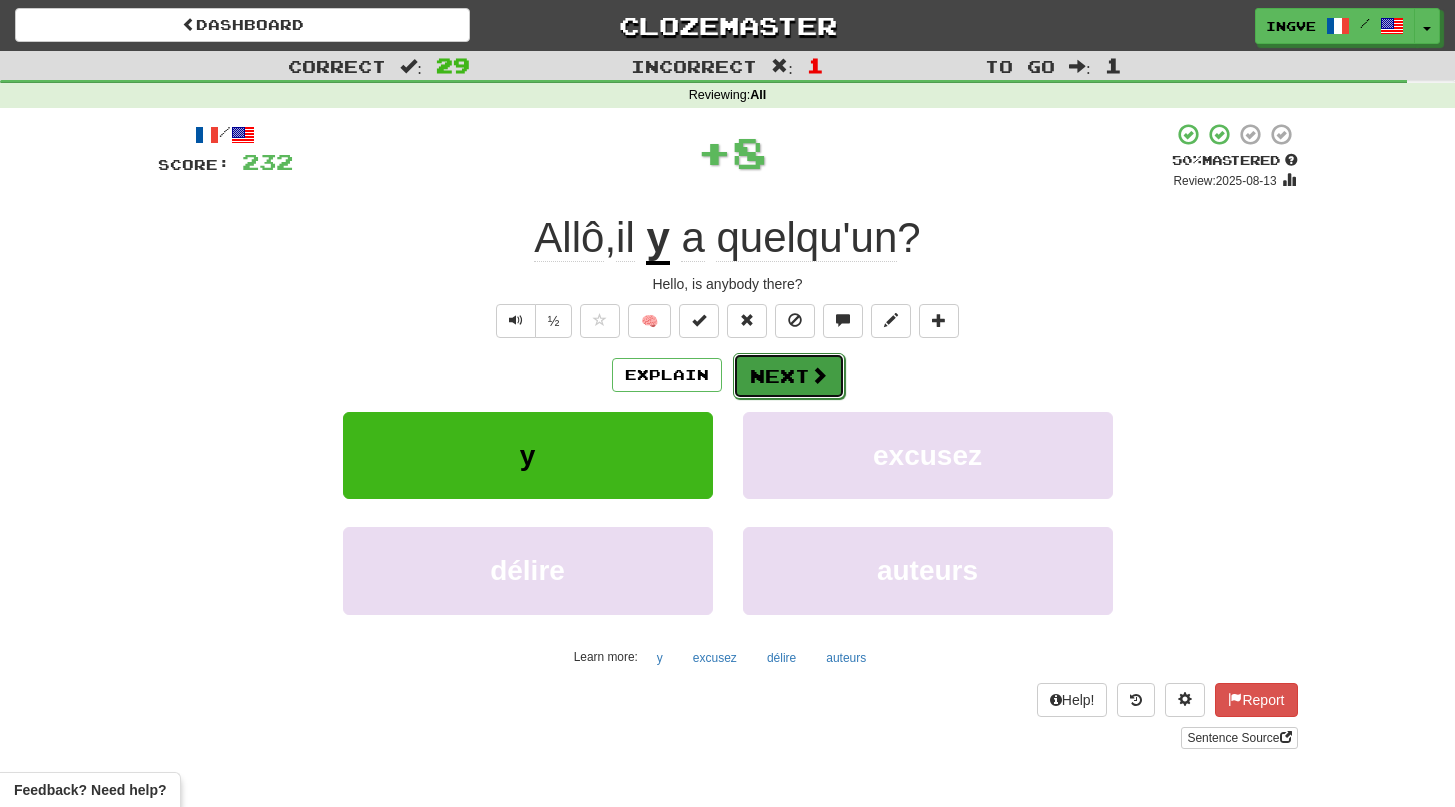 click on "Next" at bounding box center [789, 376] 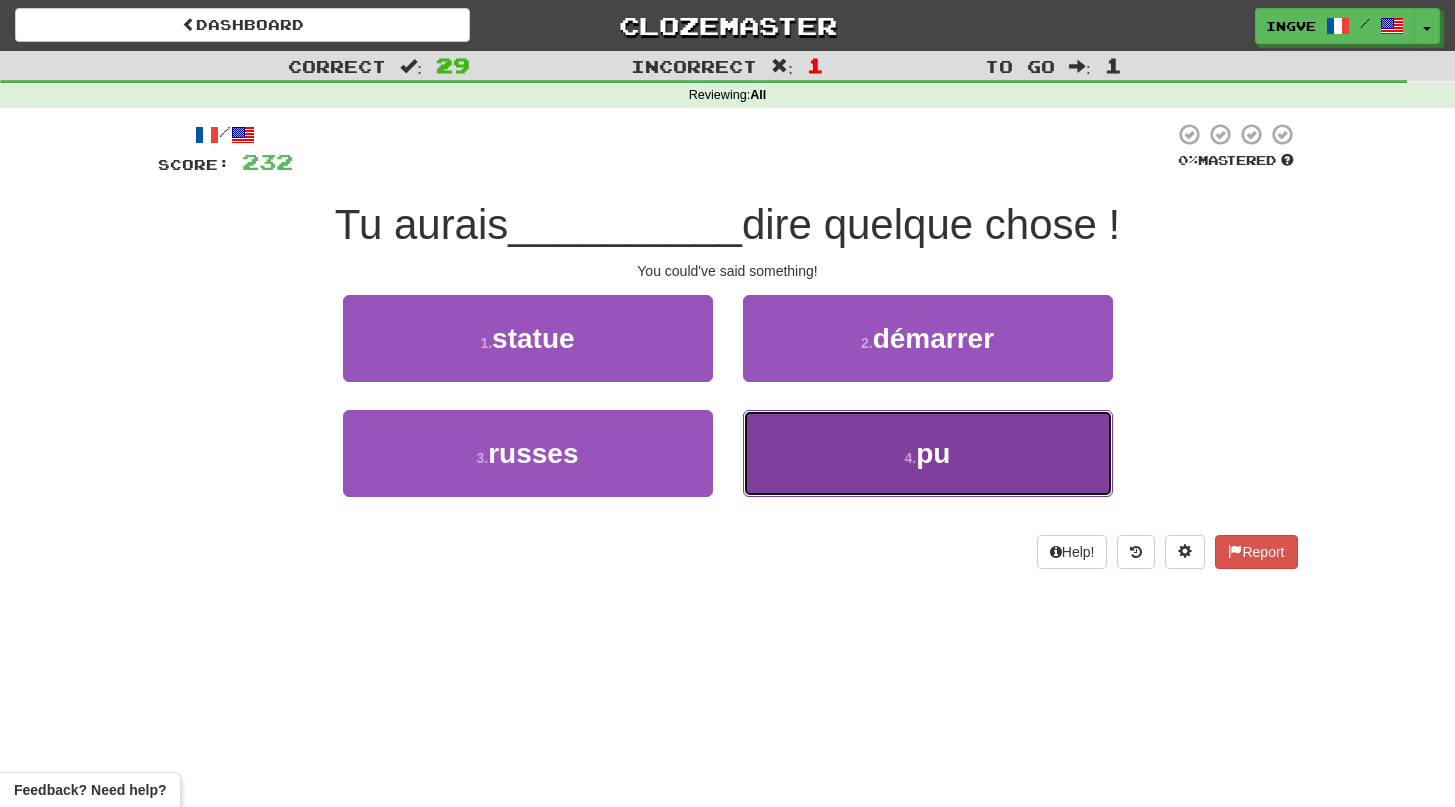 click on "4 .  pu" at bounding box center [928, 453] 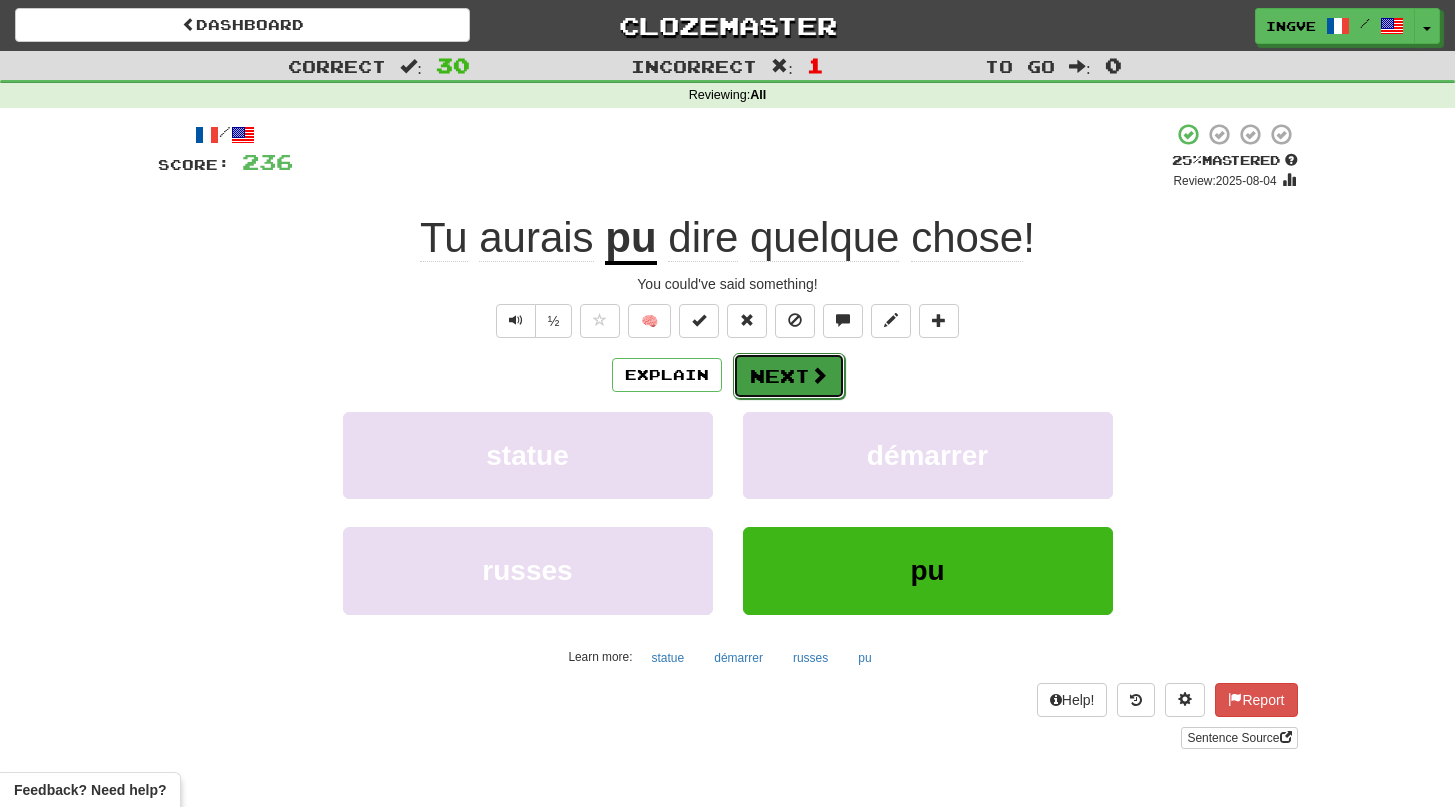 click on "Next" at bounding box center (789, 376) 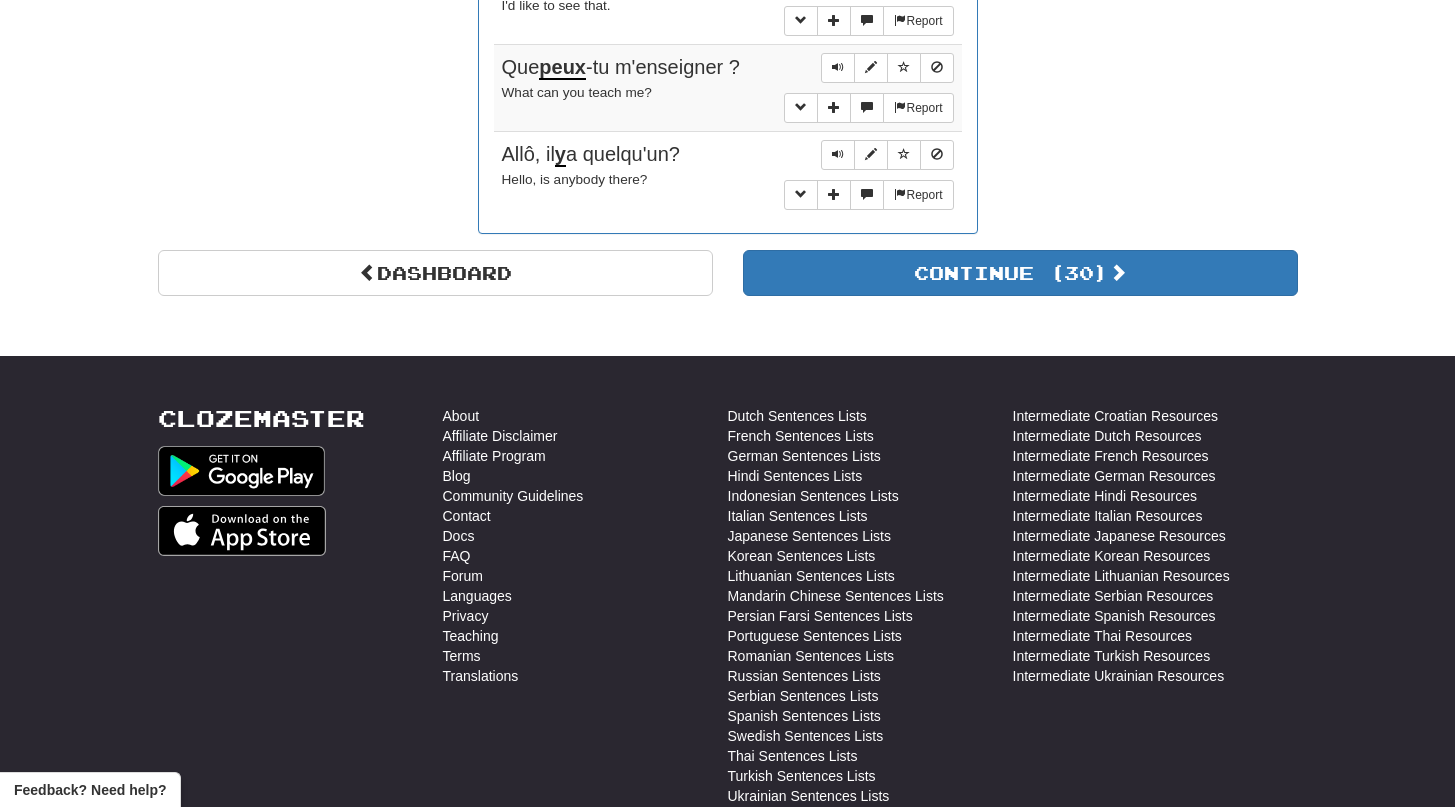 scroll, scrollTop: 3442, scrollLeft: 0, axis: vertical 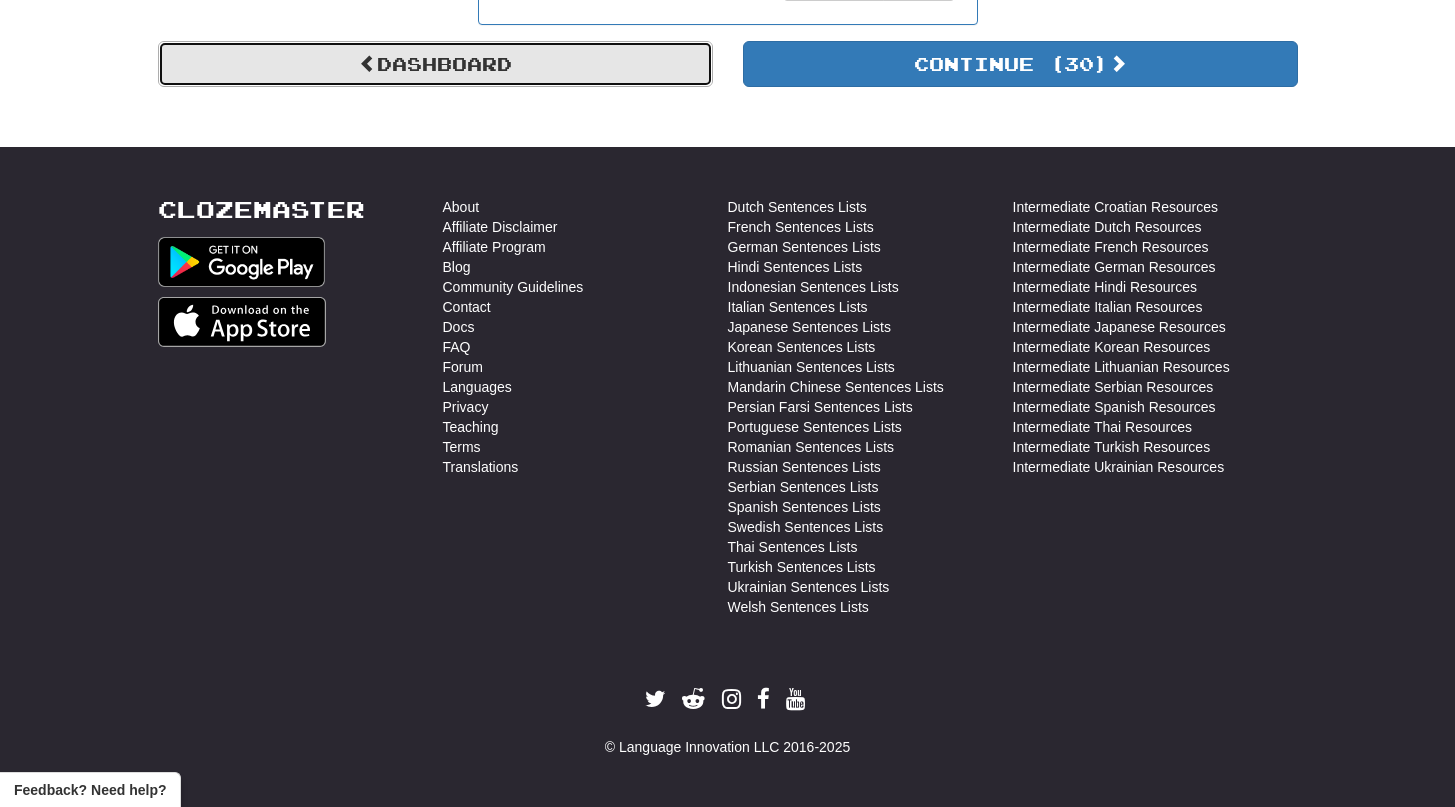 click on "Dashboard" at bounding box center [435, 64] 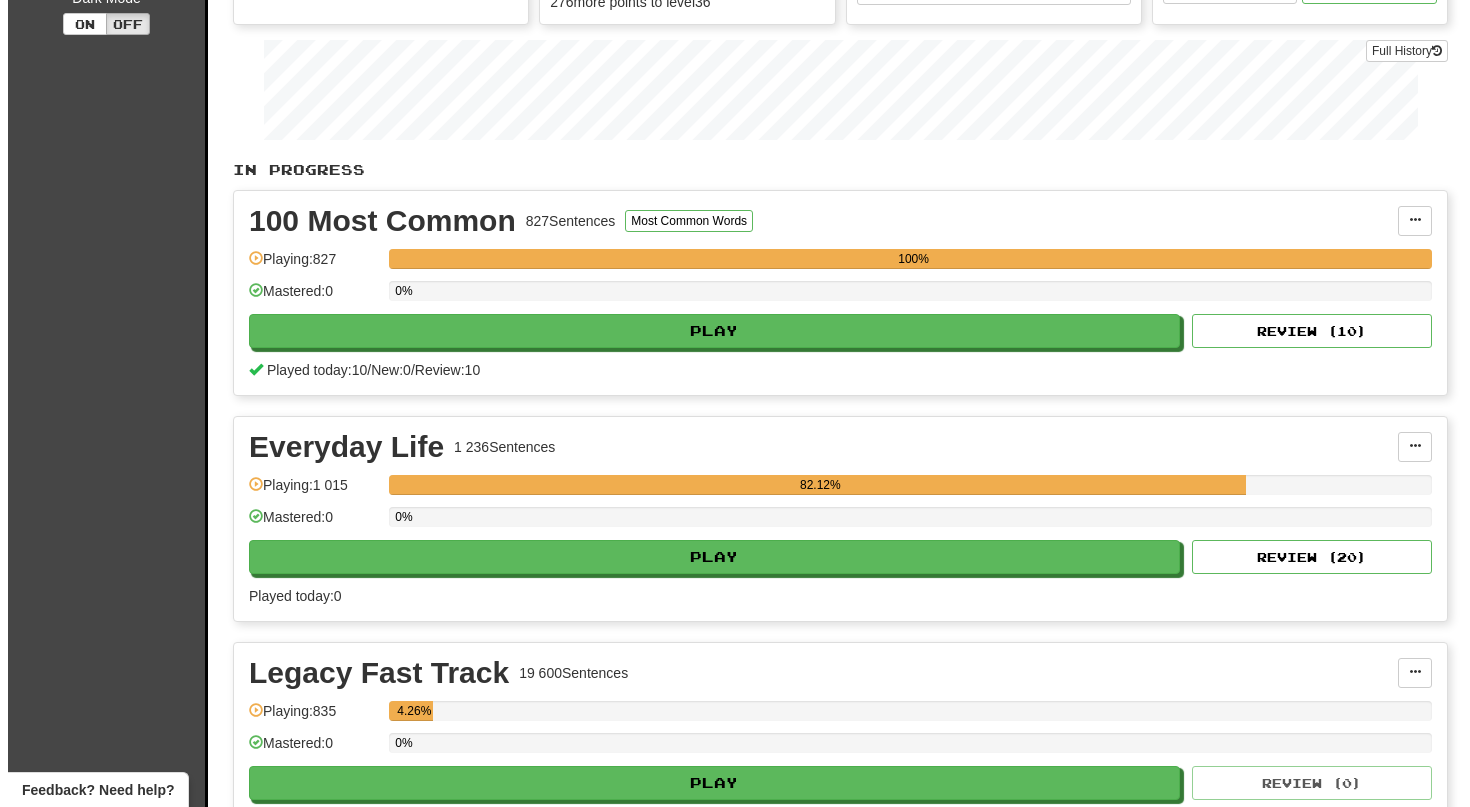 scroll, scrollTop: 283, scrollLeft: 0, axis: vertical 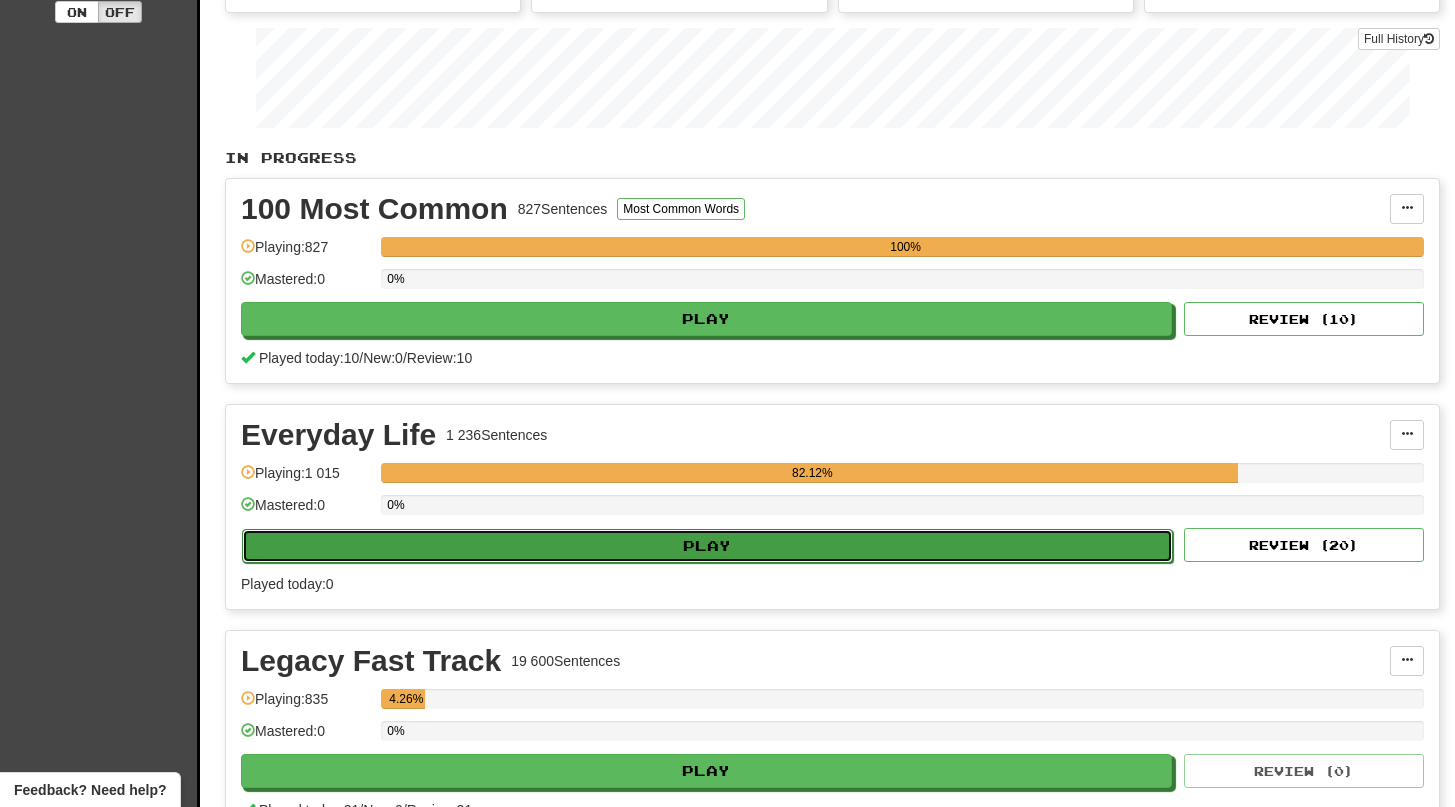 click on "Play" at bounding box center (707, 546) 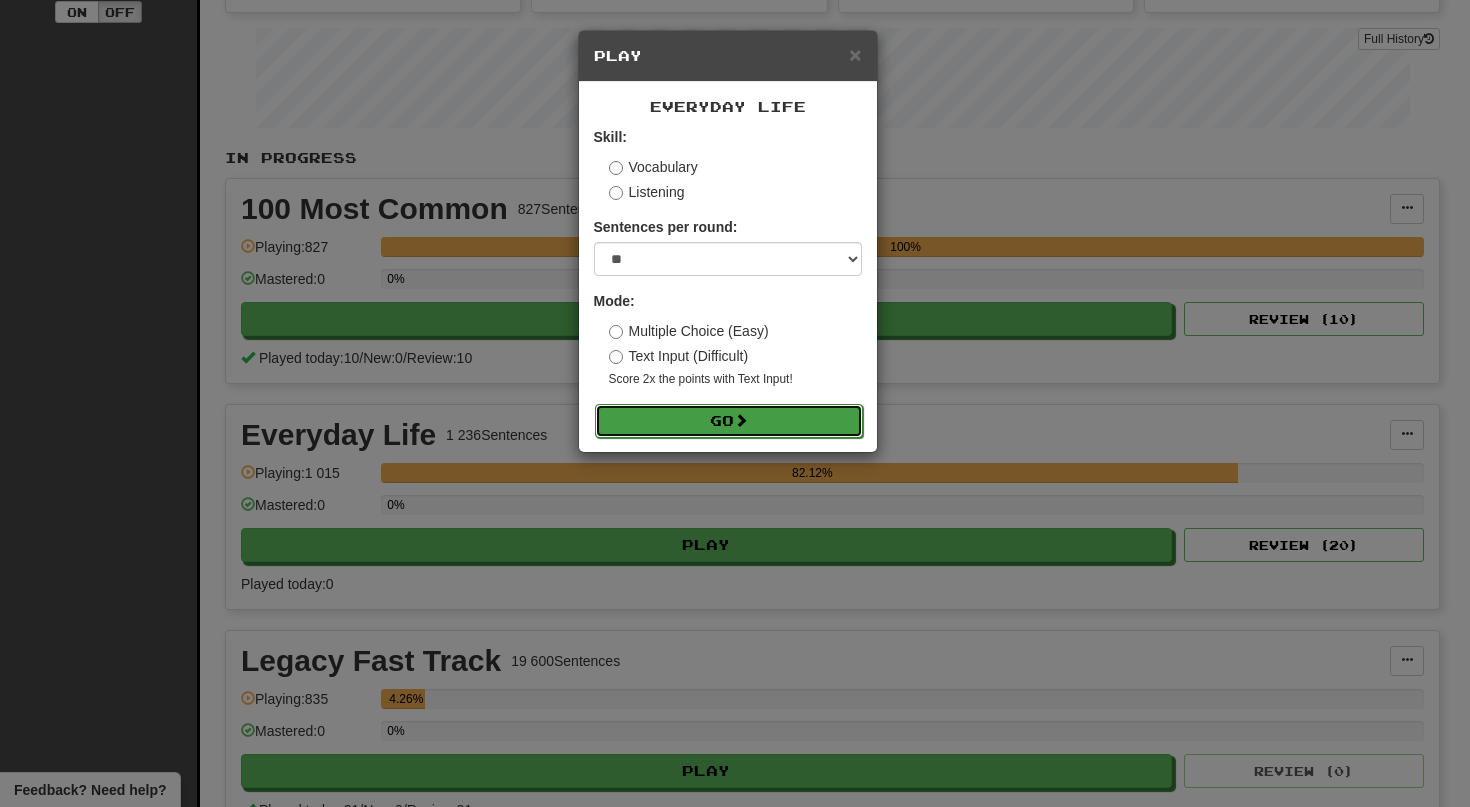 click on "Go" at bounding box center [729, 421] 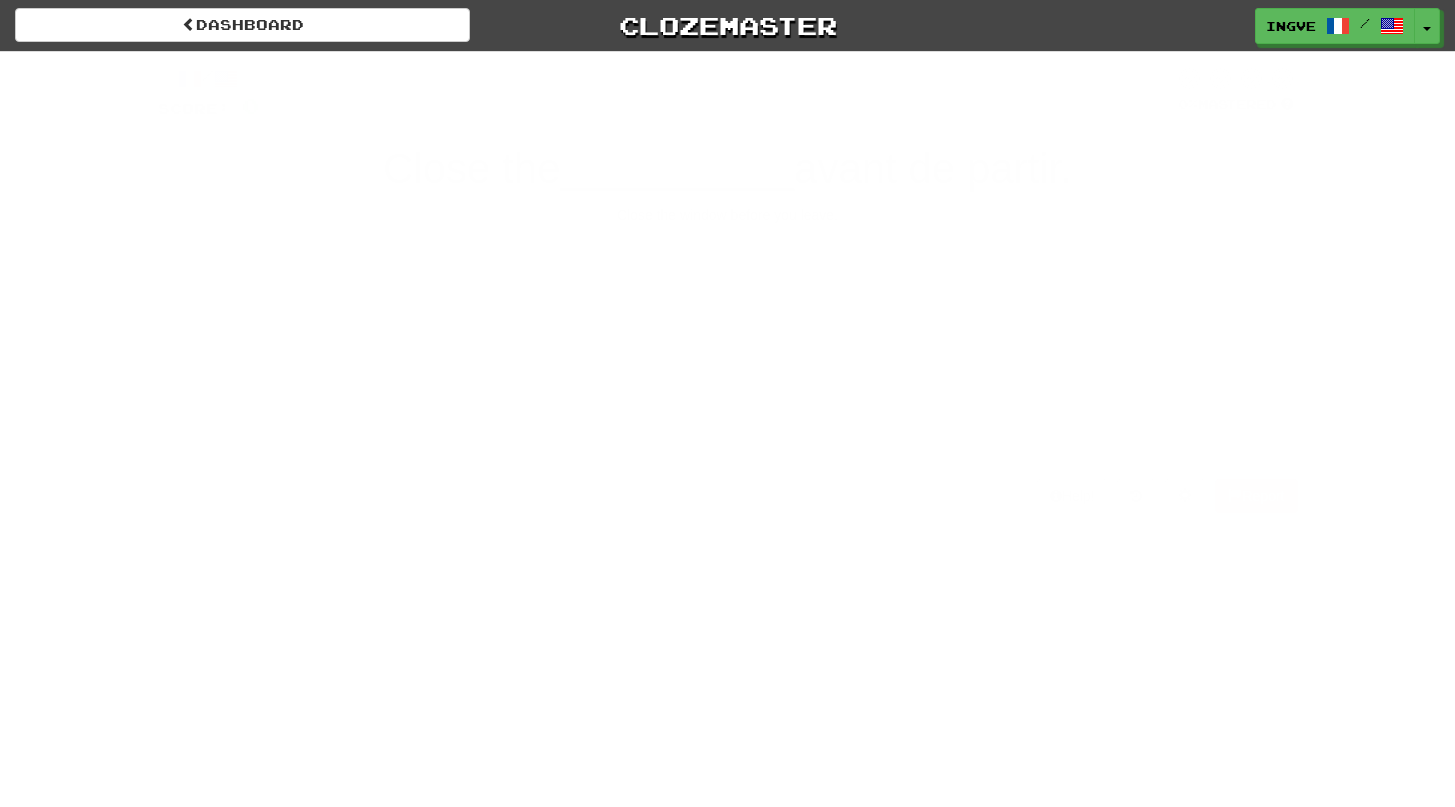 scroll, scrollTop: 0, scrollLeft: 0, axis: both 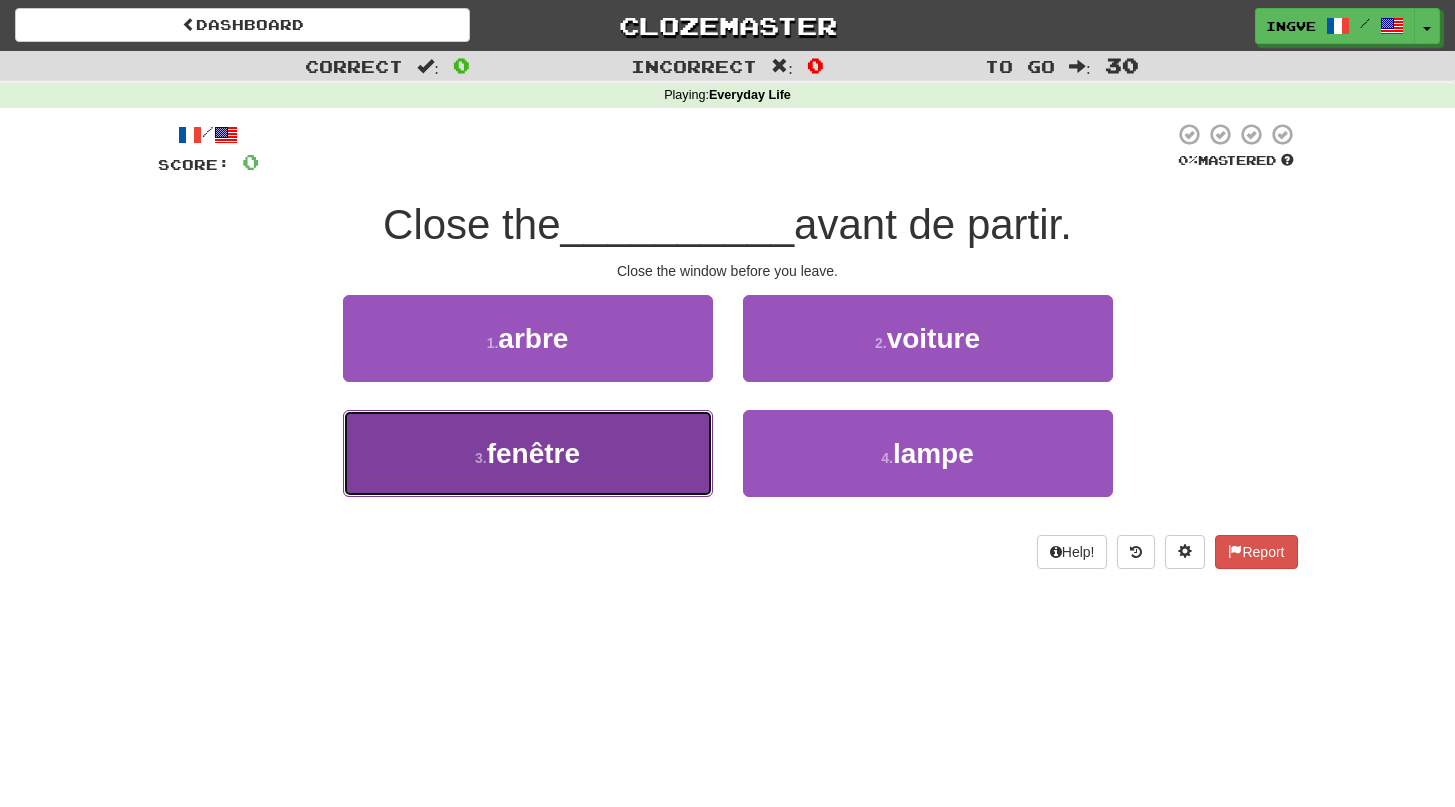 click on "3 .  fenêtre" at bounding box center (528, 453) 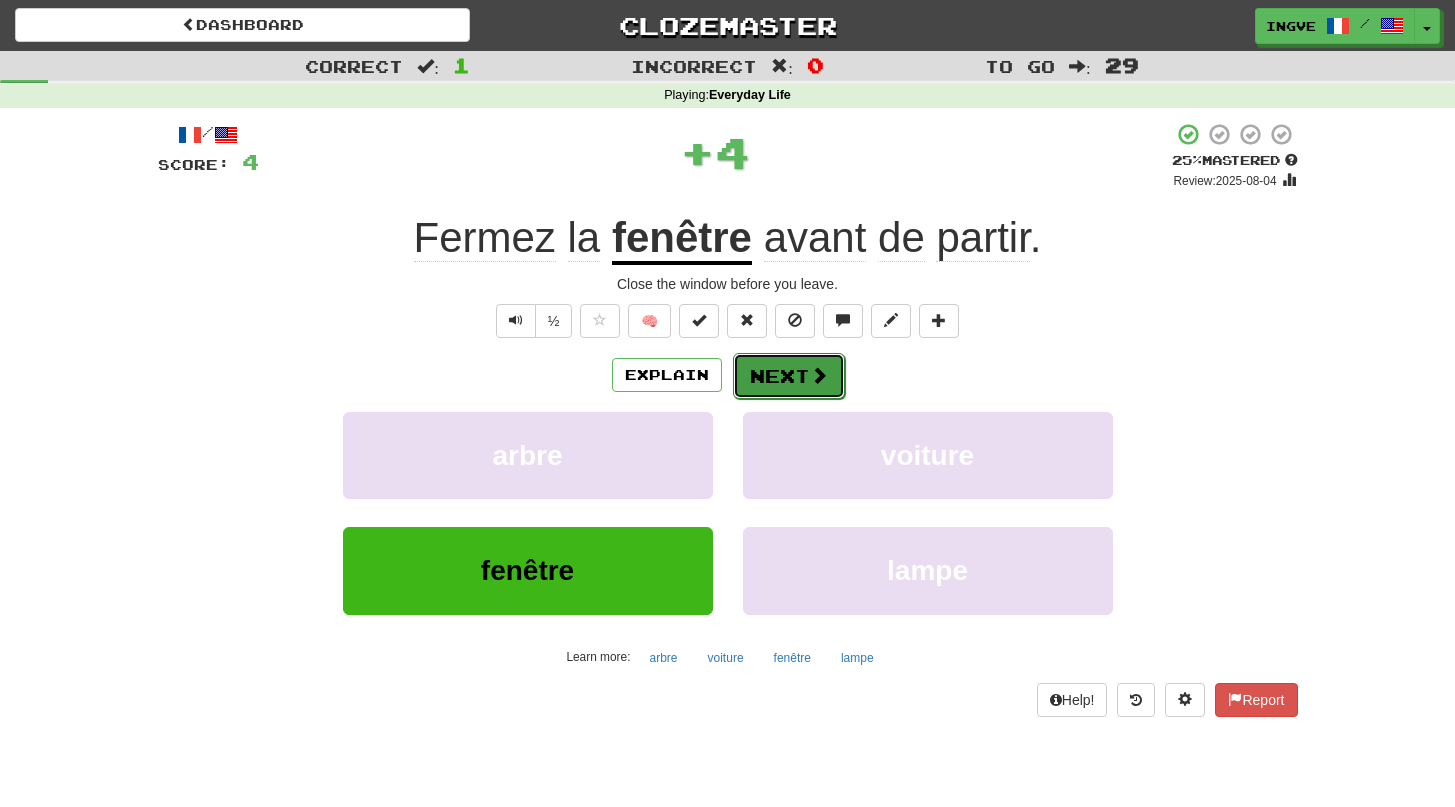 click on "Next" at bounding box center [789, 376] 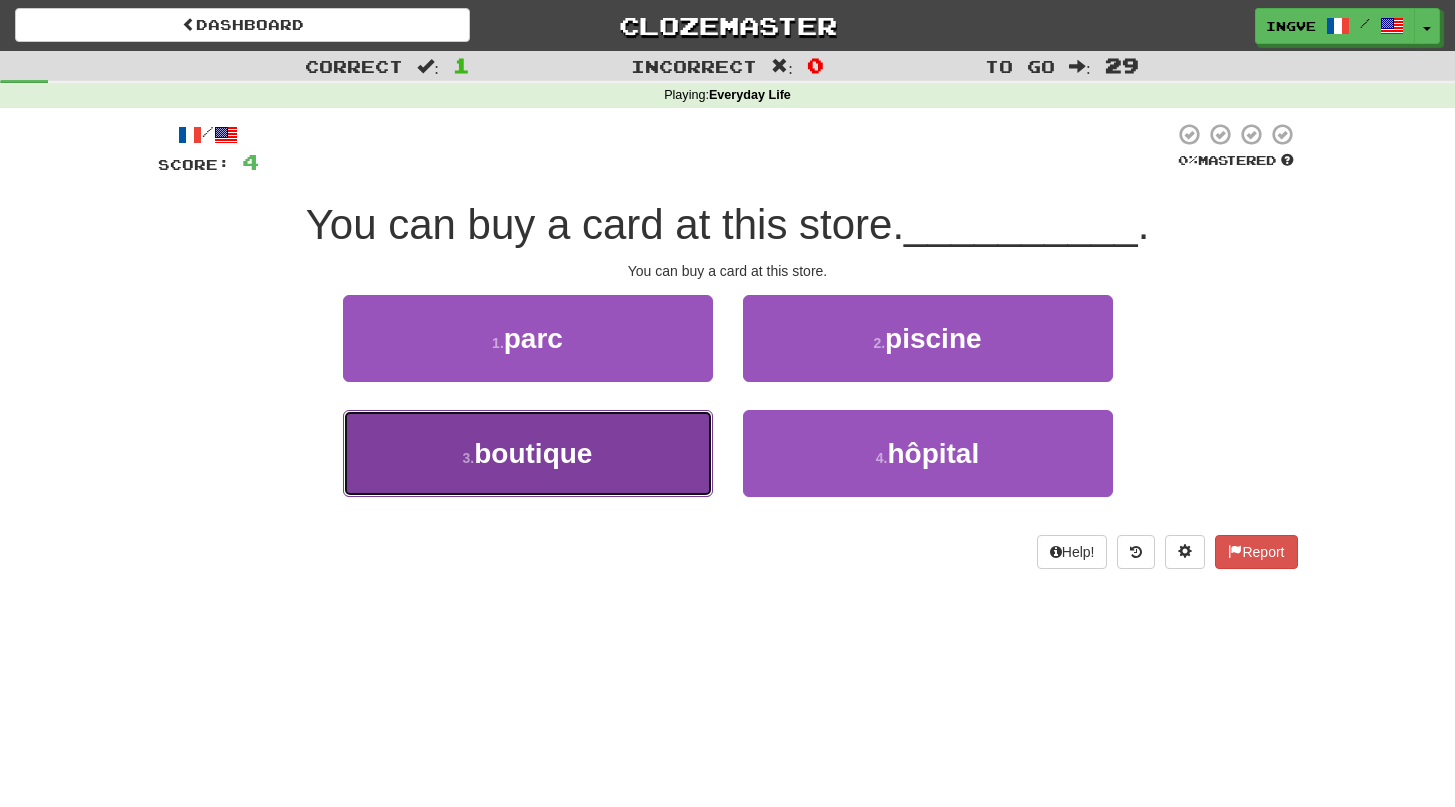 click on "3 .  boutique" at bounding box center [528, 453] 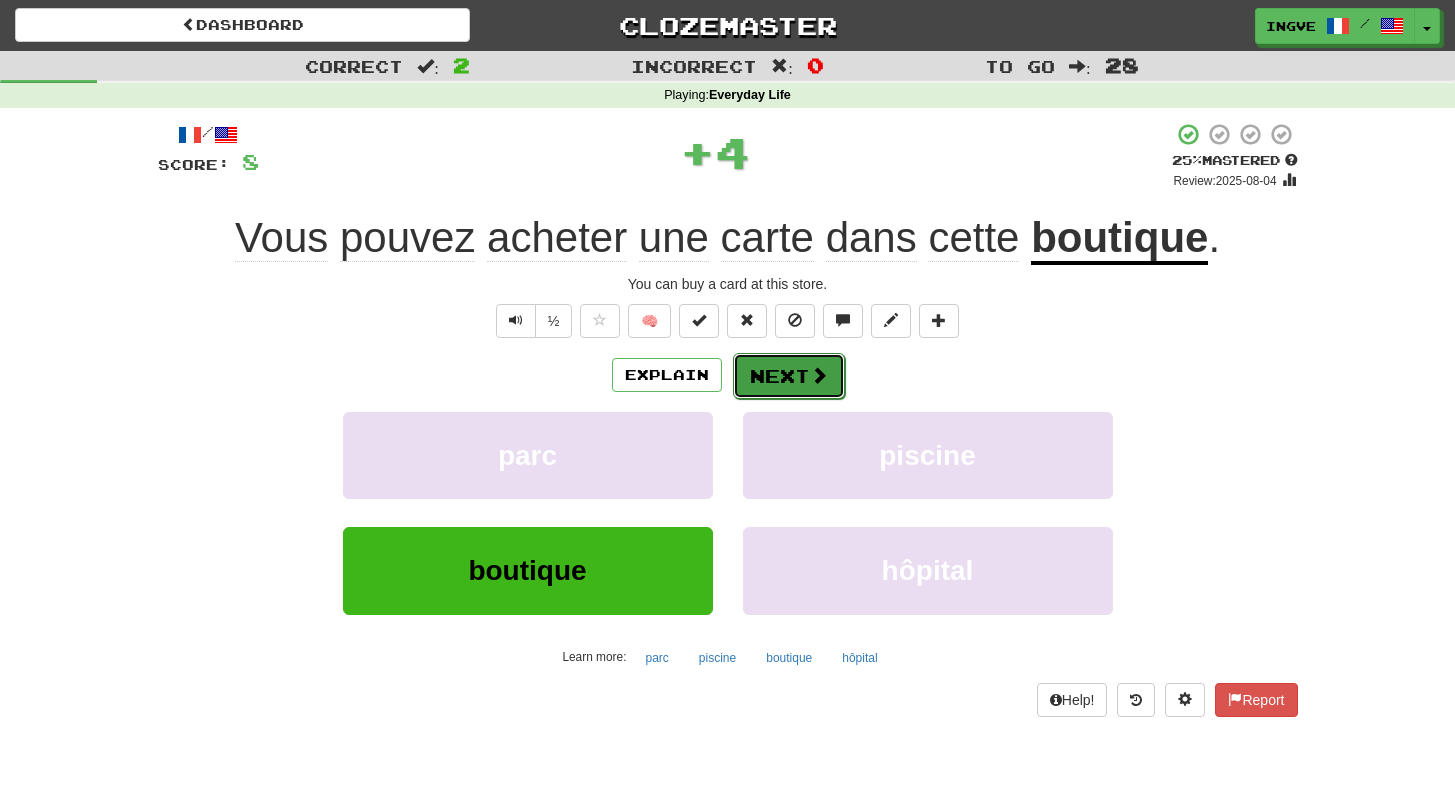 click on "Next" at bounding box center [789, 376] 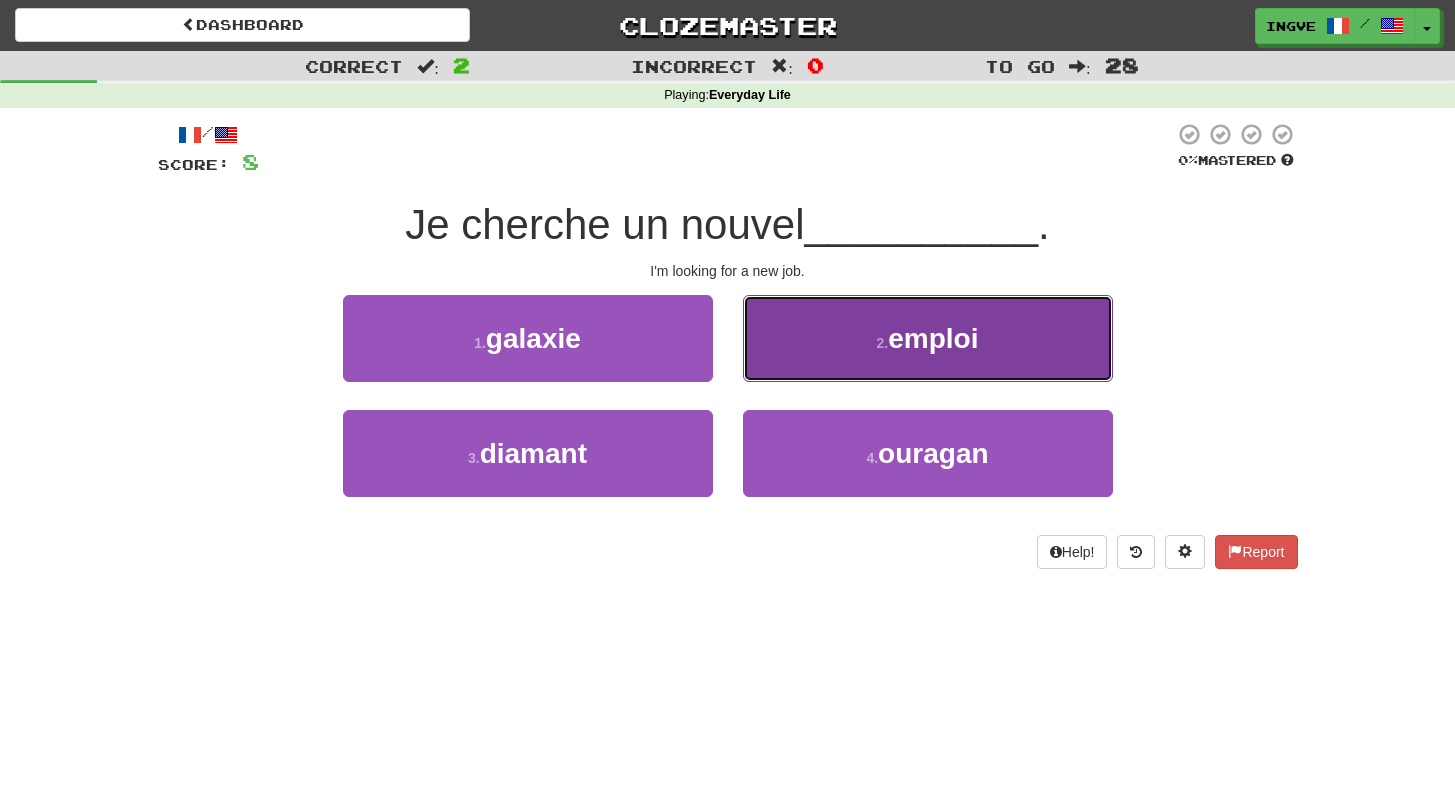 click on "2 .  emploi" at bounding box center [928, 338] 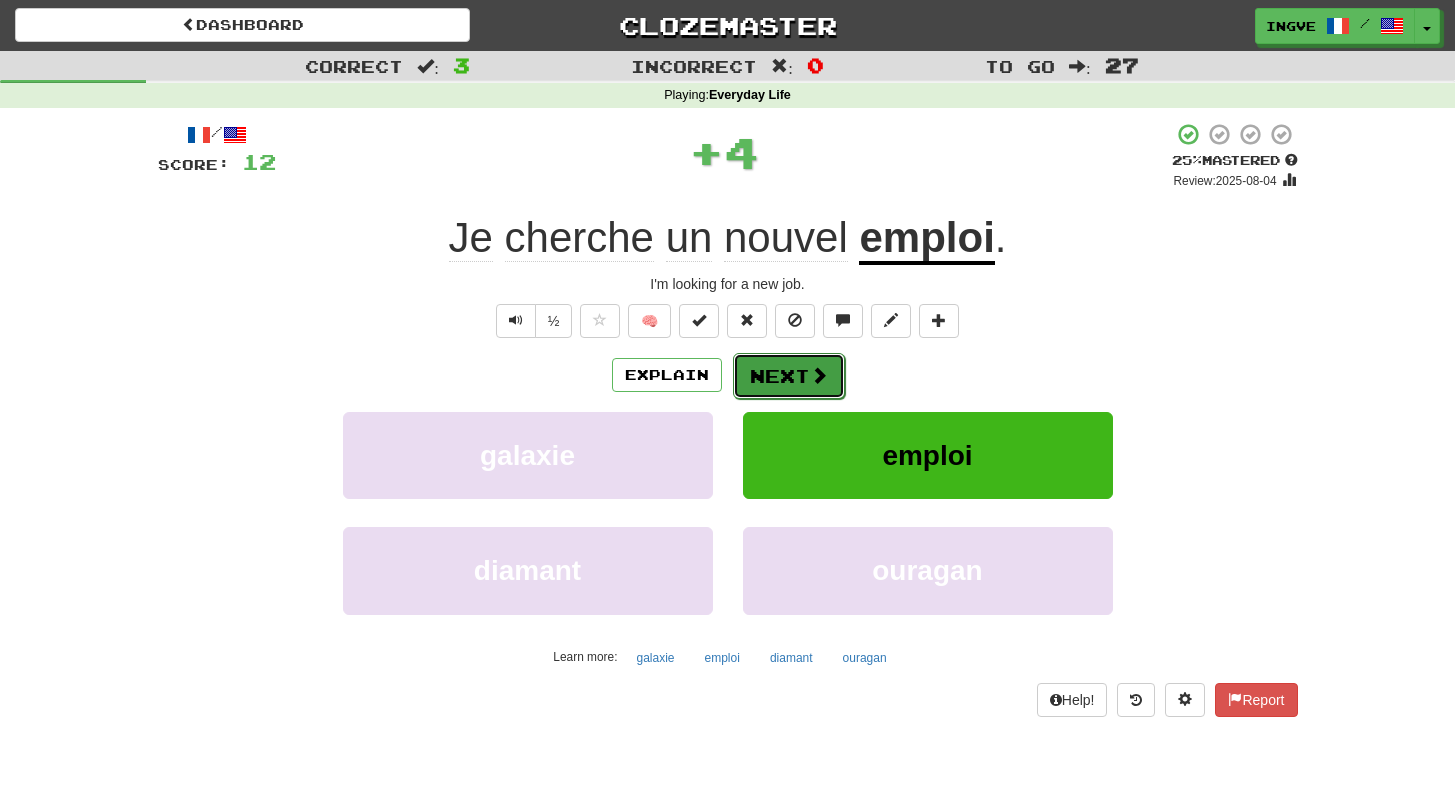 click on "Next" at bounding box center (789, 376) 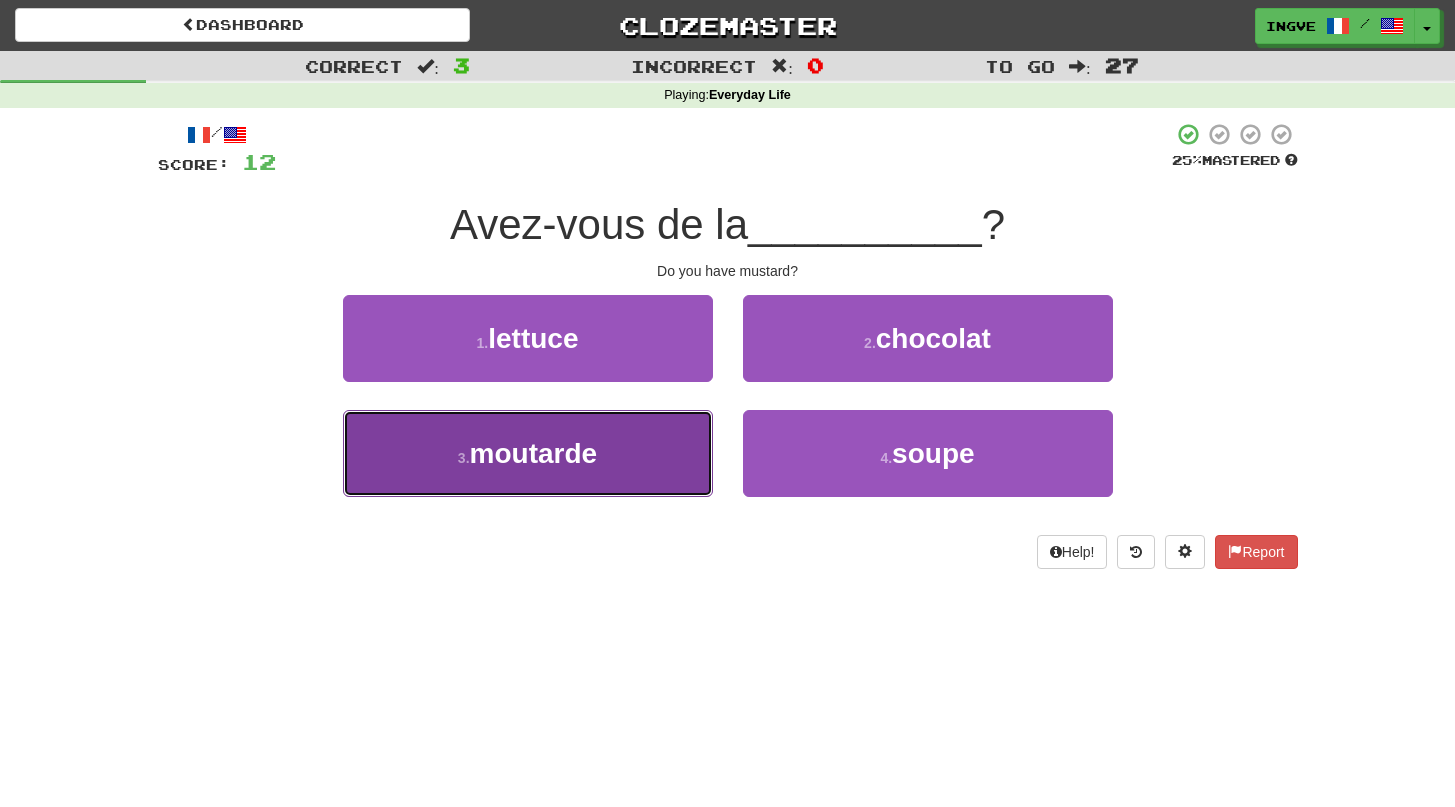 click on "3 .  moutarde" at bounding box center (528, 453) 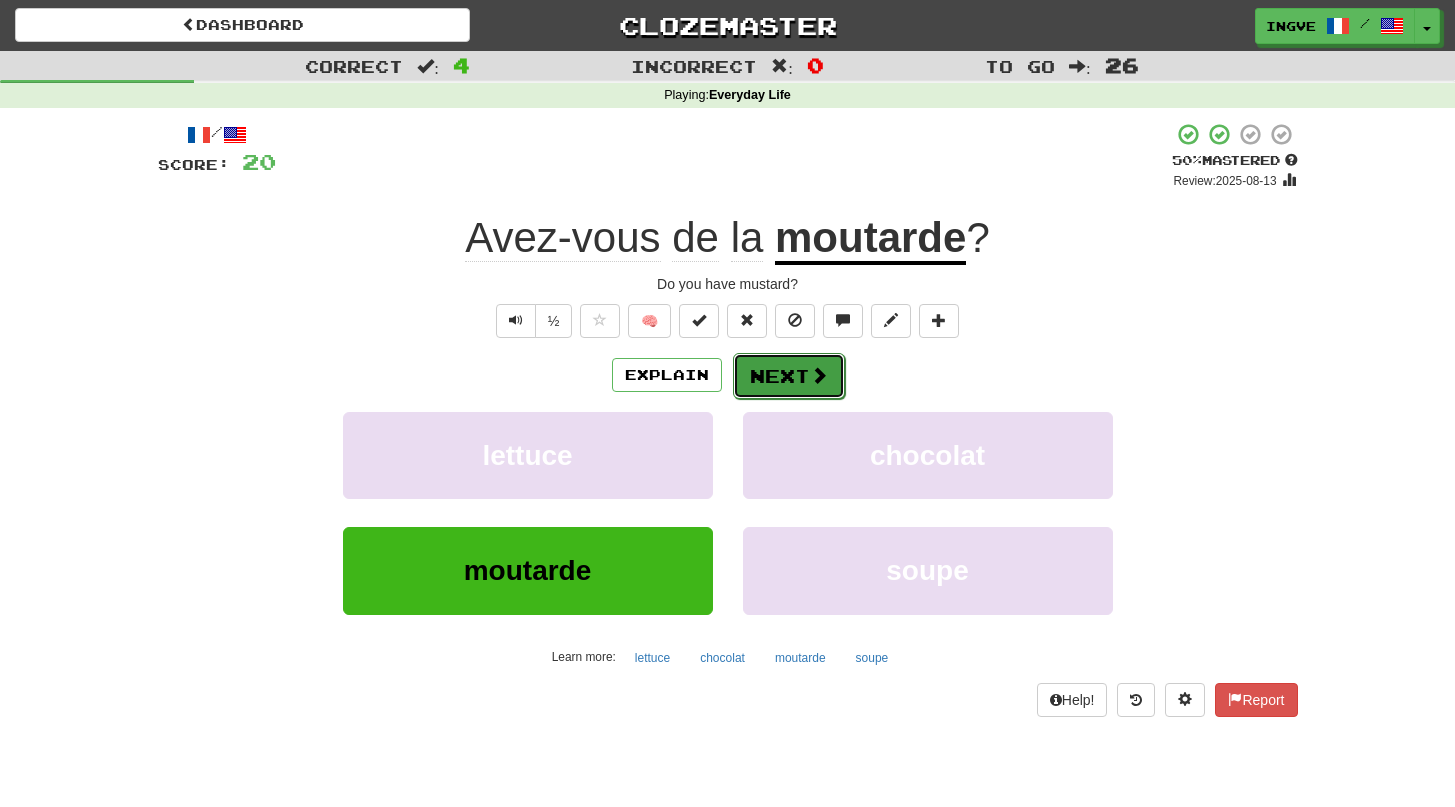 click on "Next" at bounding box center (789, 376) 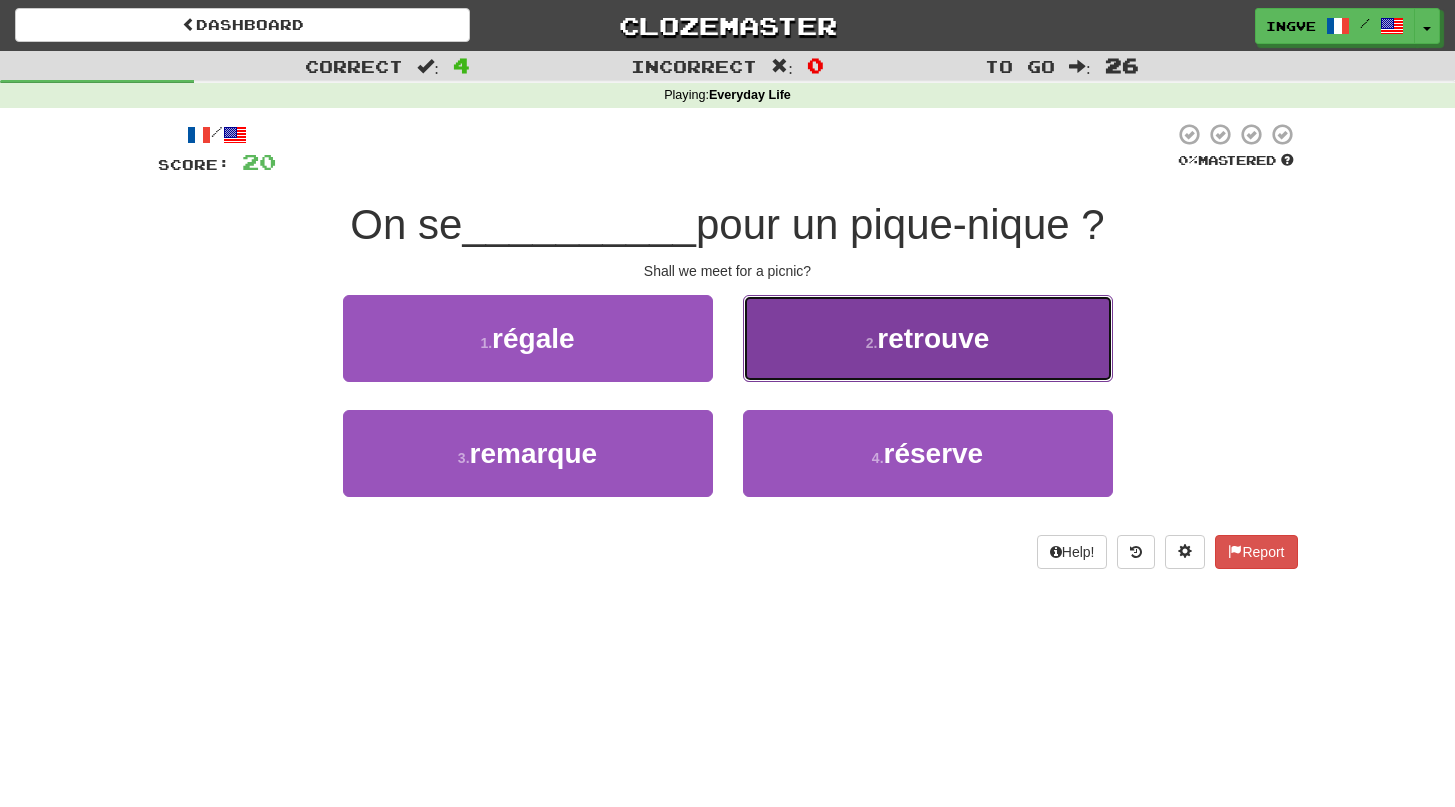 click on "2 .  retrouve" at bounding box center (928, 338) 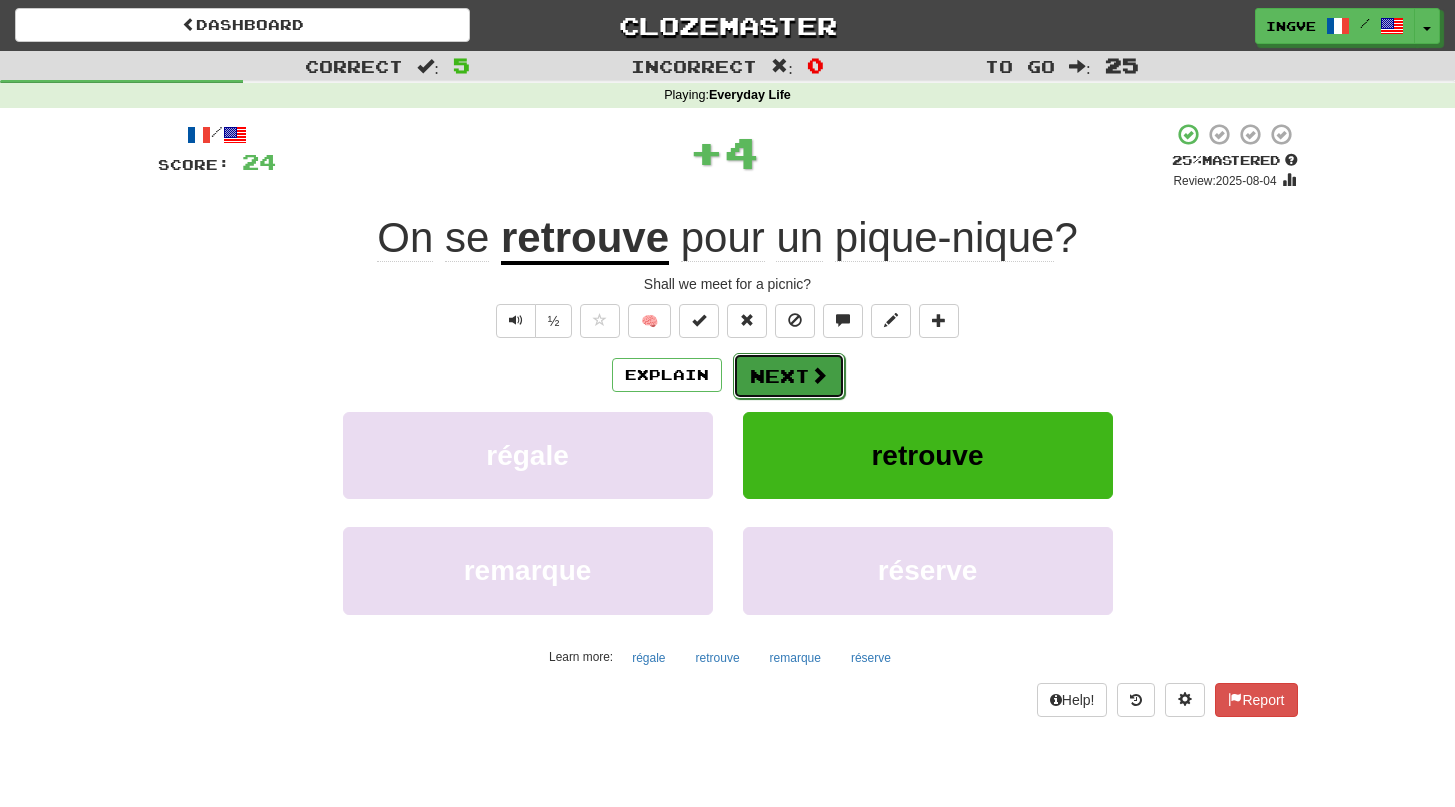 click on "Next" at bounding box center [789, 376] 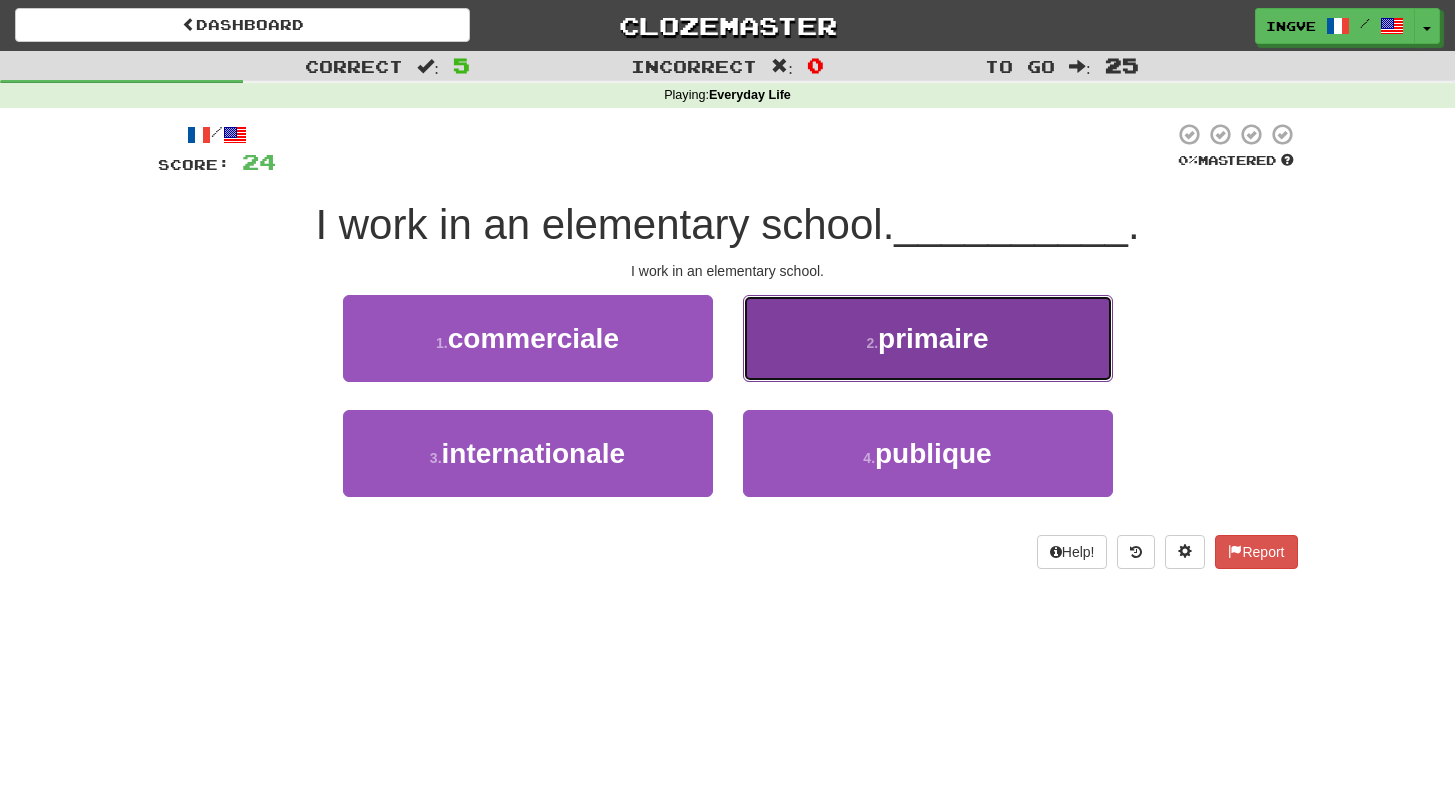click on "2 .  primaire" at bounding box center (928, 338) 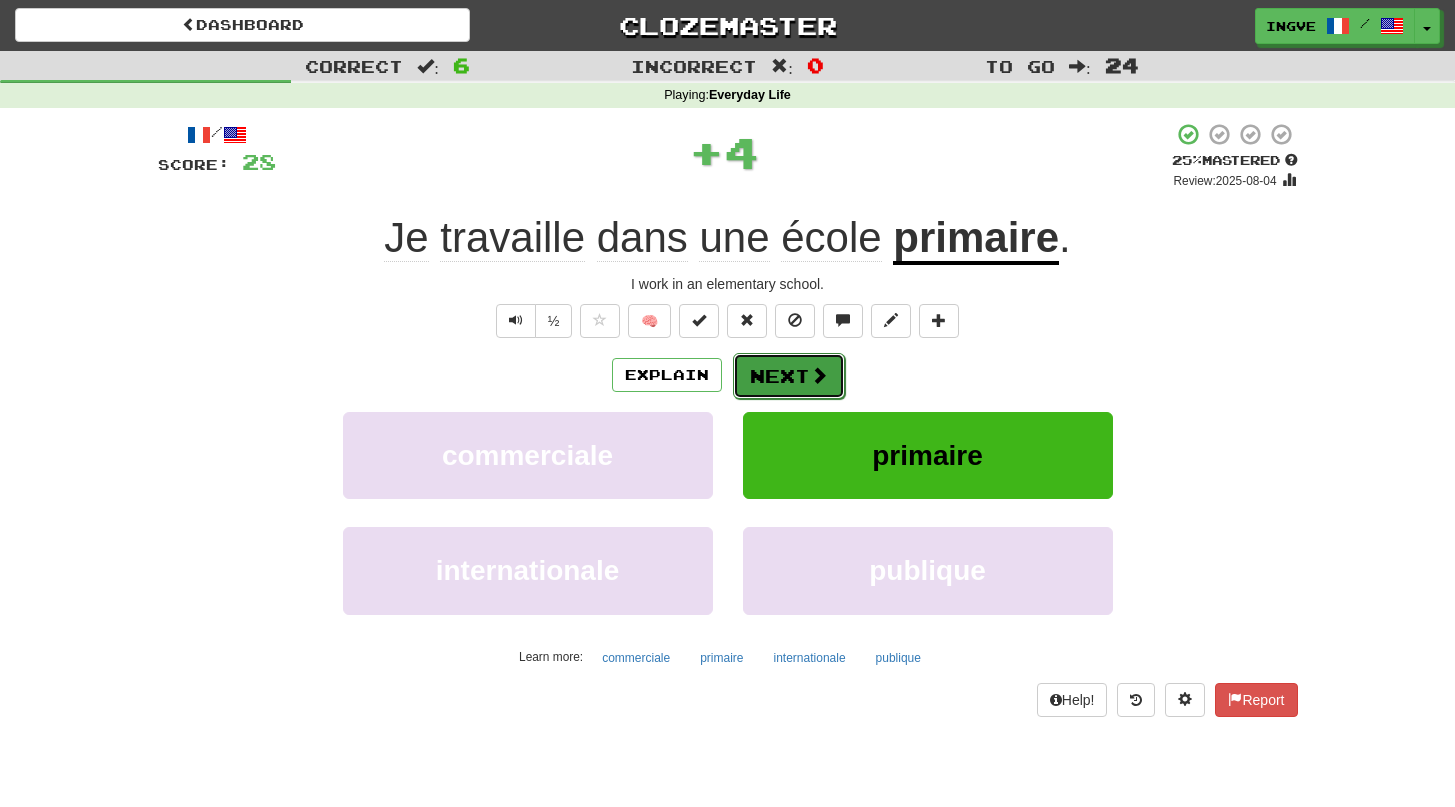 click on "Next" at bounding box center [789, 376] 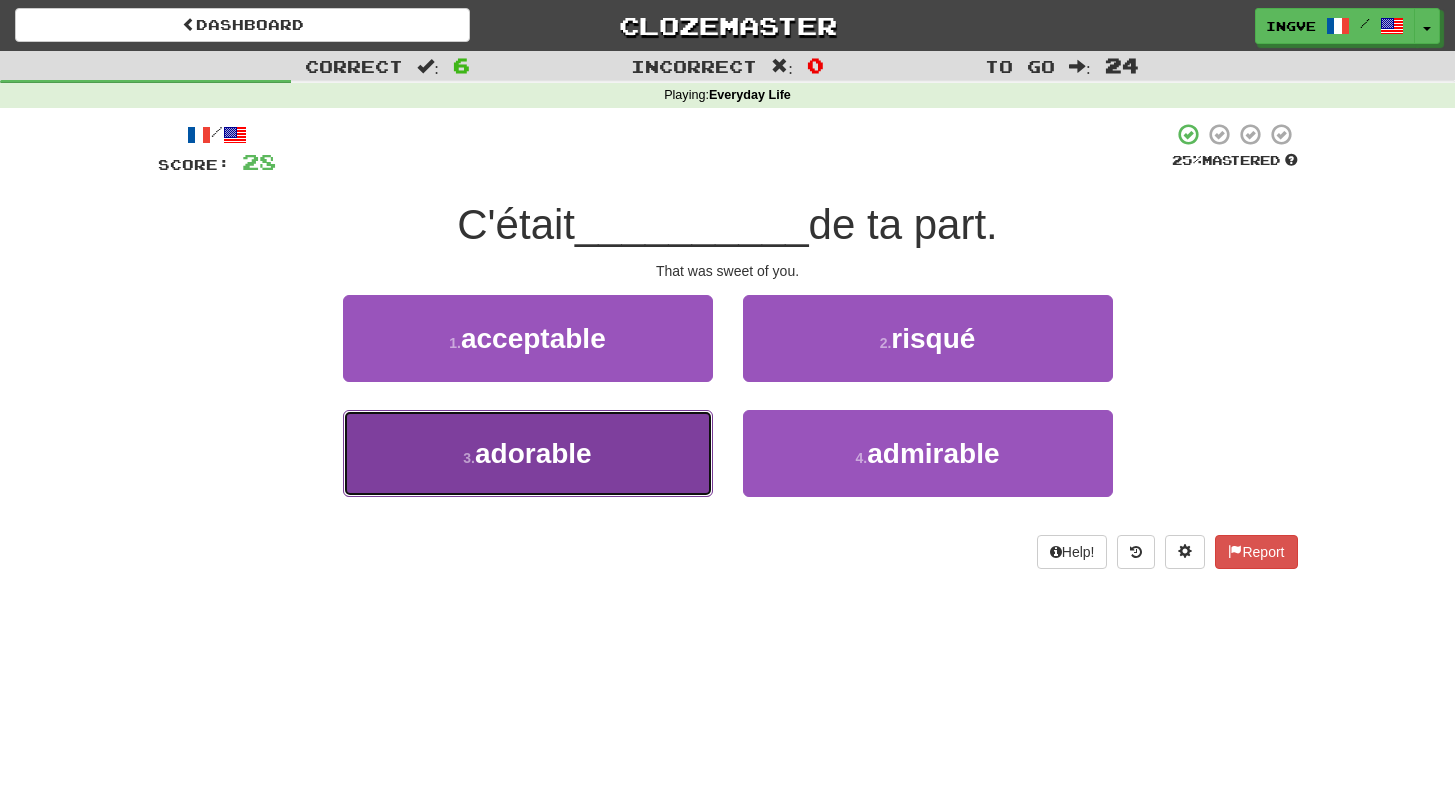click on "3 .  adorable" at bounding box center [528, 453] 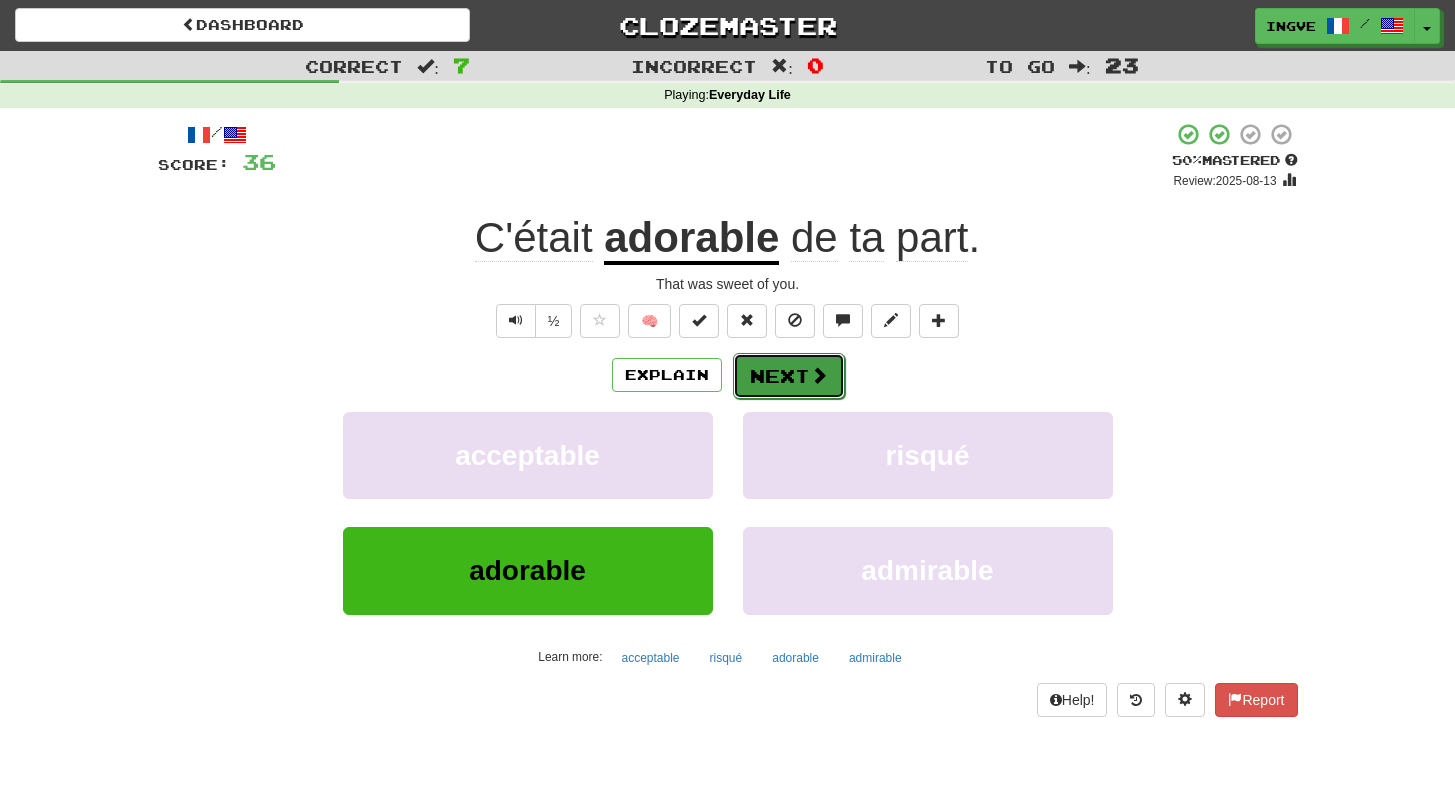 click on "Next" at bounding box center [789, 376] 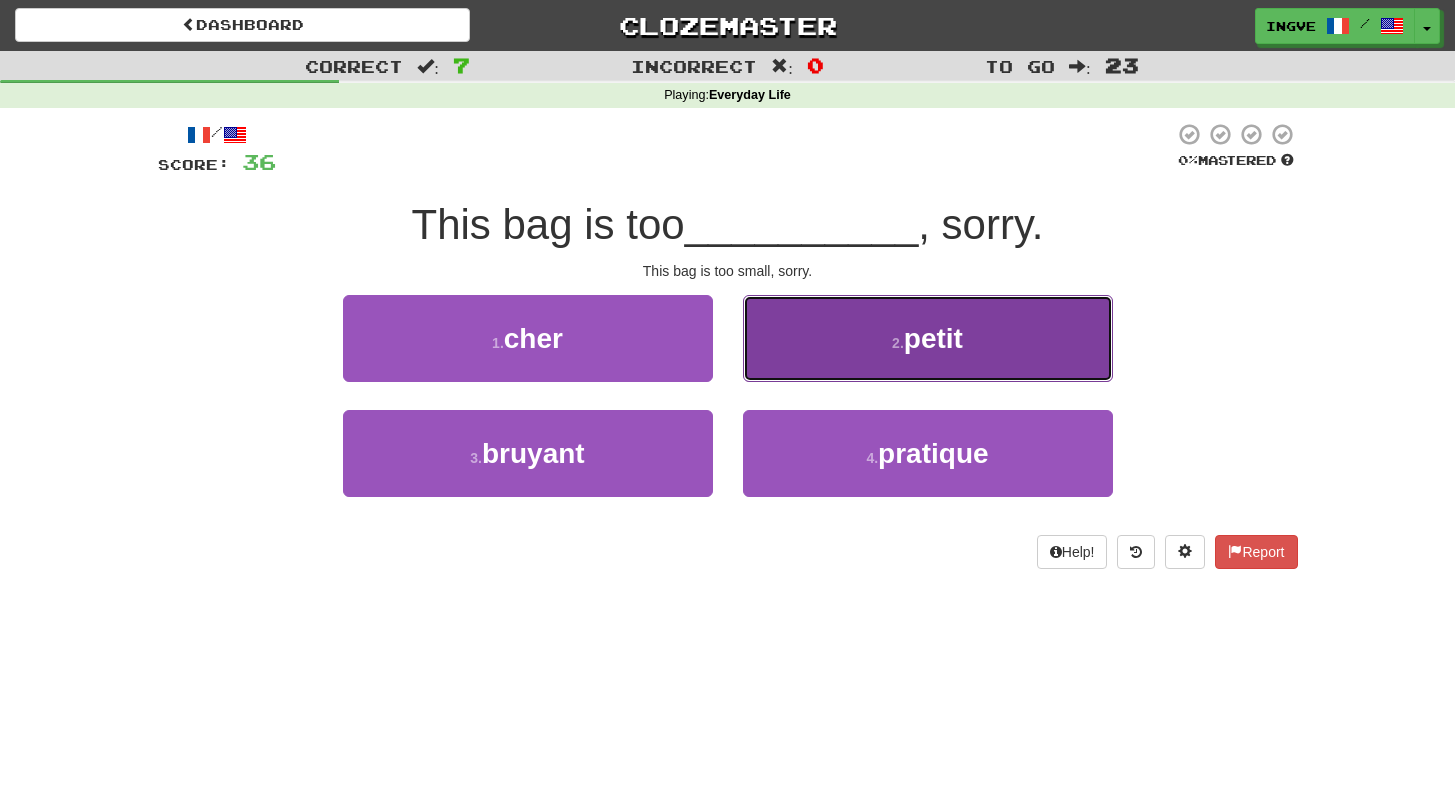 click on "2 .  petit" at bounding box center [928, 338] 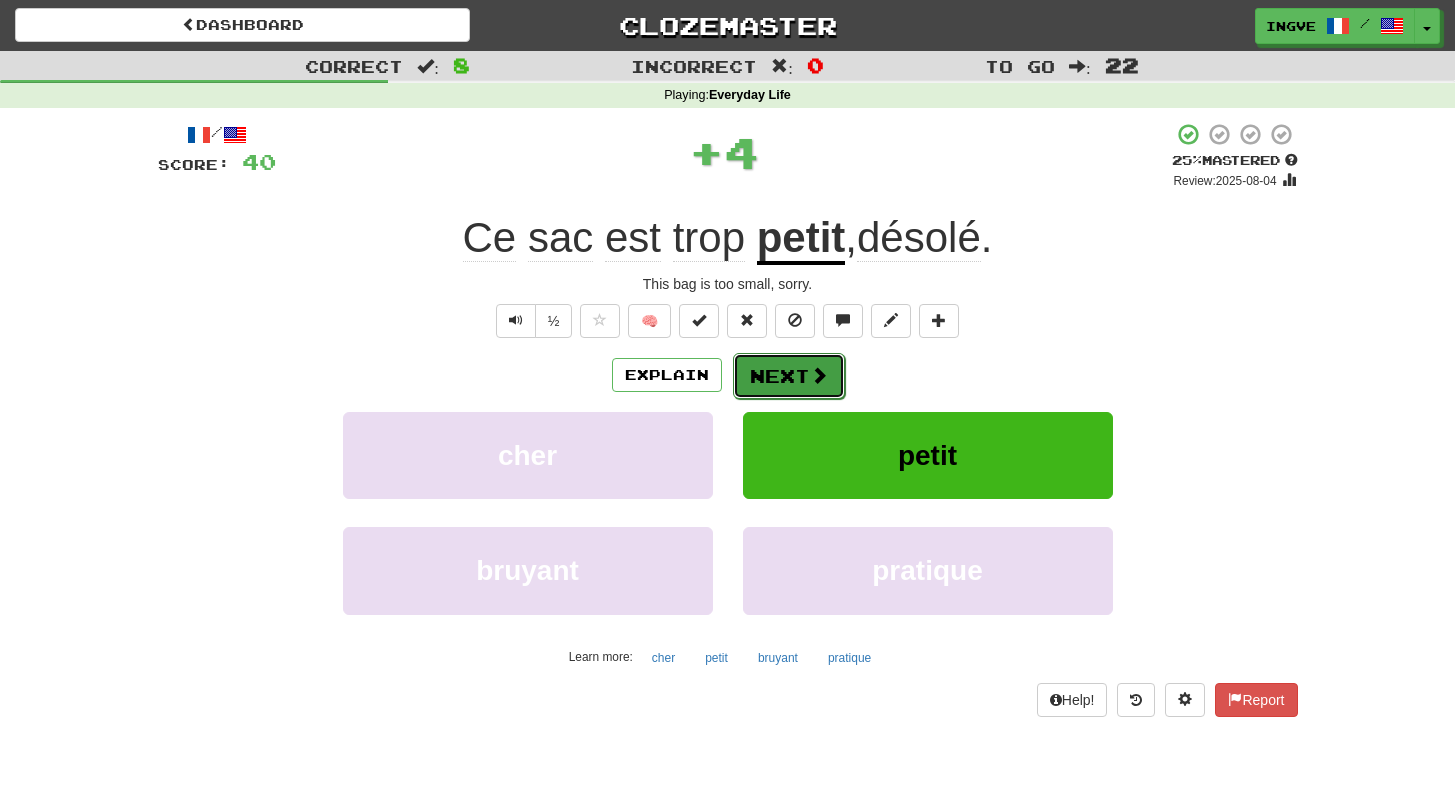 click on "Next" at bounding box center (789, 376) 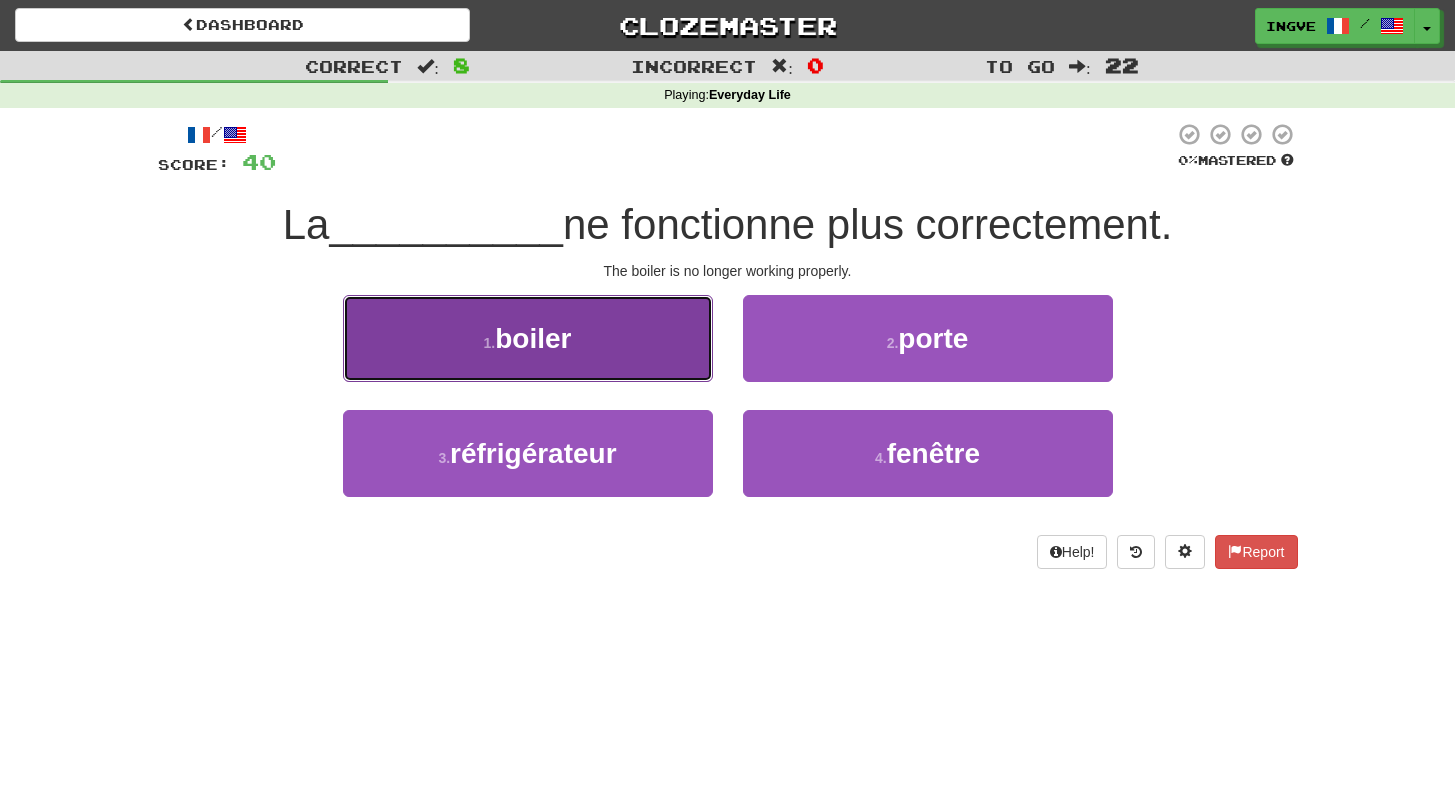 click on "1 .  chaudière" at bounding box center [528, 338] 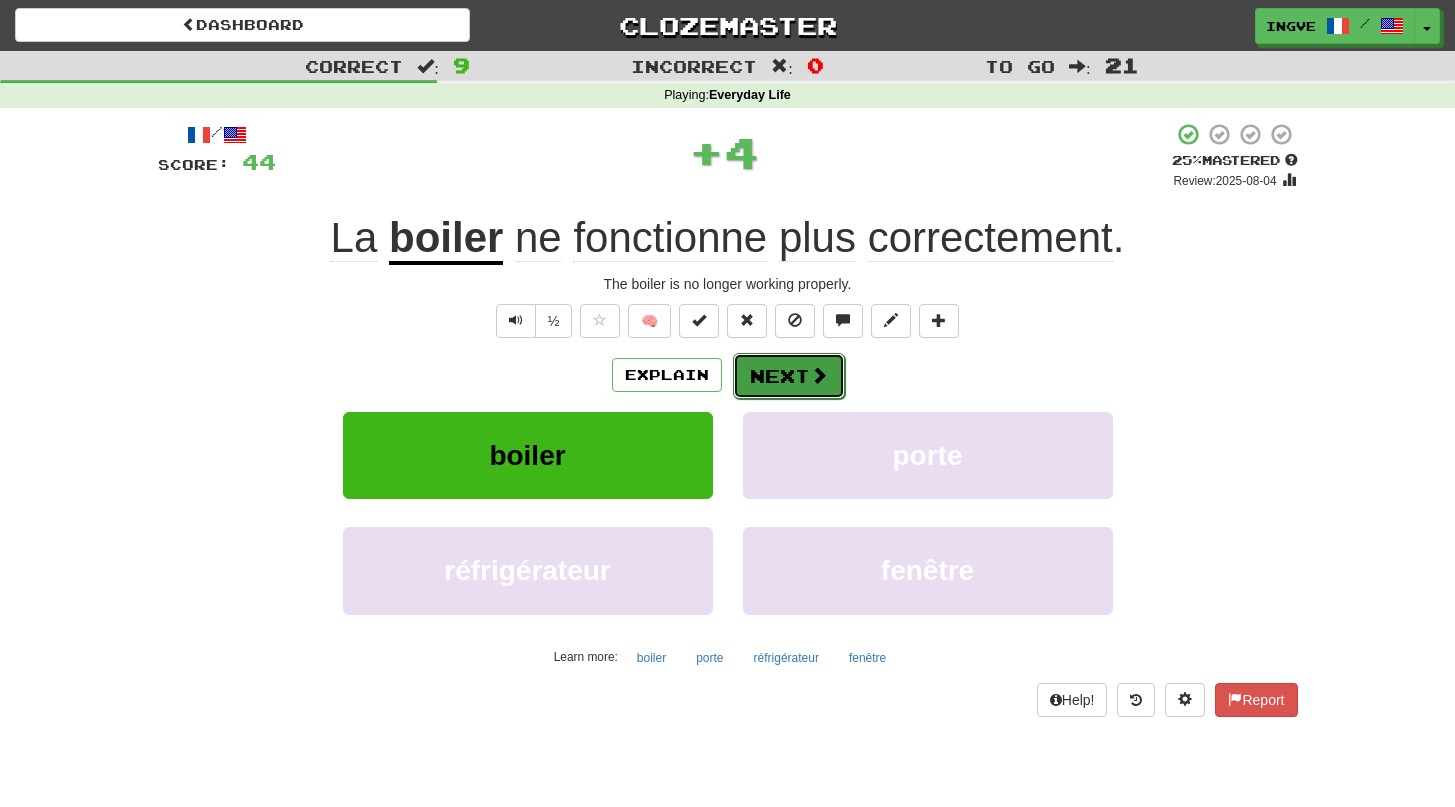 click on "Next" at bounding box center [789, 376] 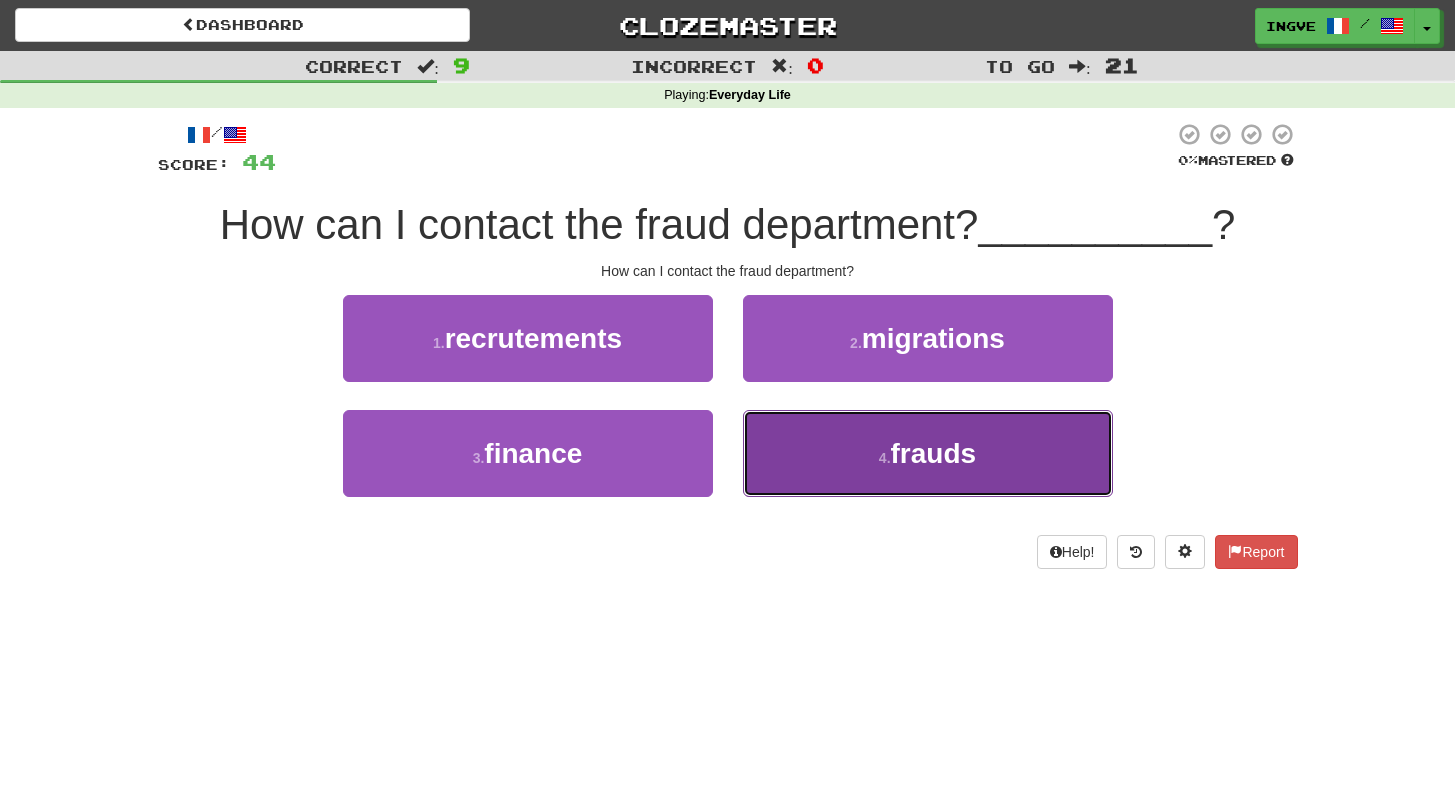 click on "4 .  fraudes" at bounding box center (928, 453) 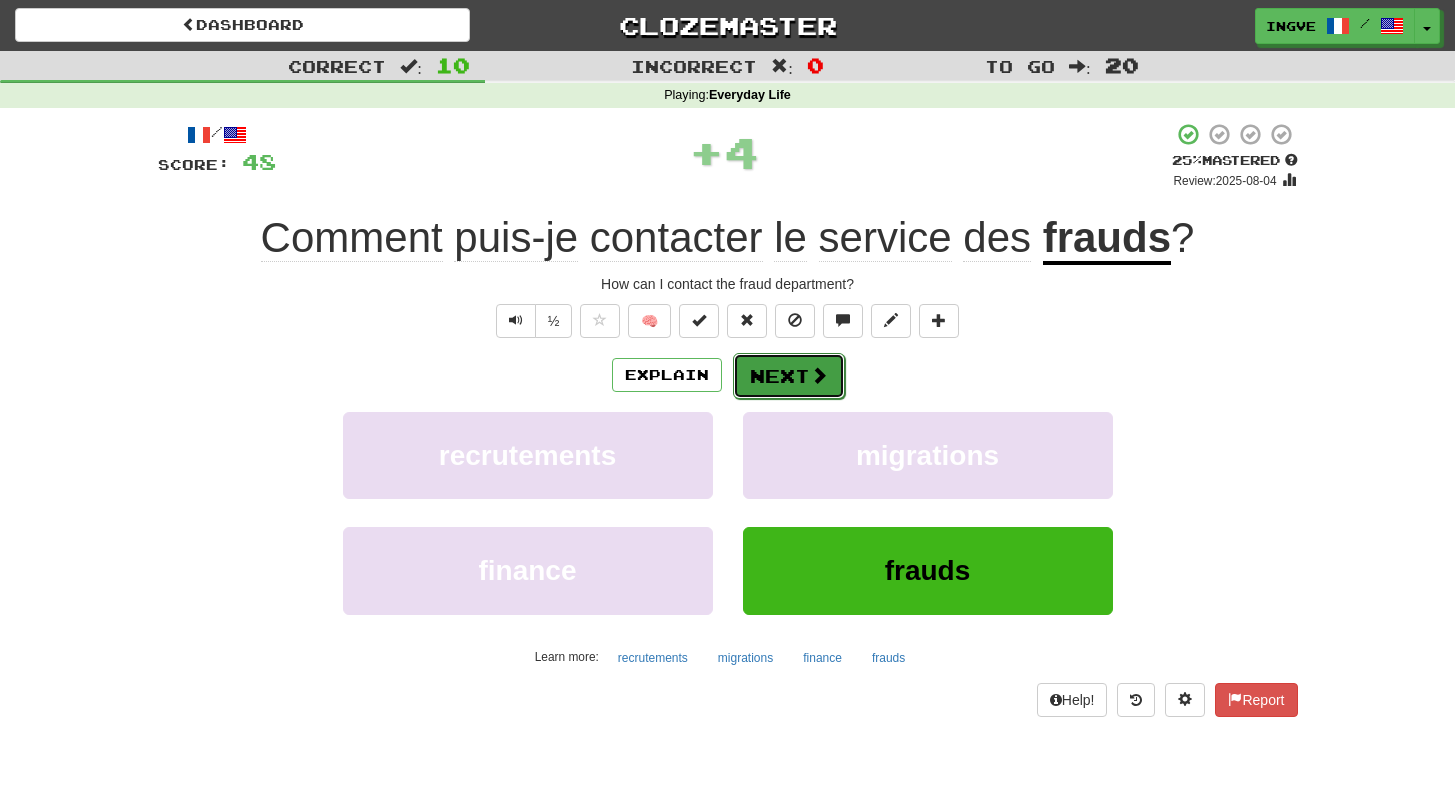 click on "Next" at bounding box center (789, 376) 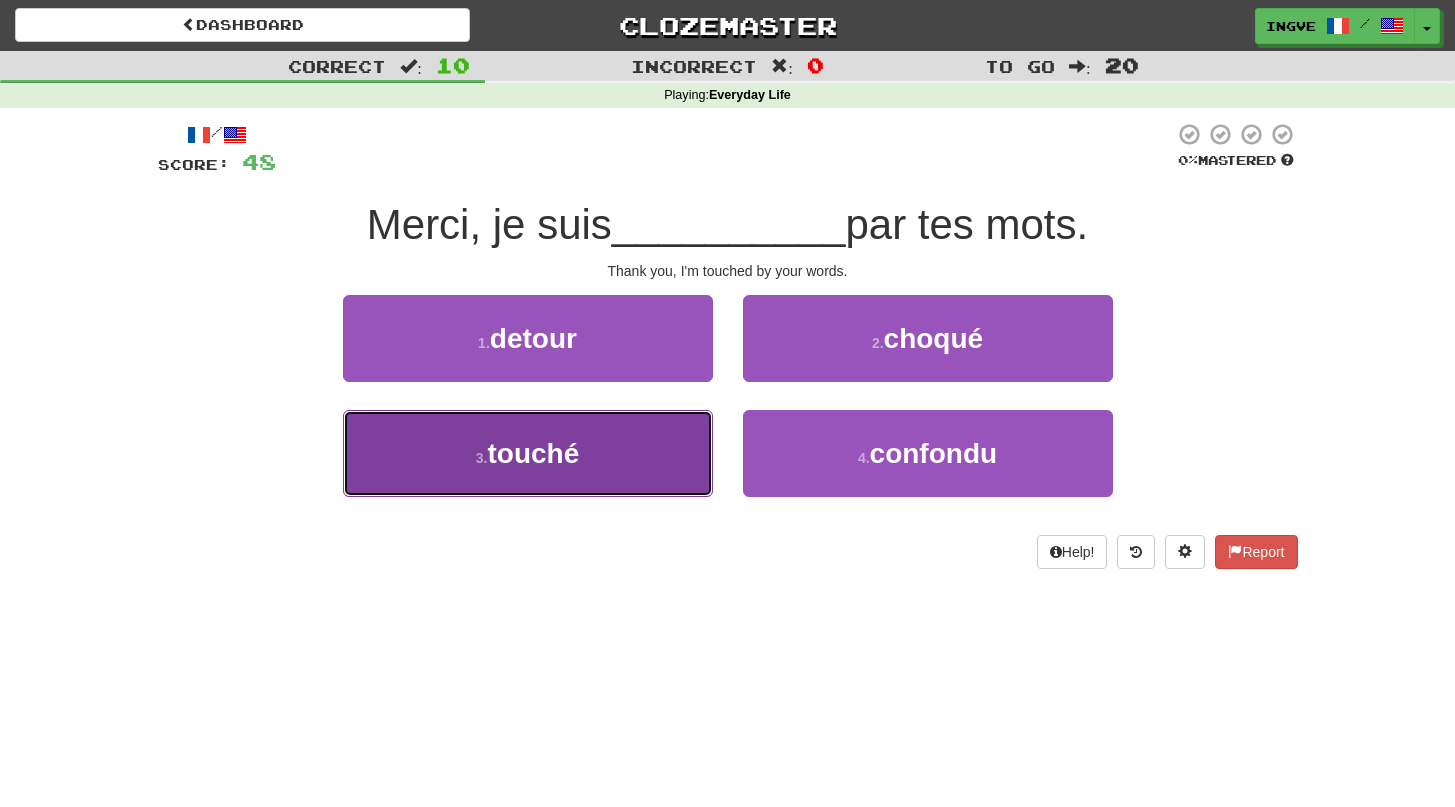 click on "3 .  touché" at bounding box center [528, 453] 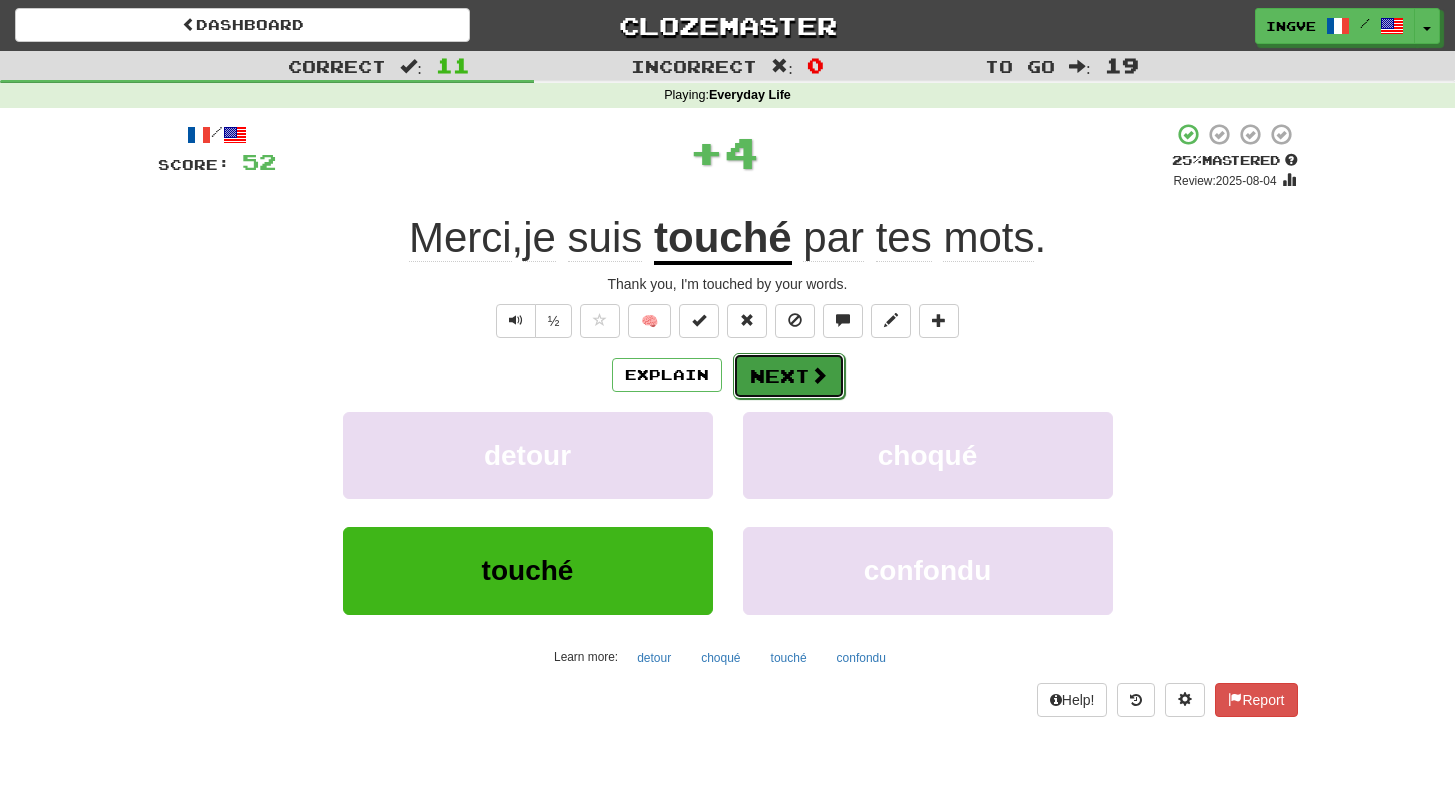 click on "Next" at bounding box center [789, 376] 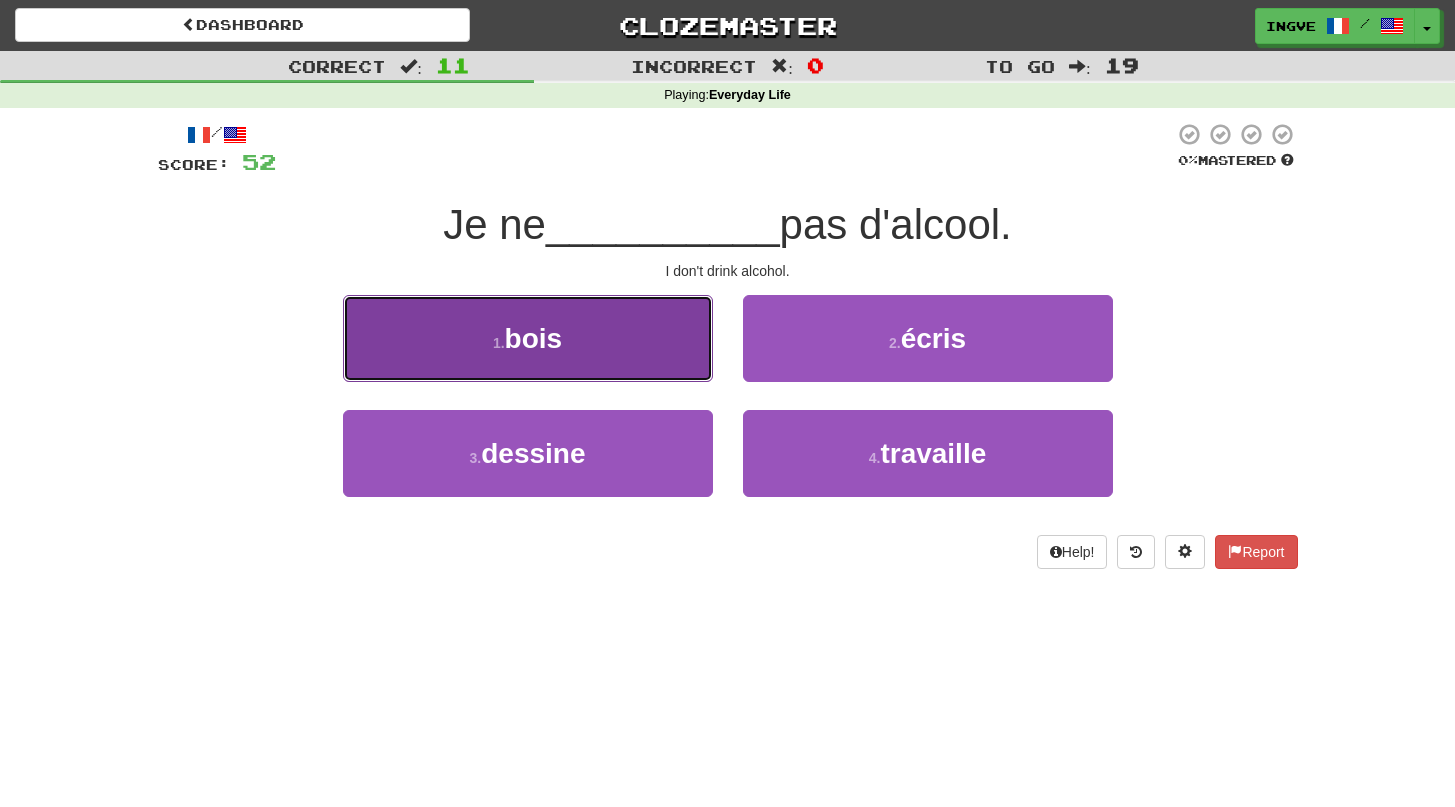 click on "1 .  bois" at bounding box center [528, 338] 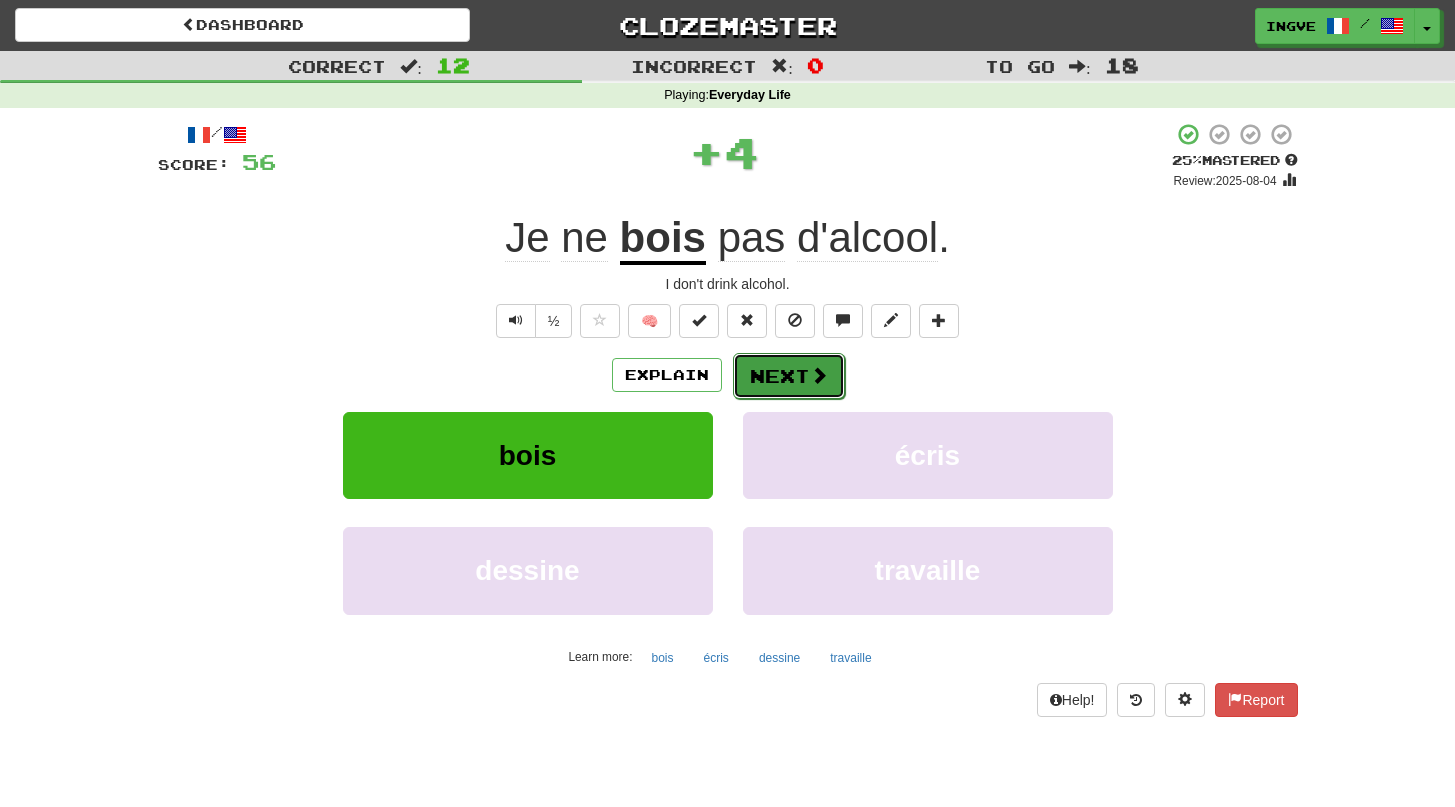click on "Next" at bounding box center (789, 376) 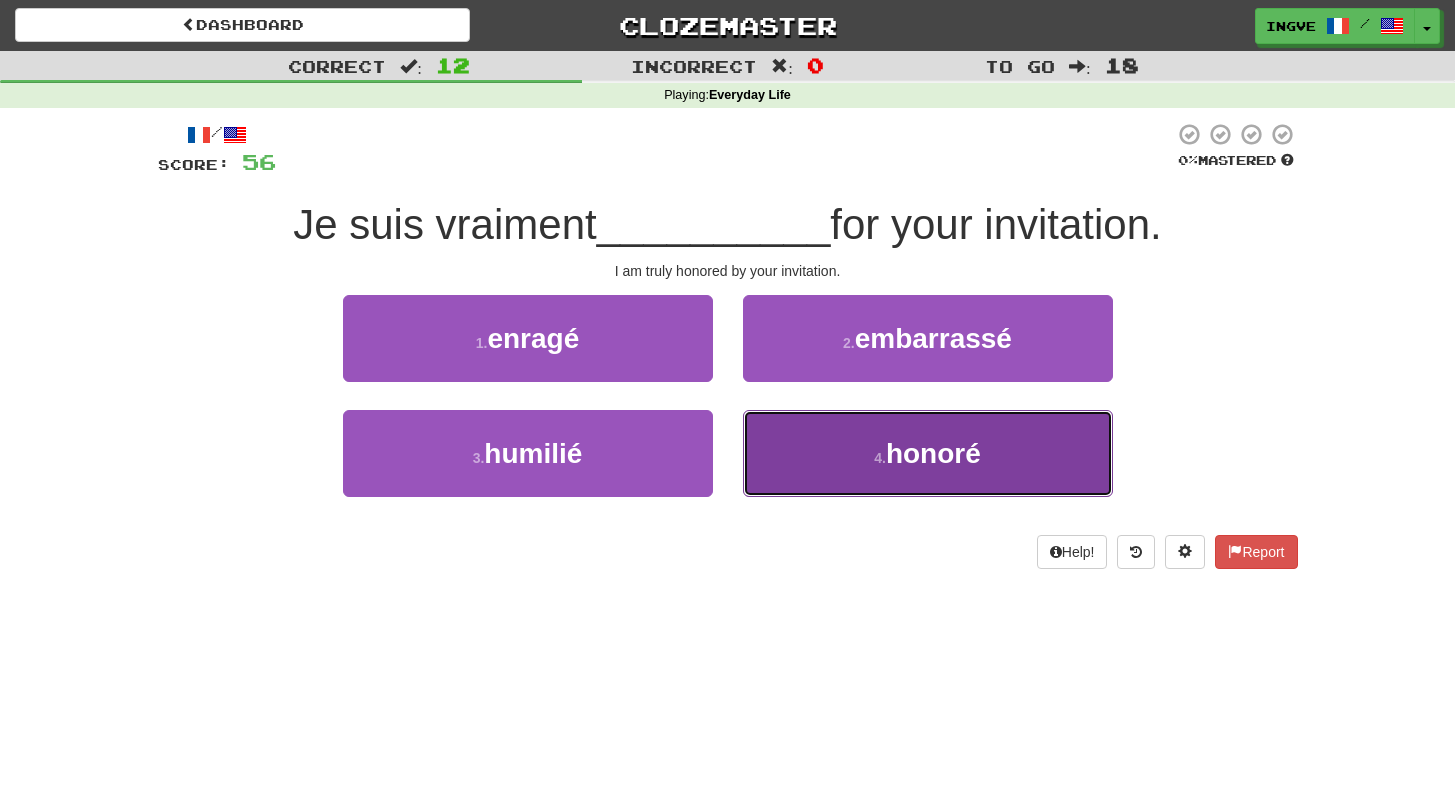 click on "4 .  honoré" at bounding box center [928, 453] 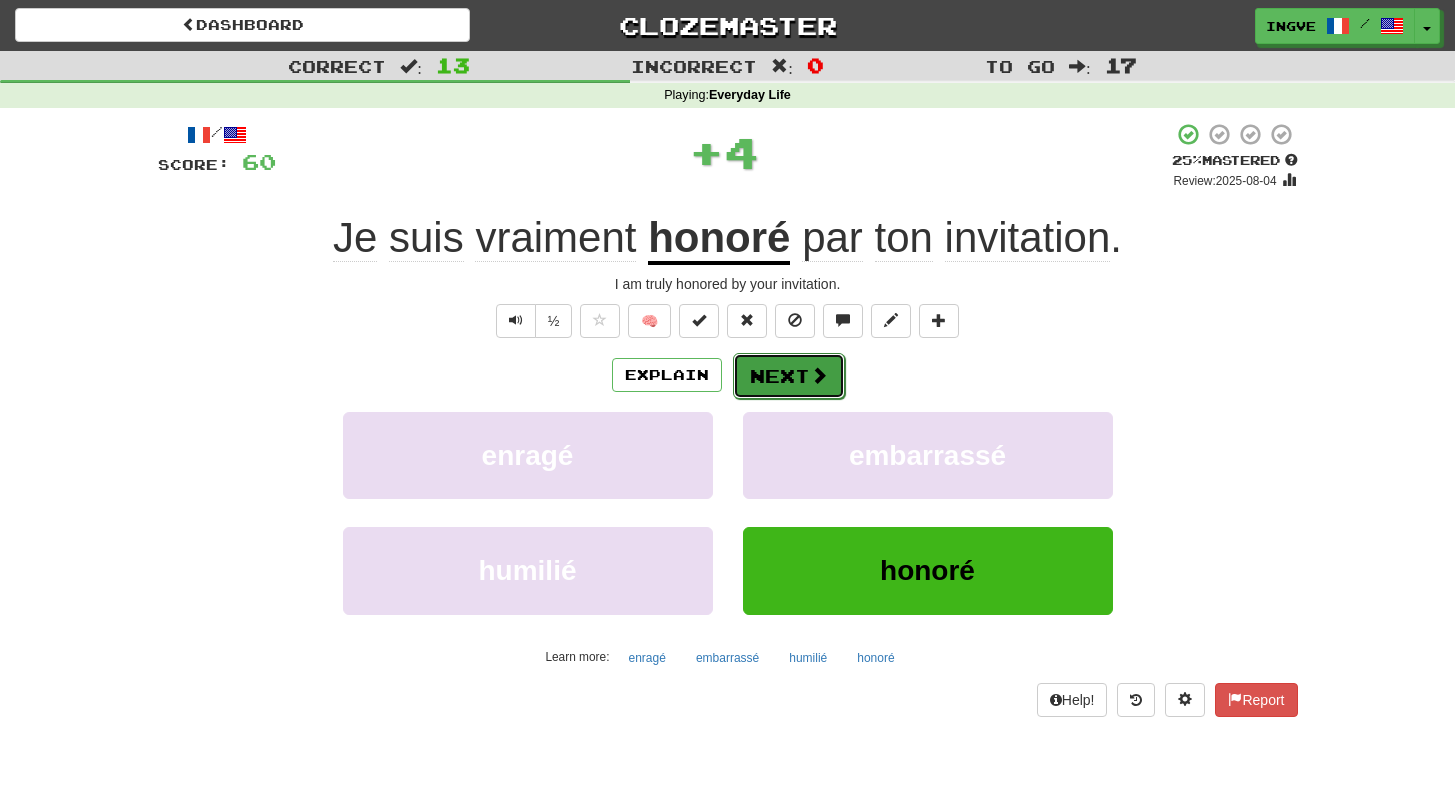 click on "Next" at bounding box center (789, 376) 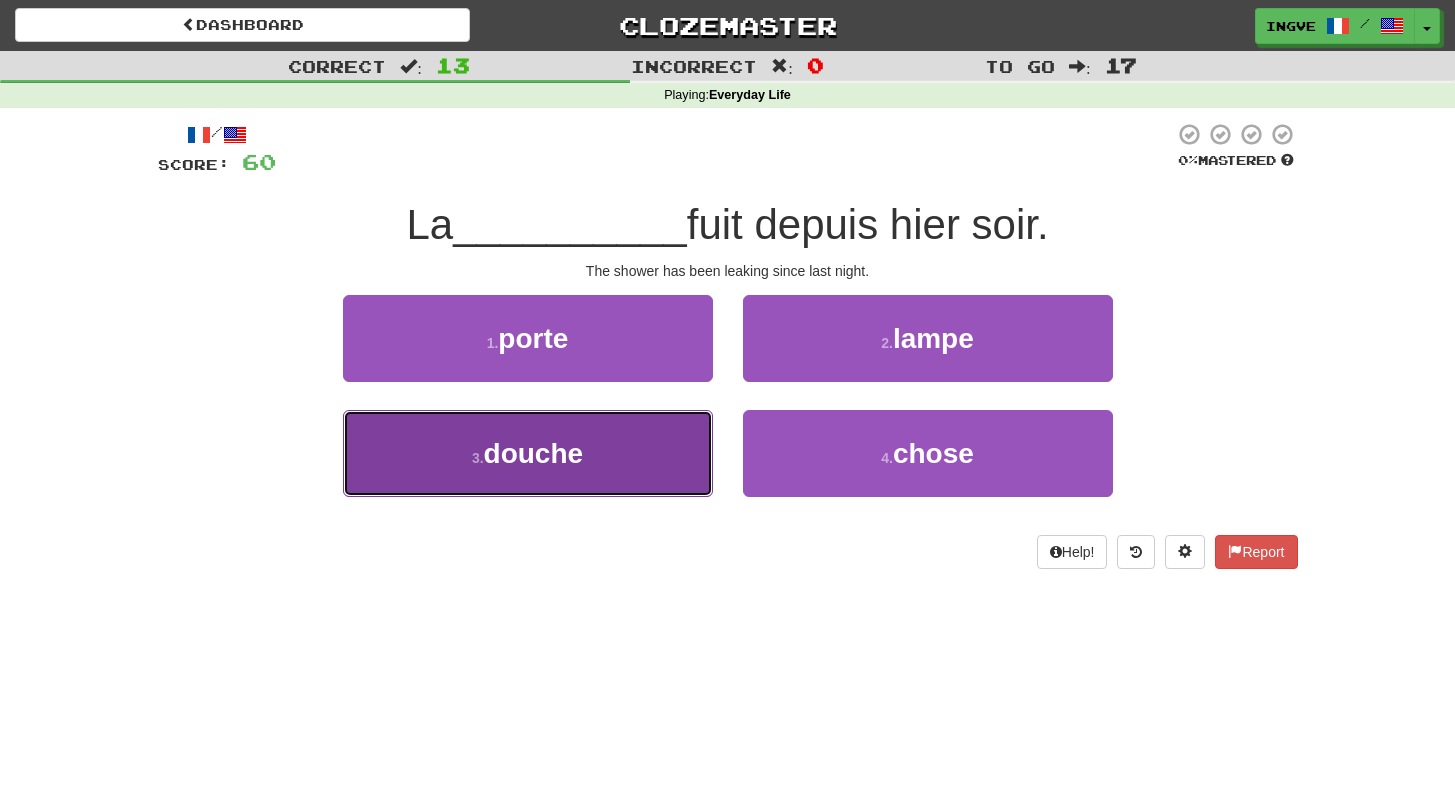click on "3 .  douche" at bounding box center [528, 453] 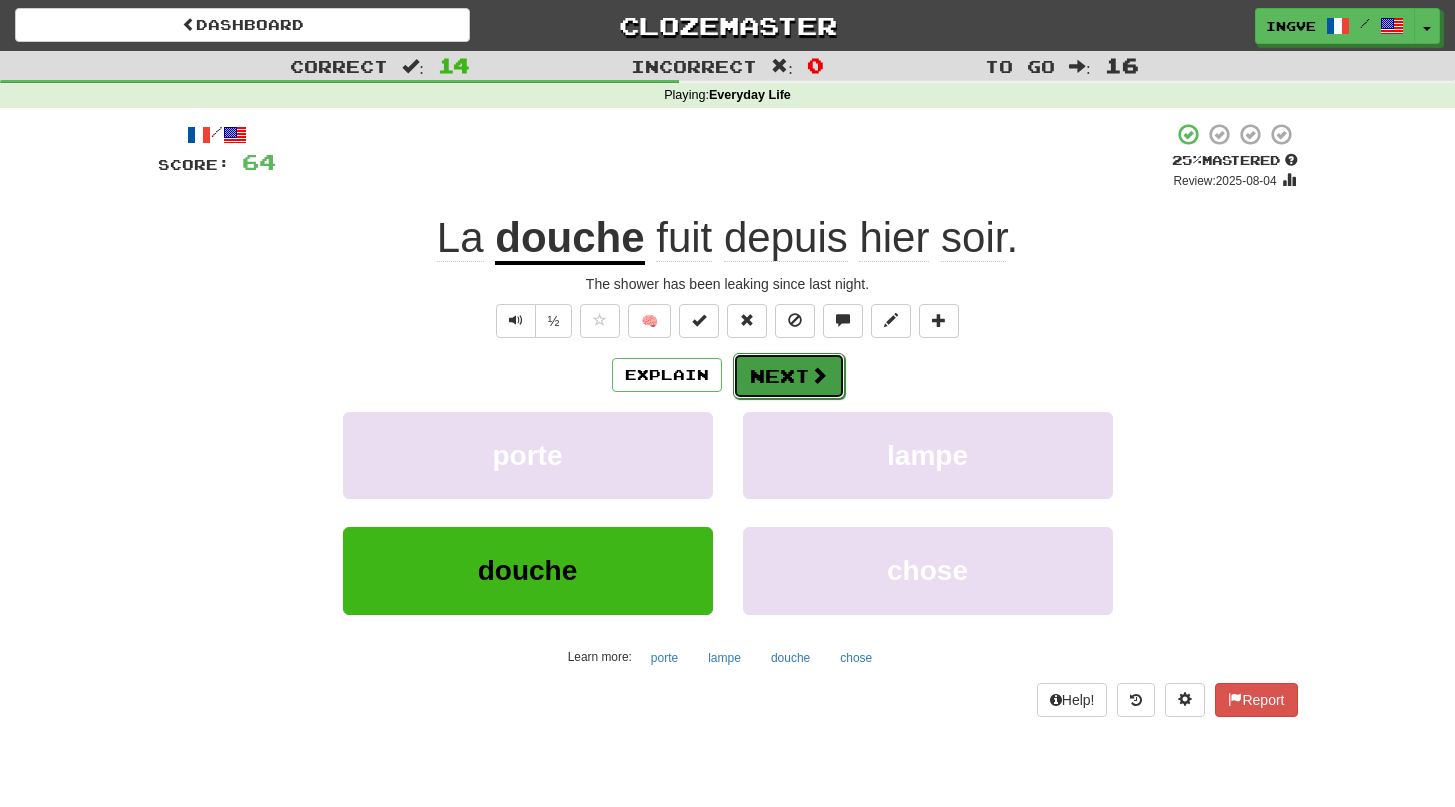 click on "Next" at bounding box center [789, 376] 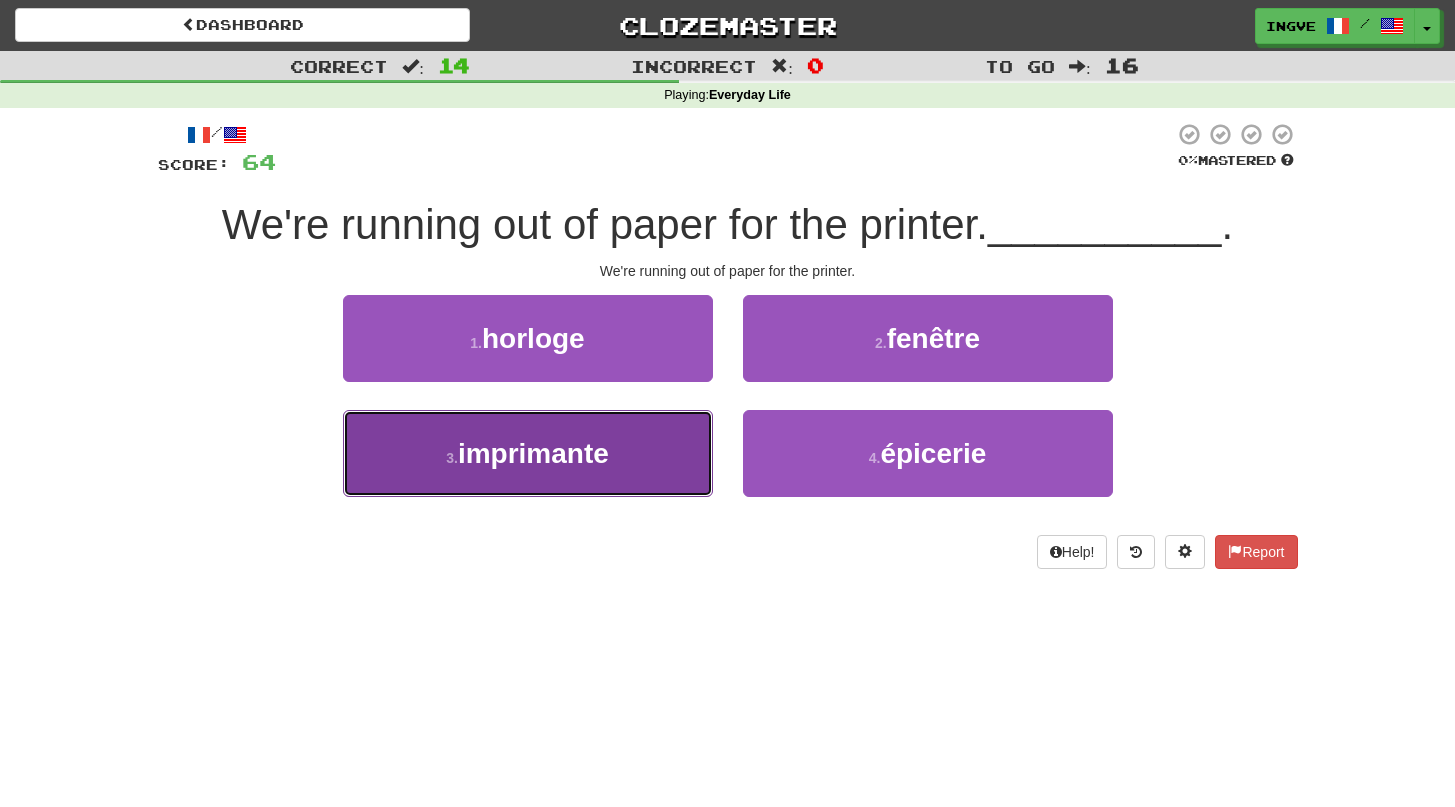 click on "3 .  imprimante" at bounding box center [528, 453] 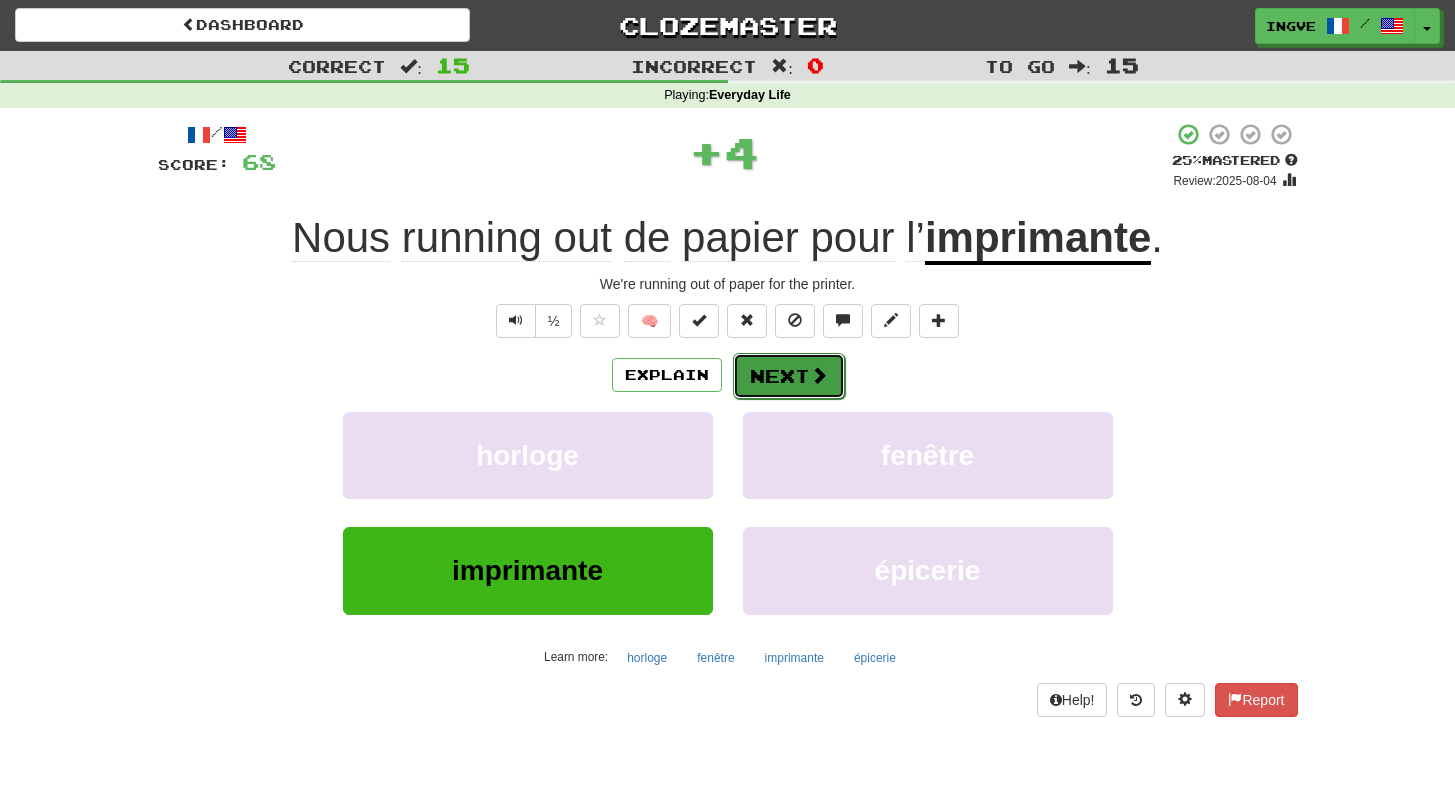 click on "Next" at bounding box center [789, 376] 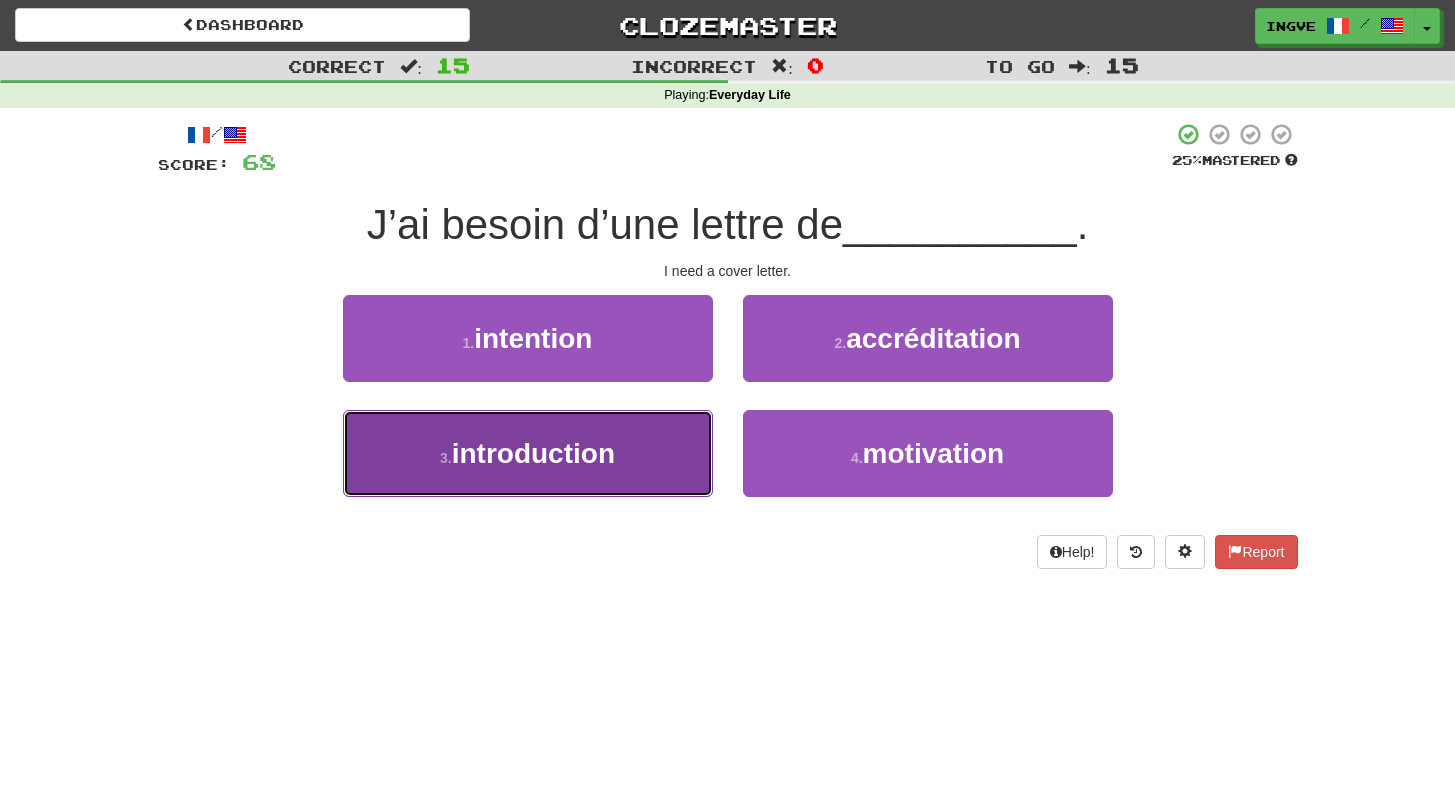 click on "introduction" at bounding box center [533, 453] 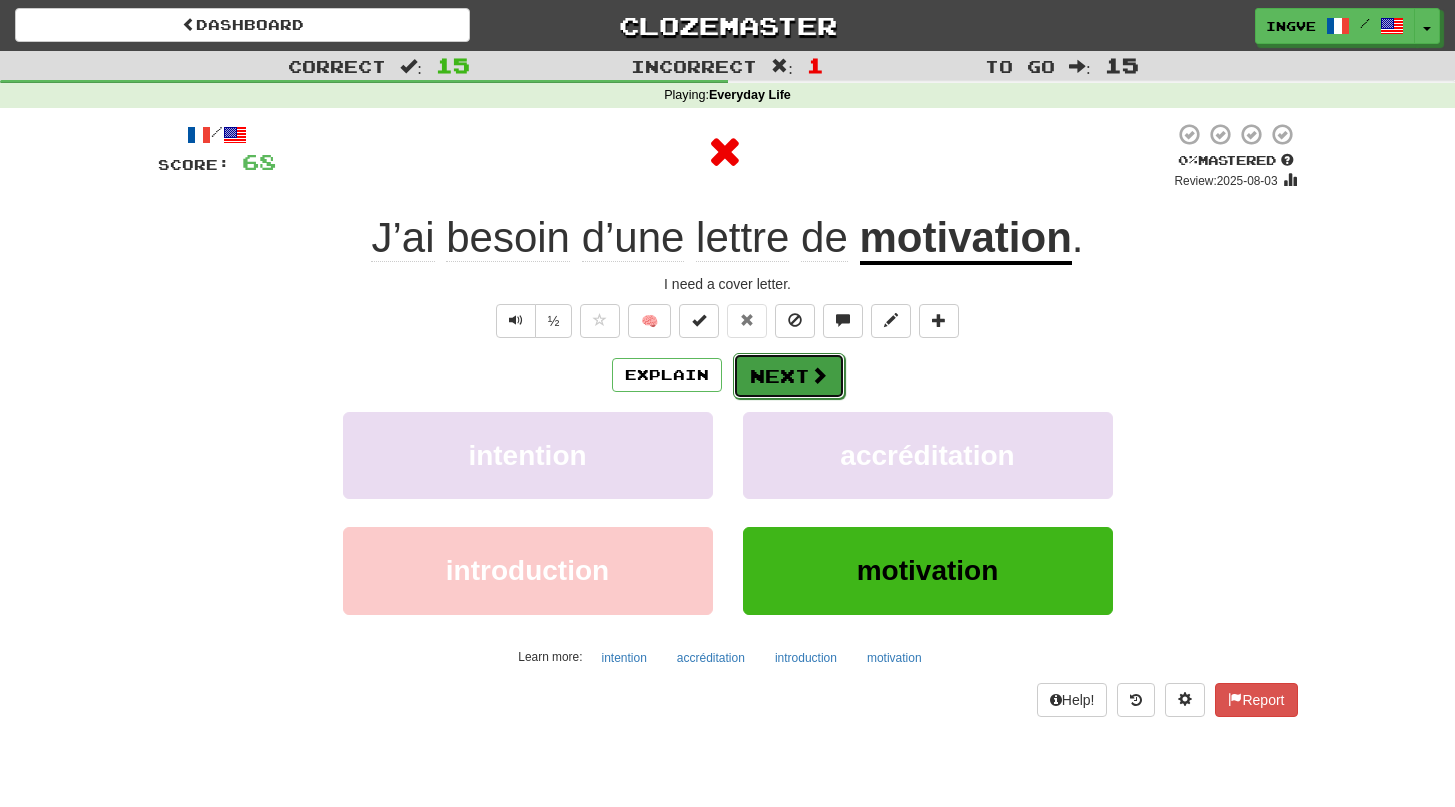 click at bounding box center (819, 375) 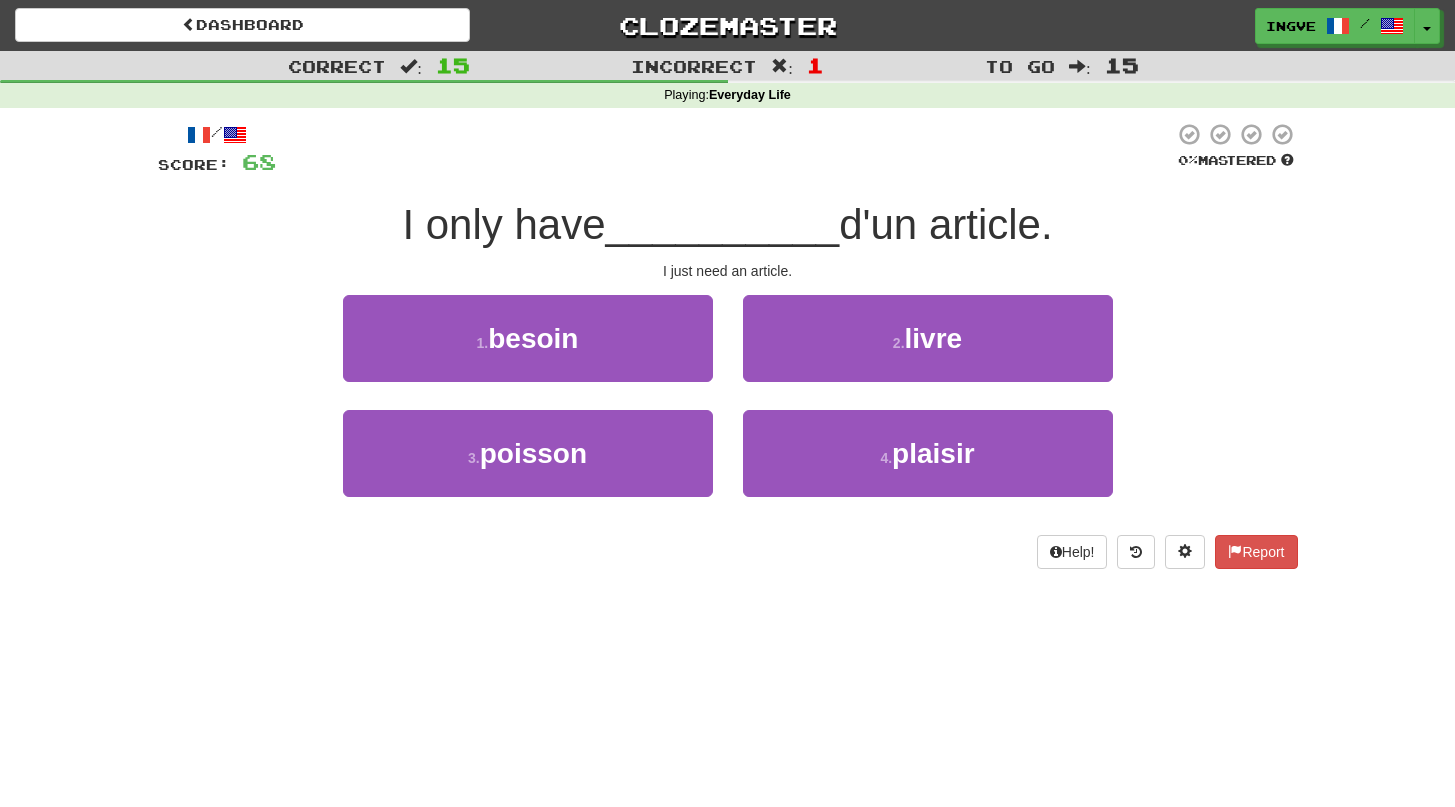 click on "1 .  besoin" at bounding box center [528, 352] 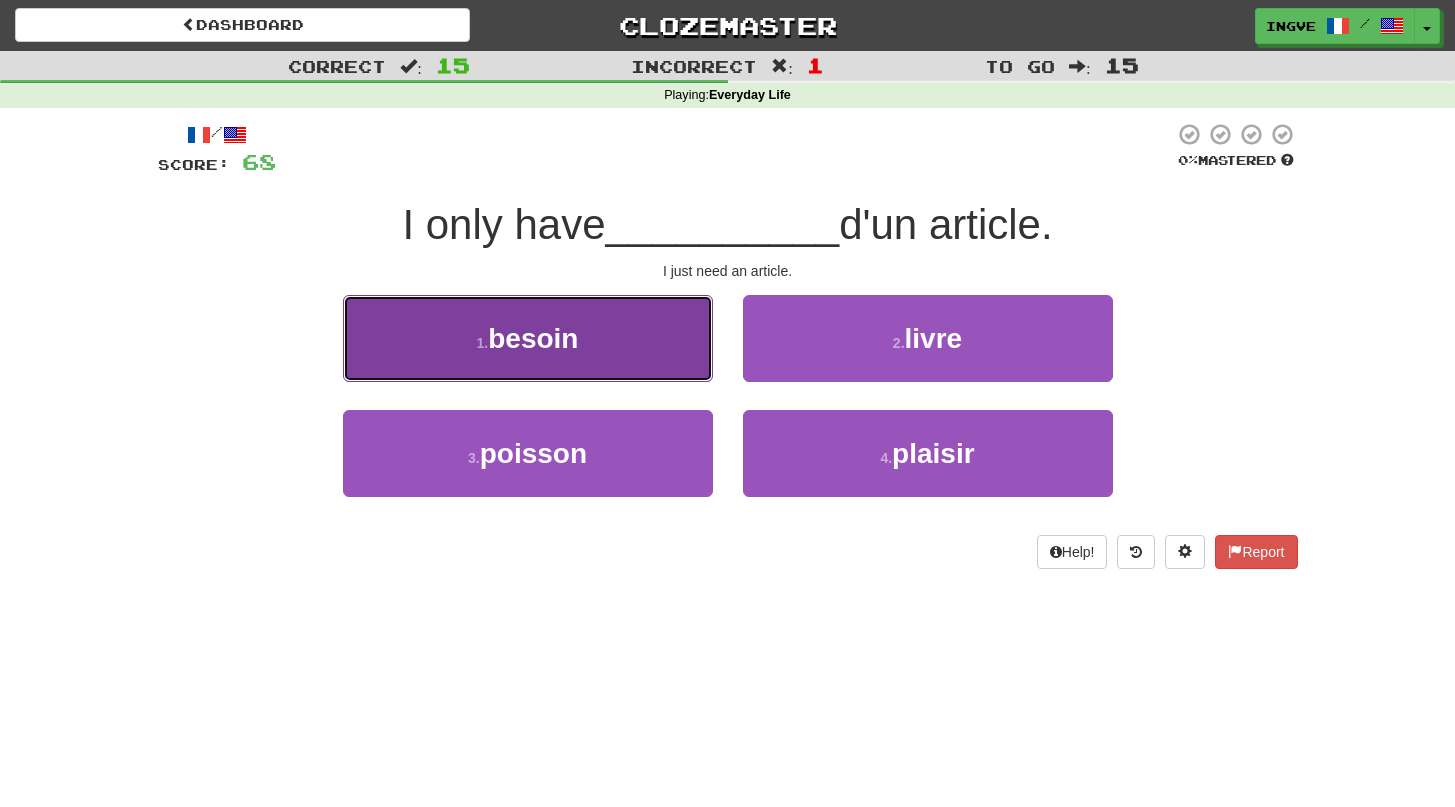 click on "besoin" at bounding box center (533, 338) 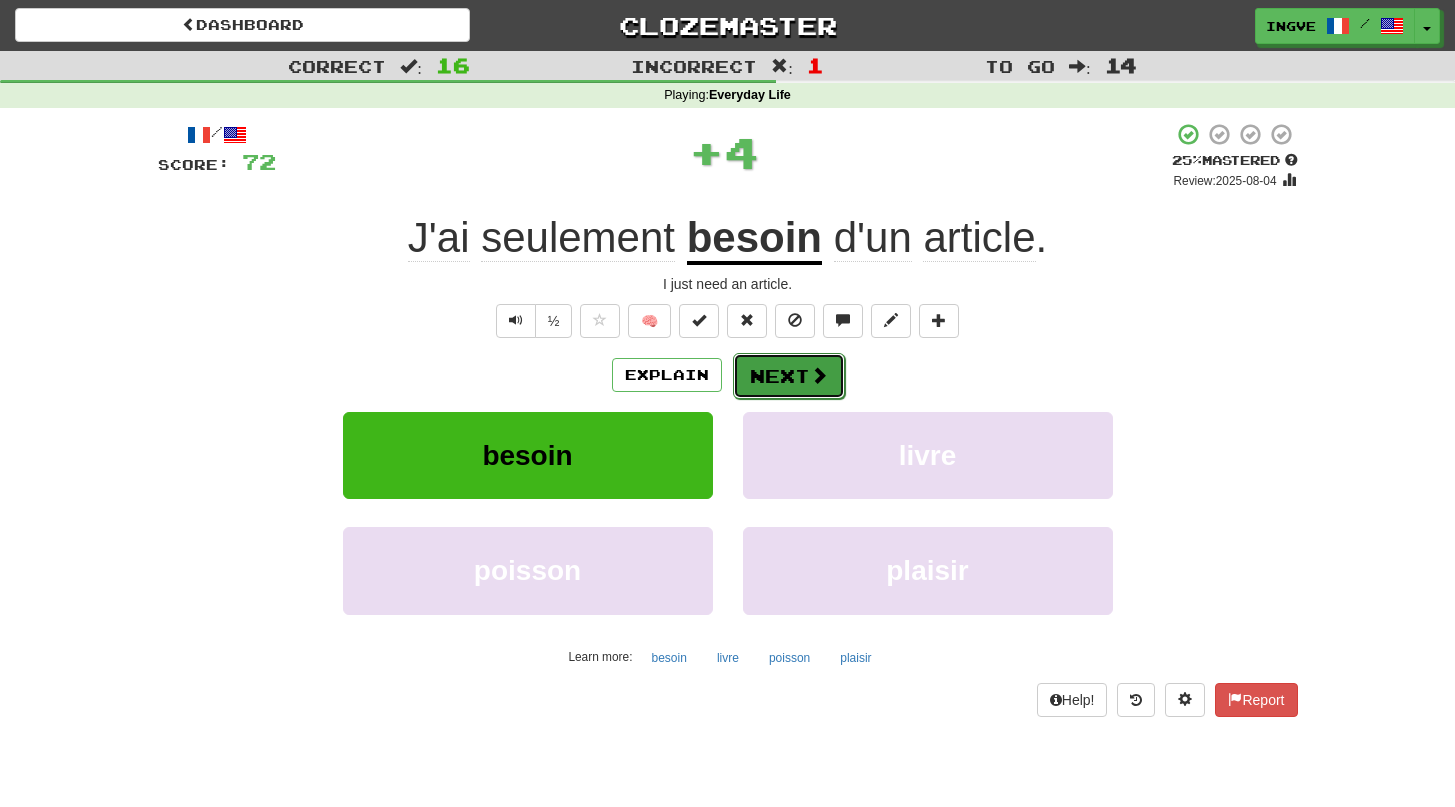 click on "Next" at bounding box center (789, 376) 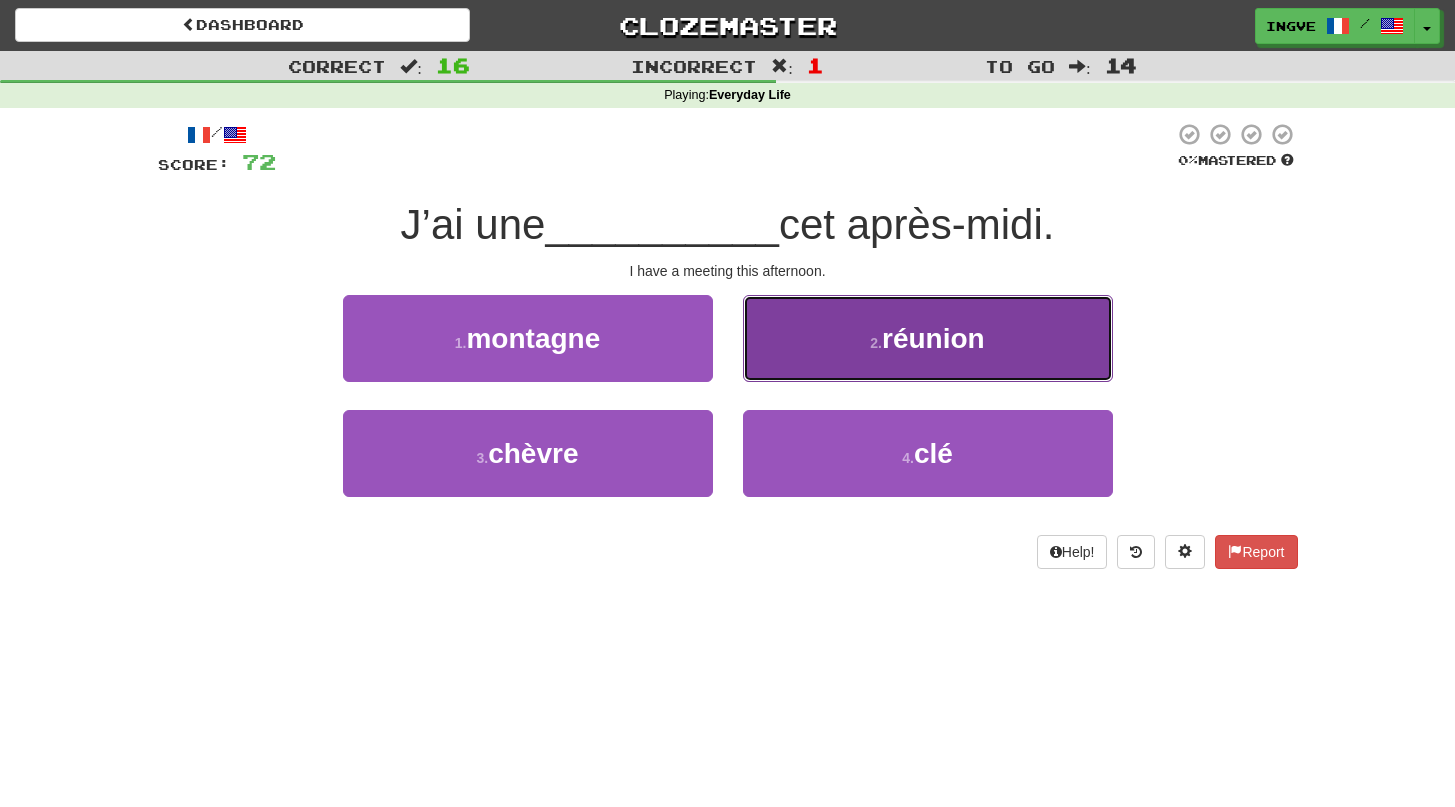 click on "réunion" at bounding box center [933, 338] 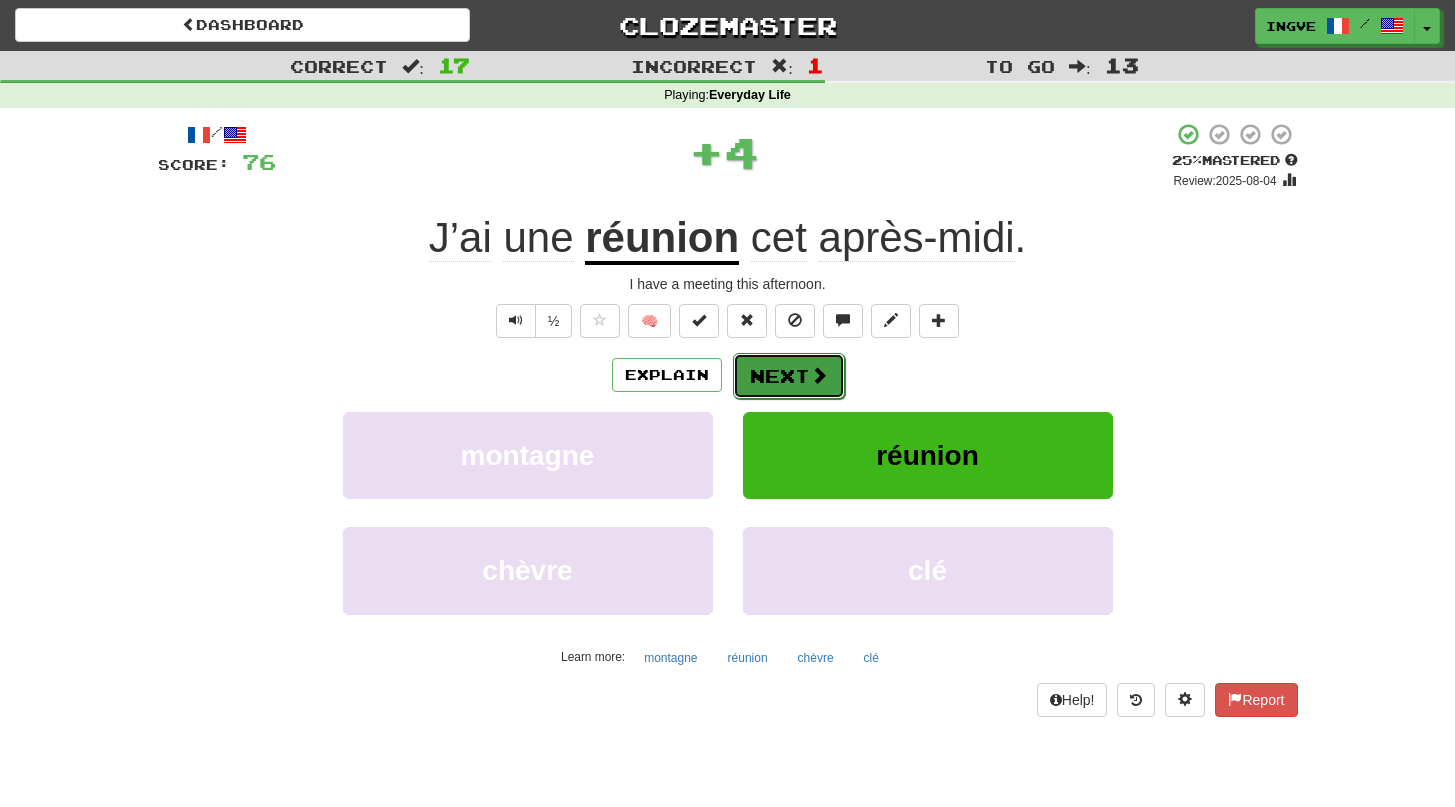 click on "Next" at bounding box center [789, 376] 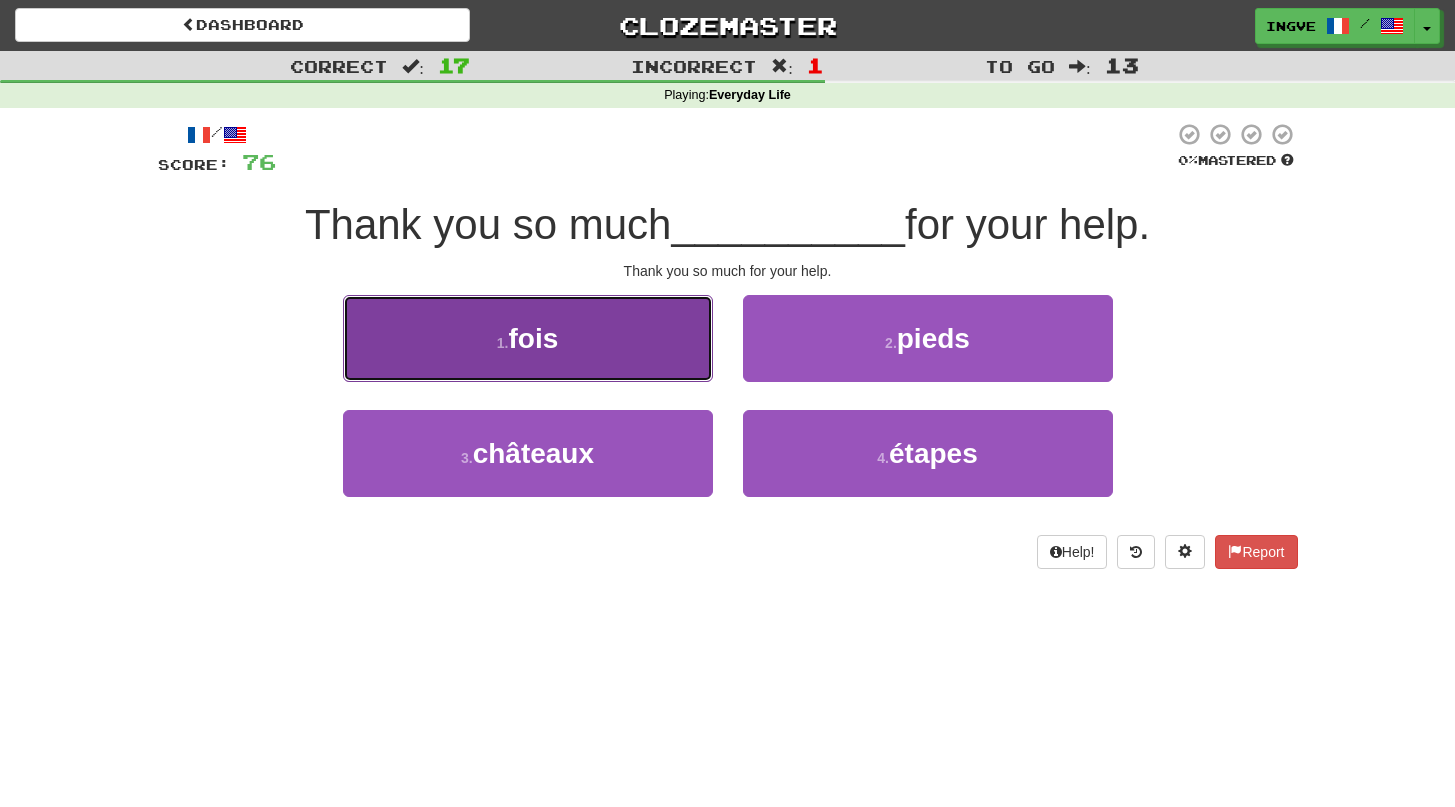 click on "1 .  fois" at bounding box center (528, 338) 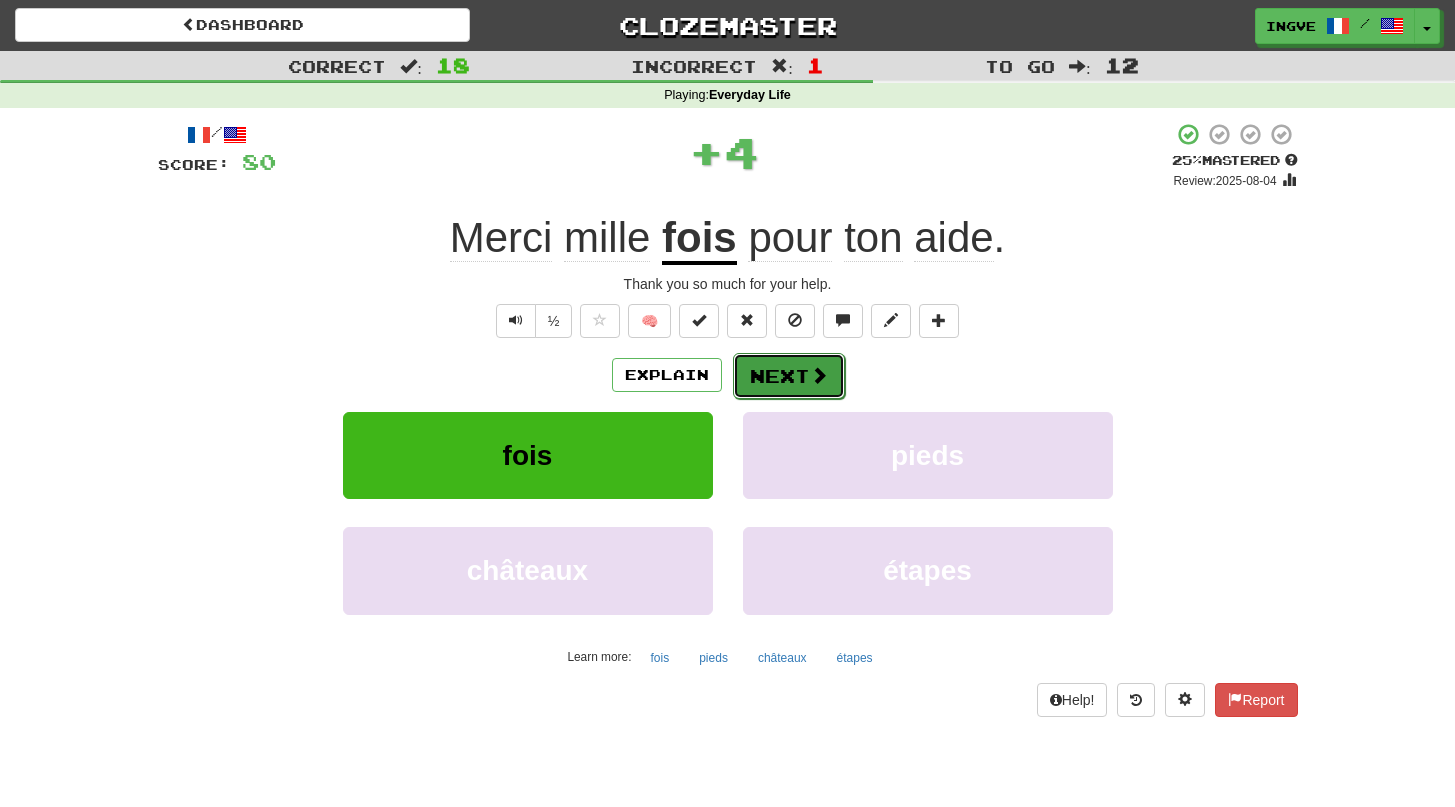 click on "Next" at bounding box center [789, 376] 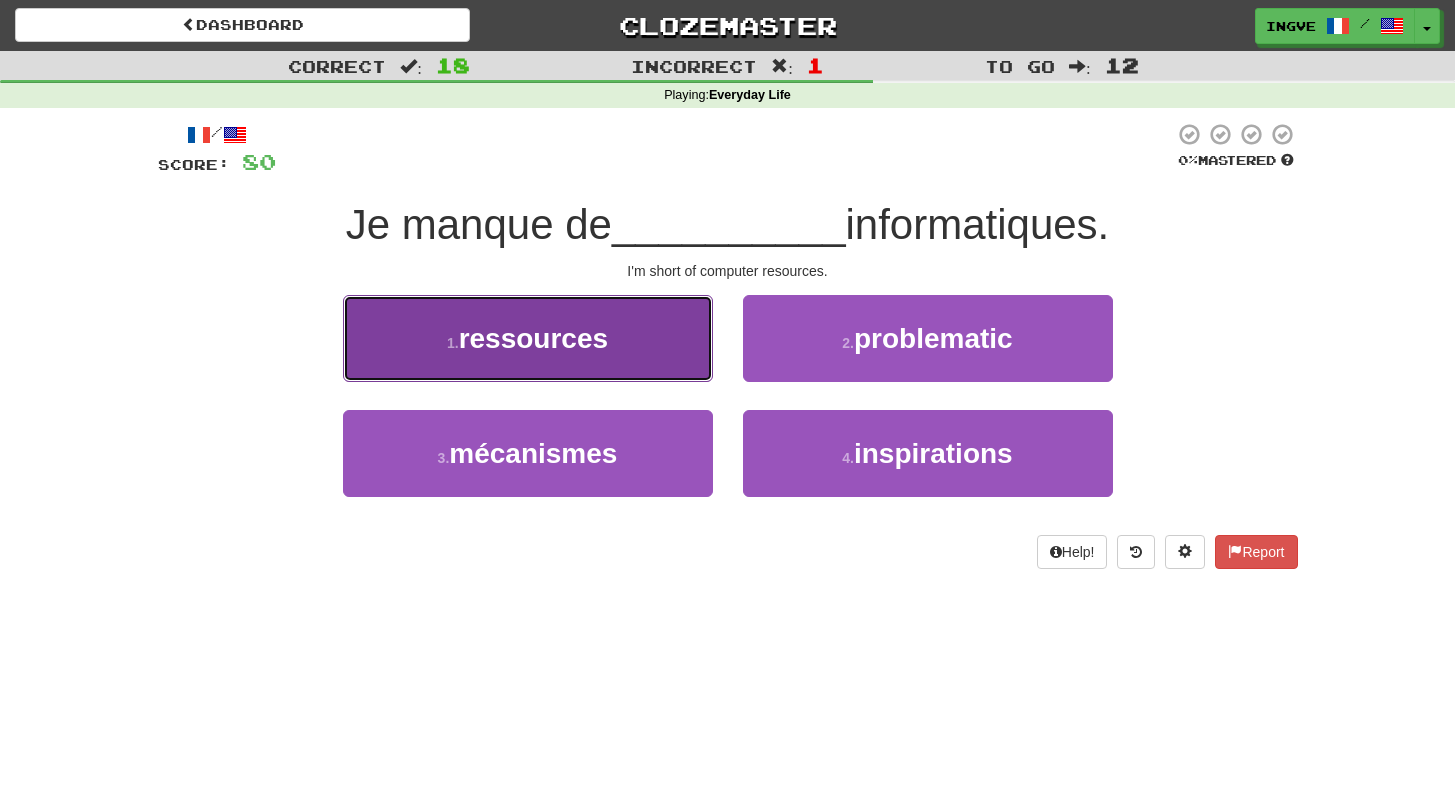 click on "1 .  ressources" at bounding box center [528, 338] 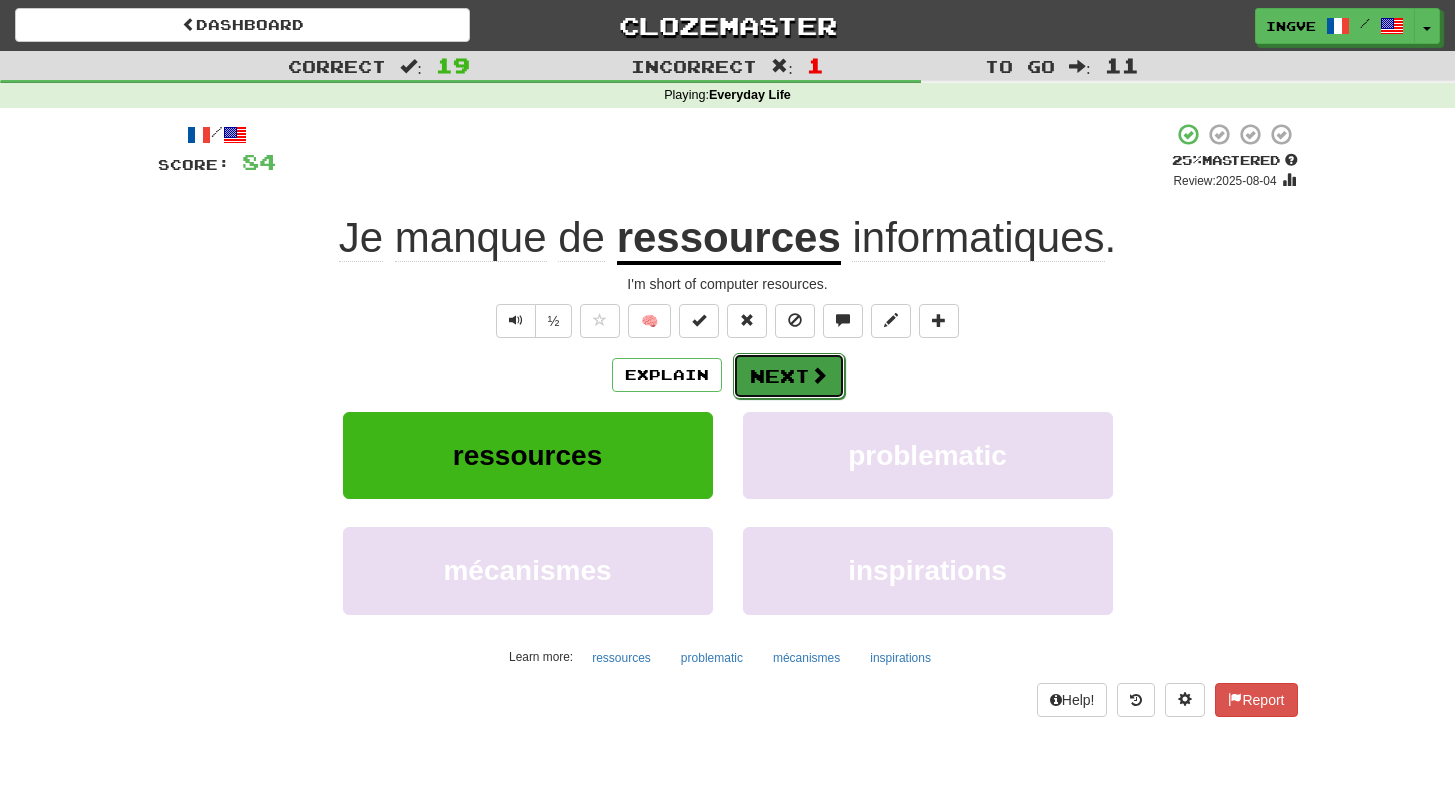click on "Next" at bounding box center (789, 376) 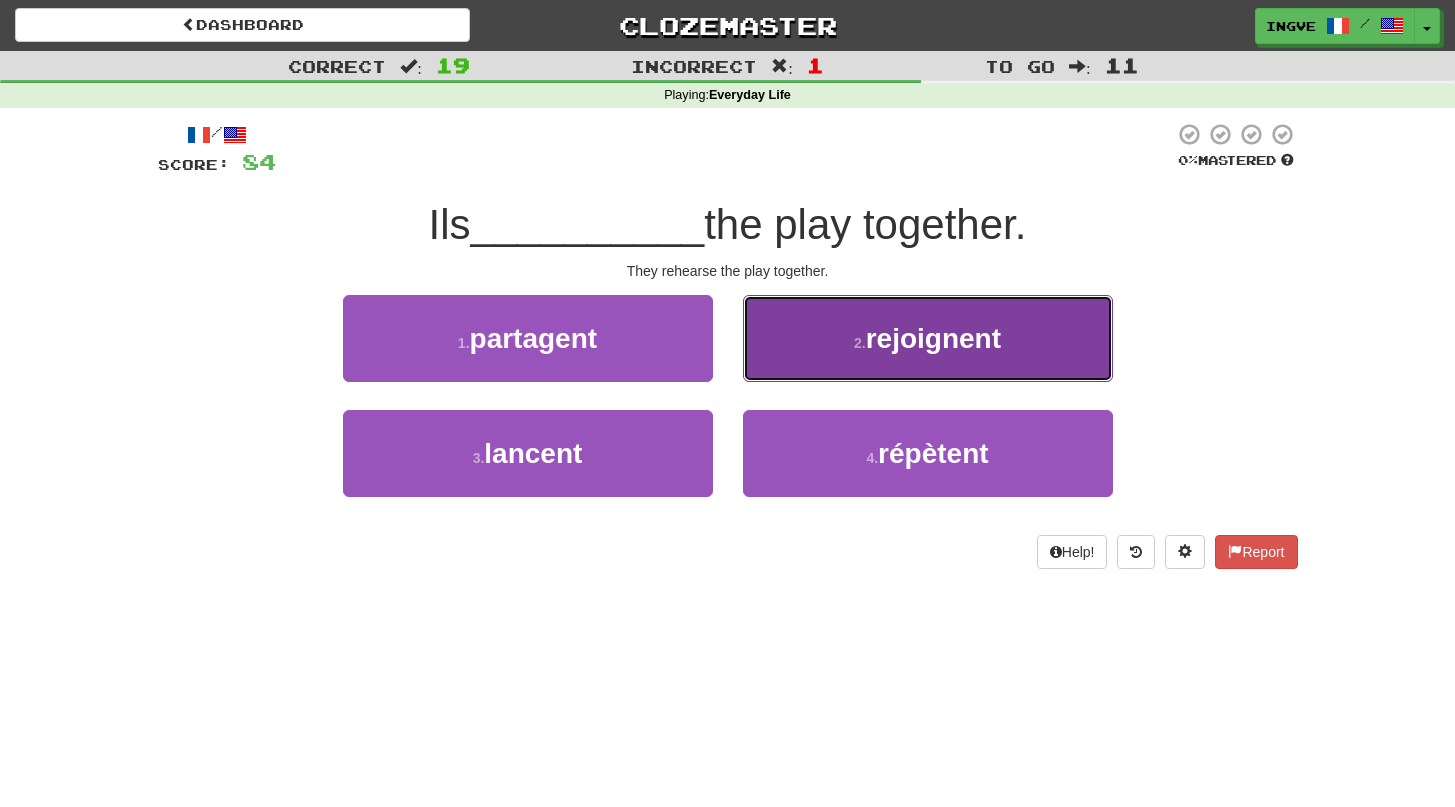 click on "rejoignent" at bounding box center [933, 338] 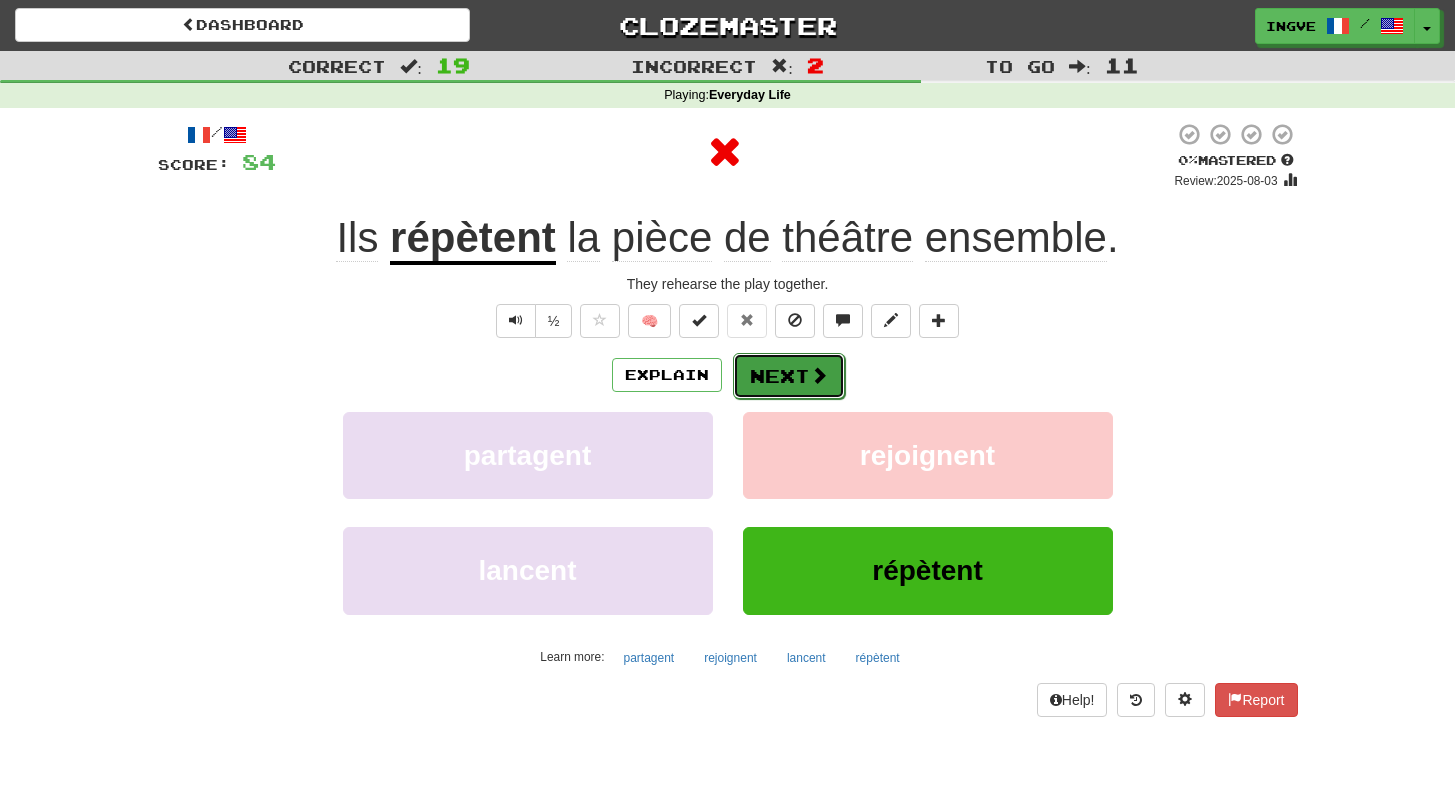 click at bounding box center [819, 375] 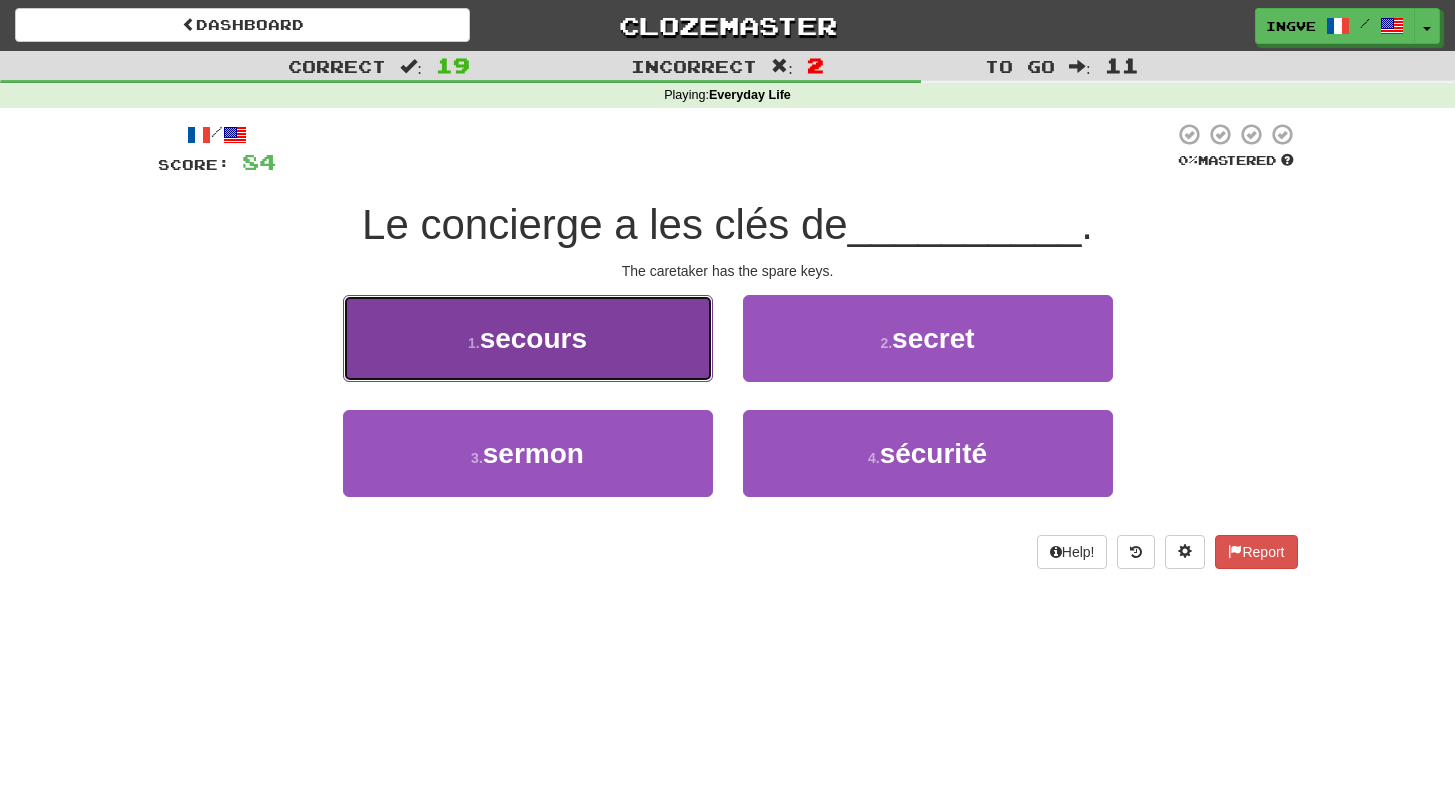 click on "1 .  secours" at bounding box center [528, 338] 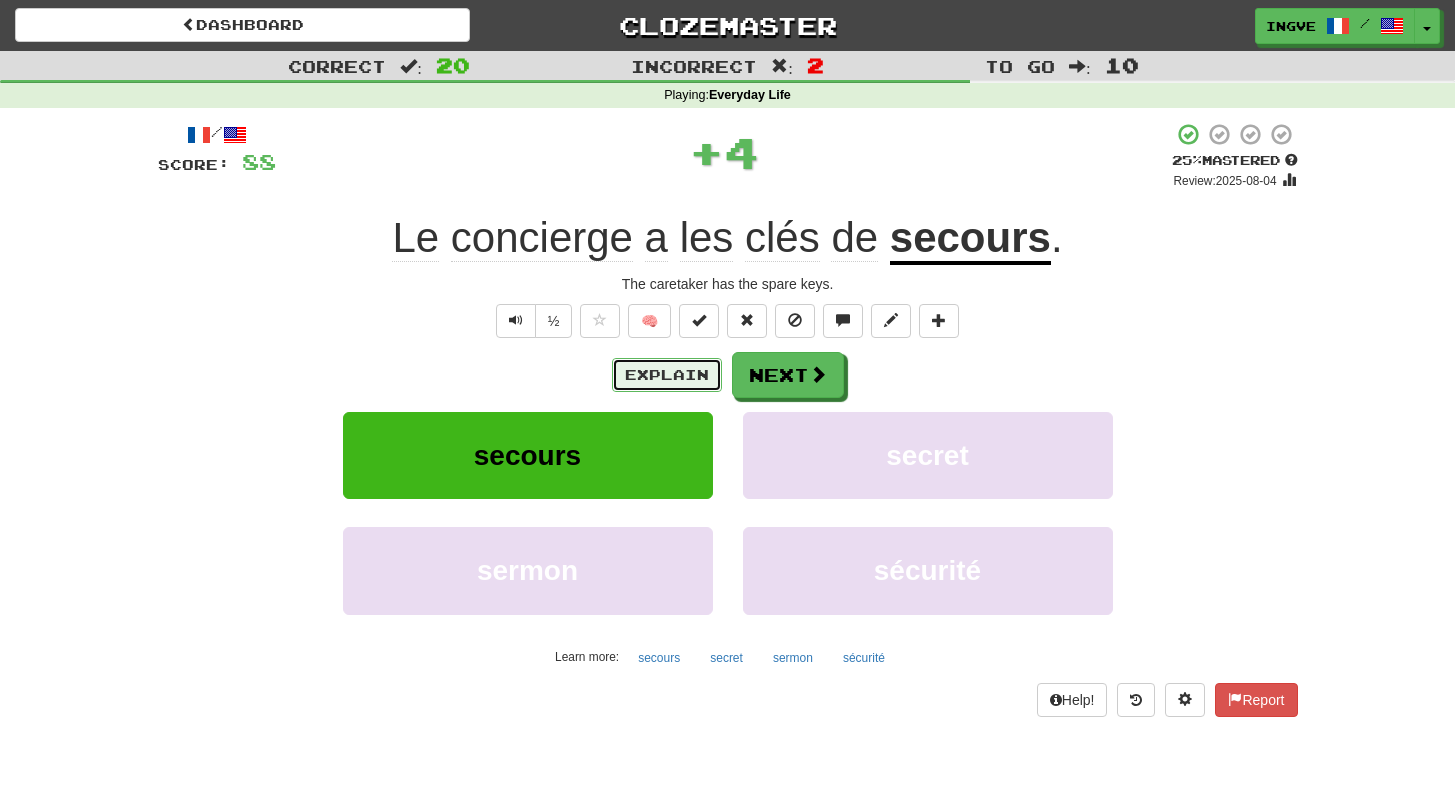 click on "Explain" at bounding box center (667, 375) 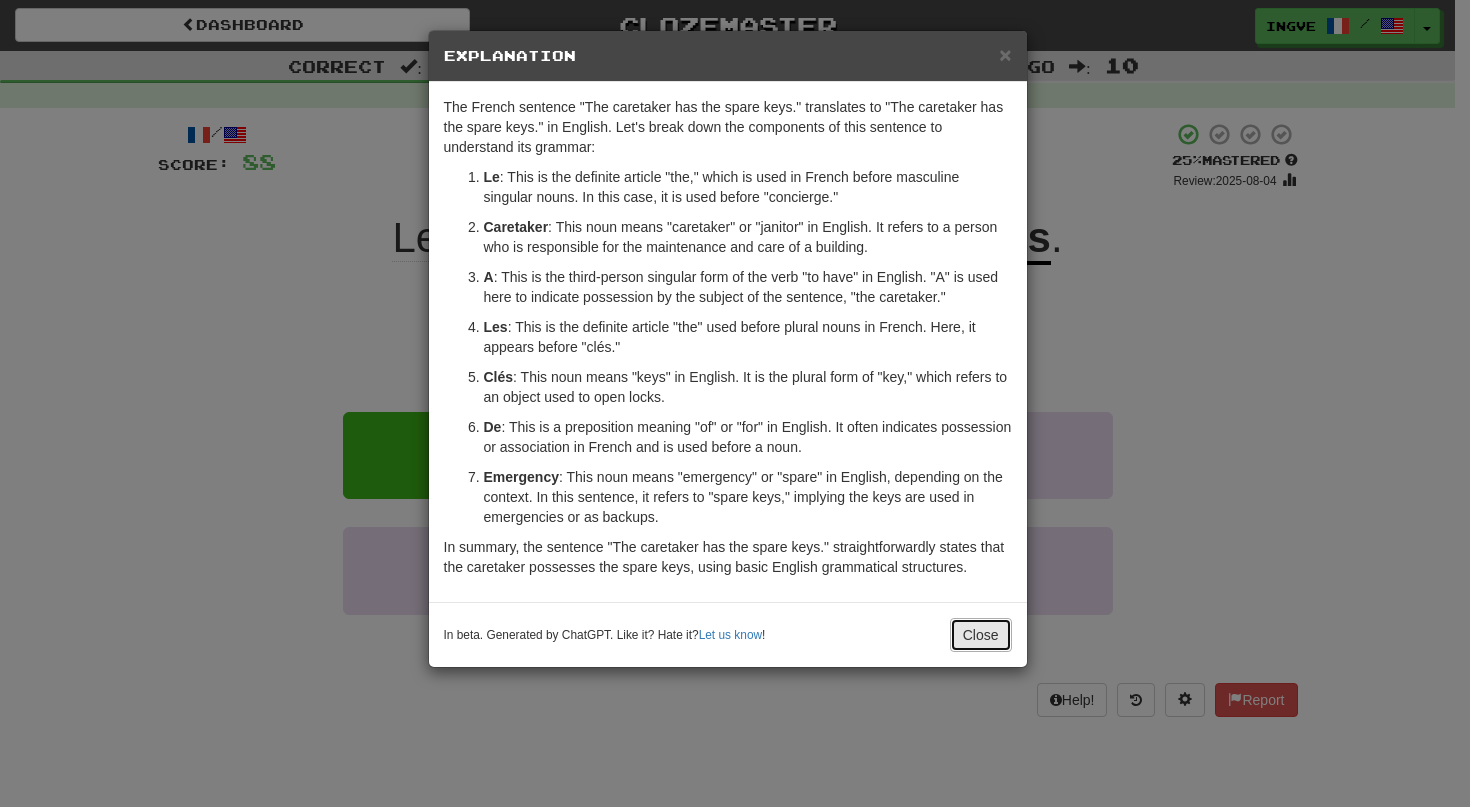 click on "Close" at bounding box center [981, 635] 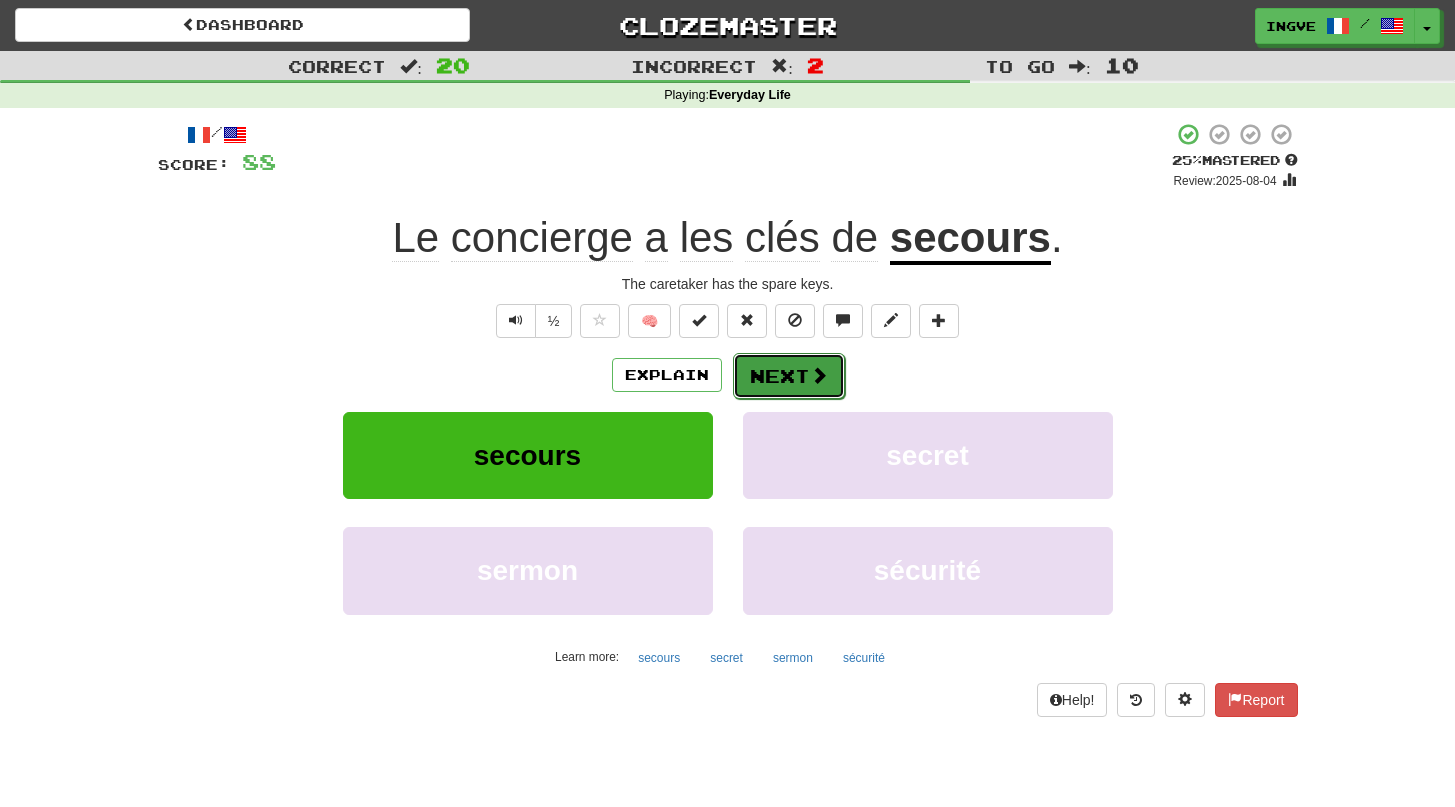 click on "Next" at bounding box center (789, 376) 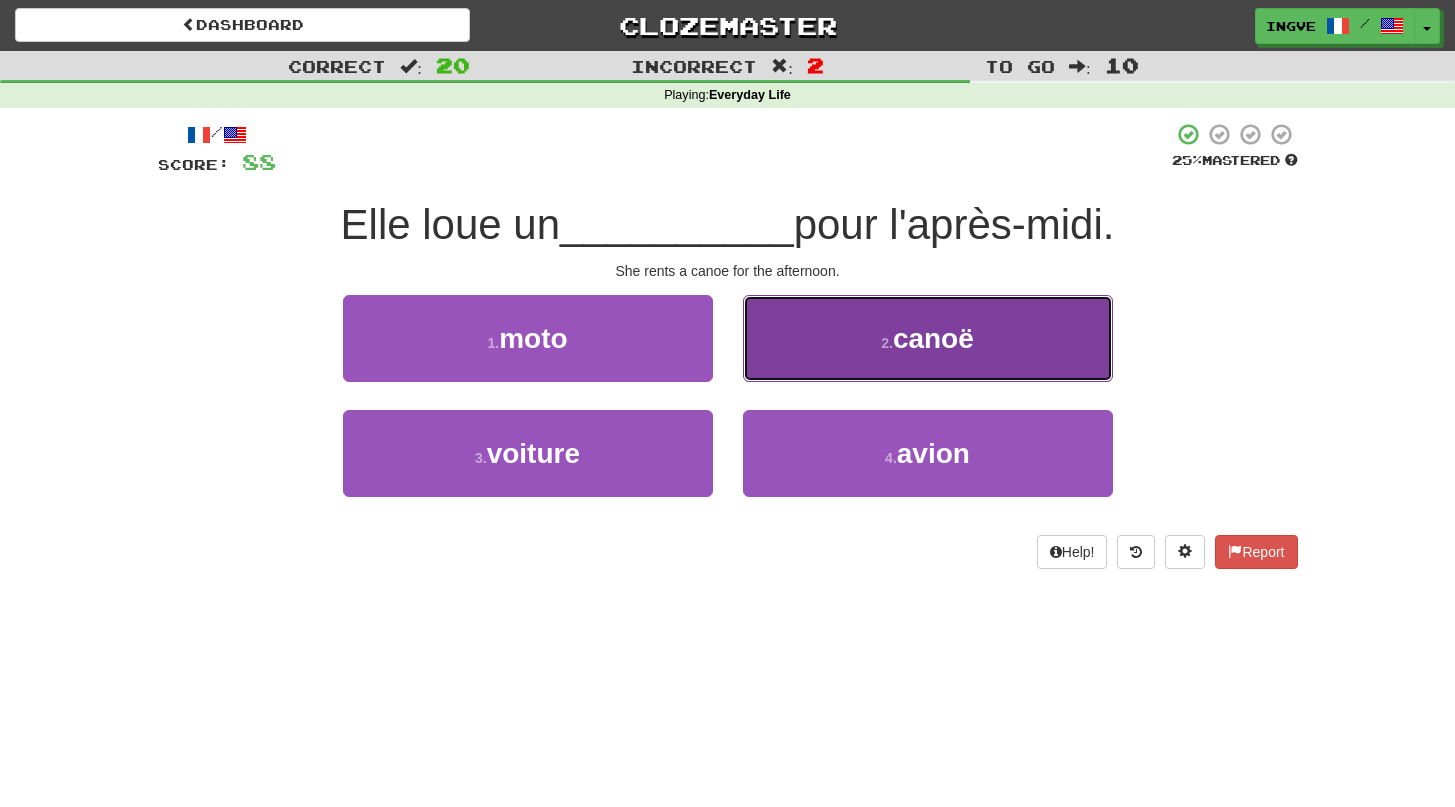 click on "2 .  canoë" at bounding box center (928, 338) 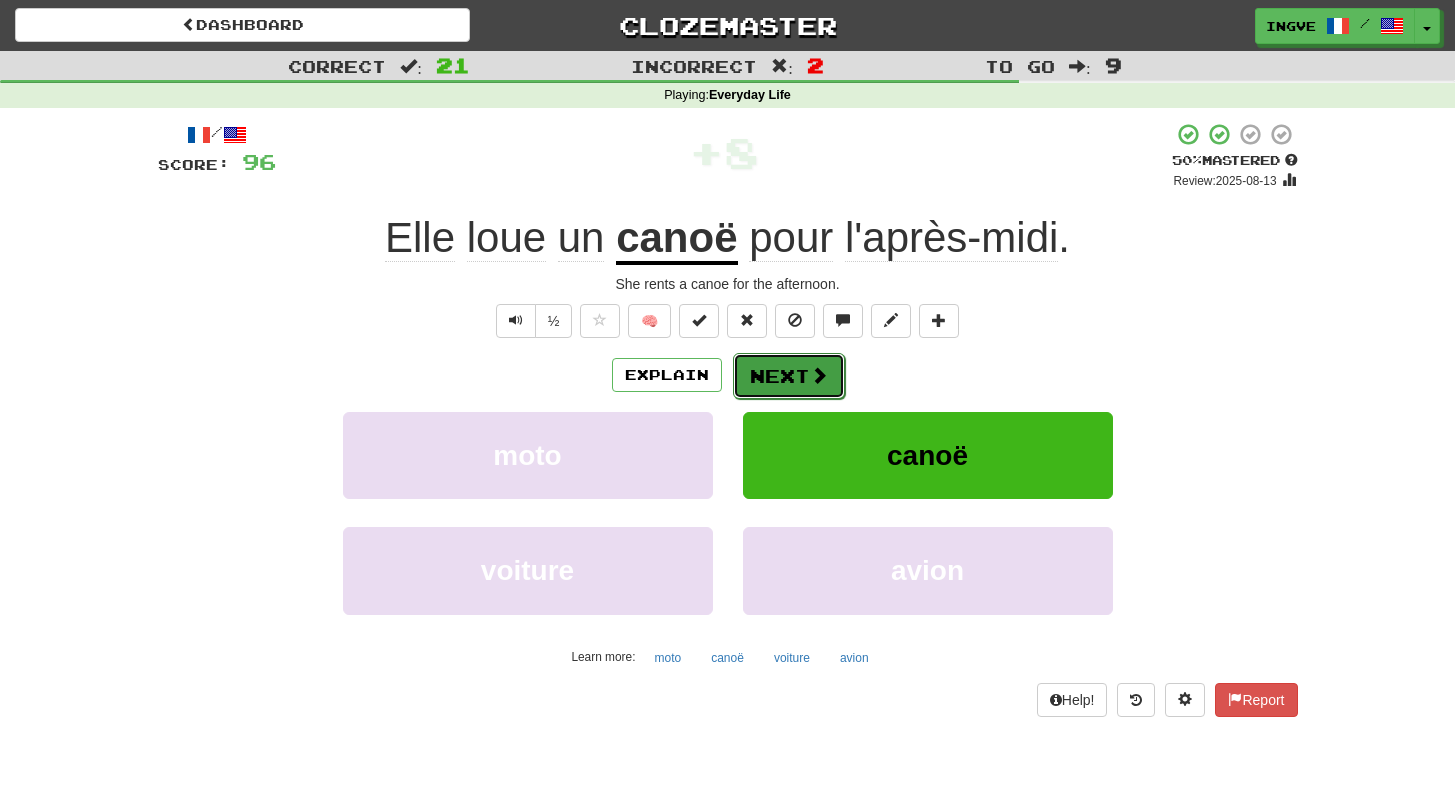 click on "Next" at bounding box center (789, 376) 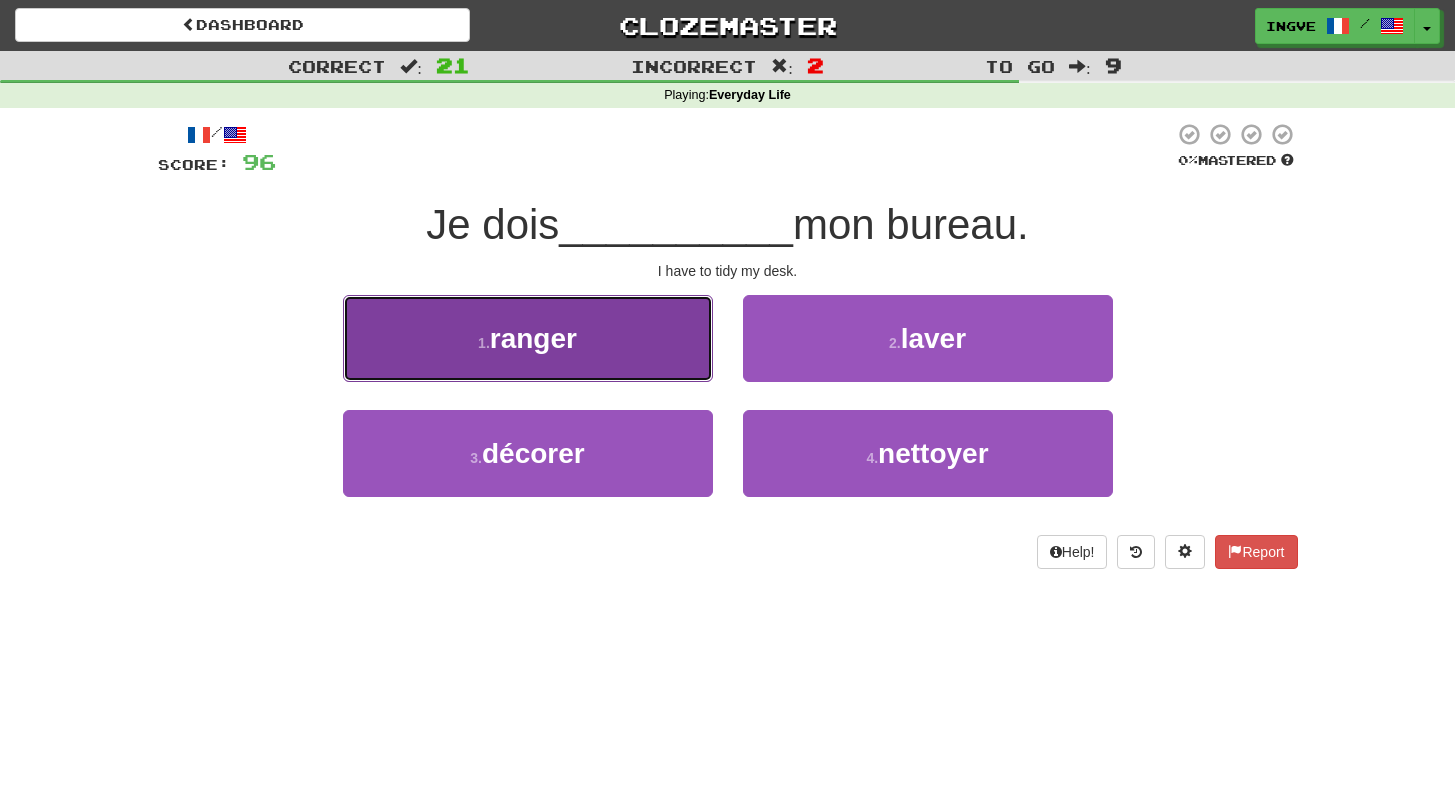 click on "1 .  ranger" at bounding box center [528, 338] 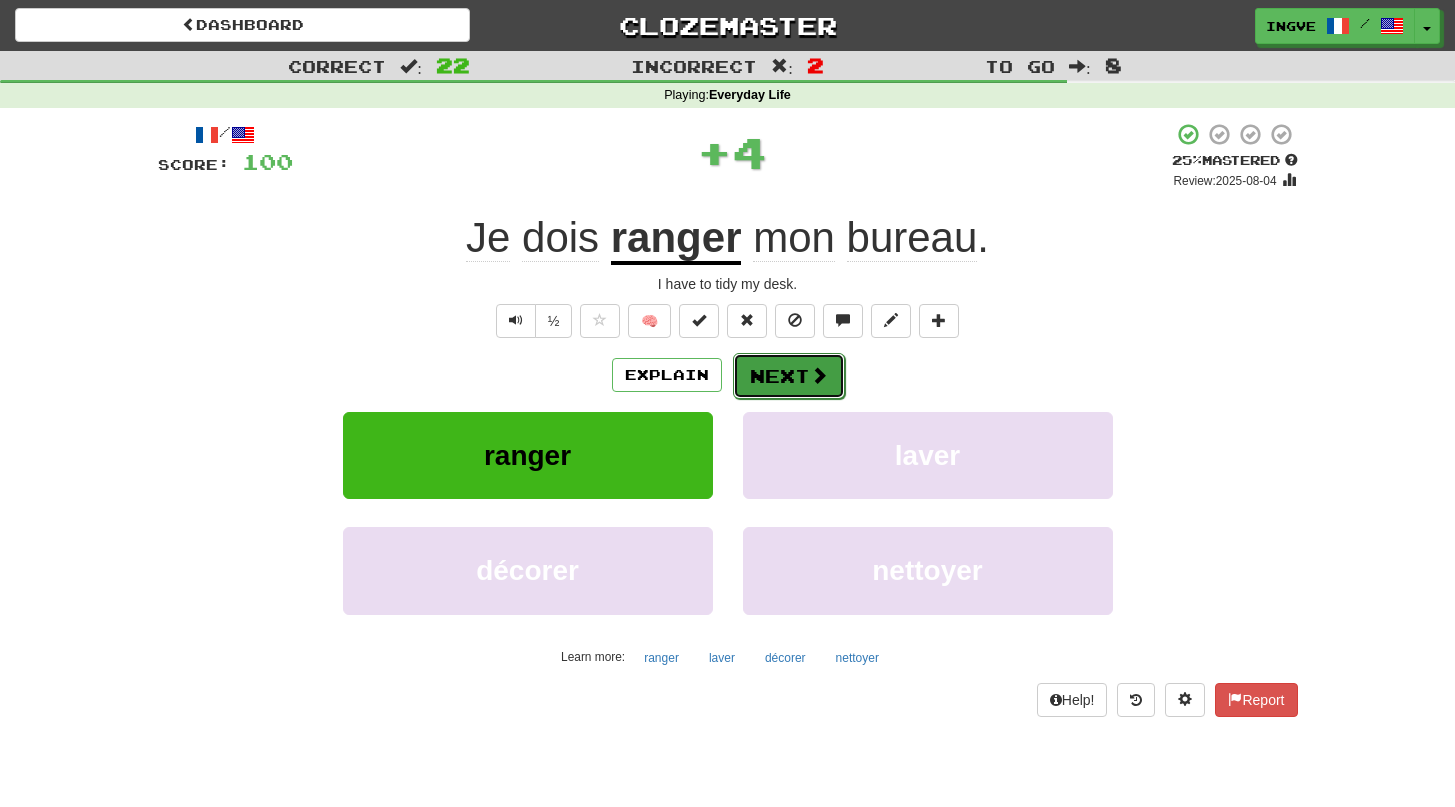click on "Next" at bounding box center (789, 376) 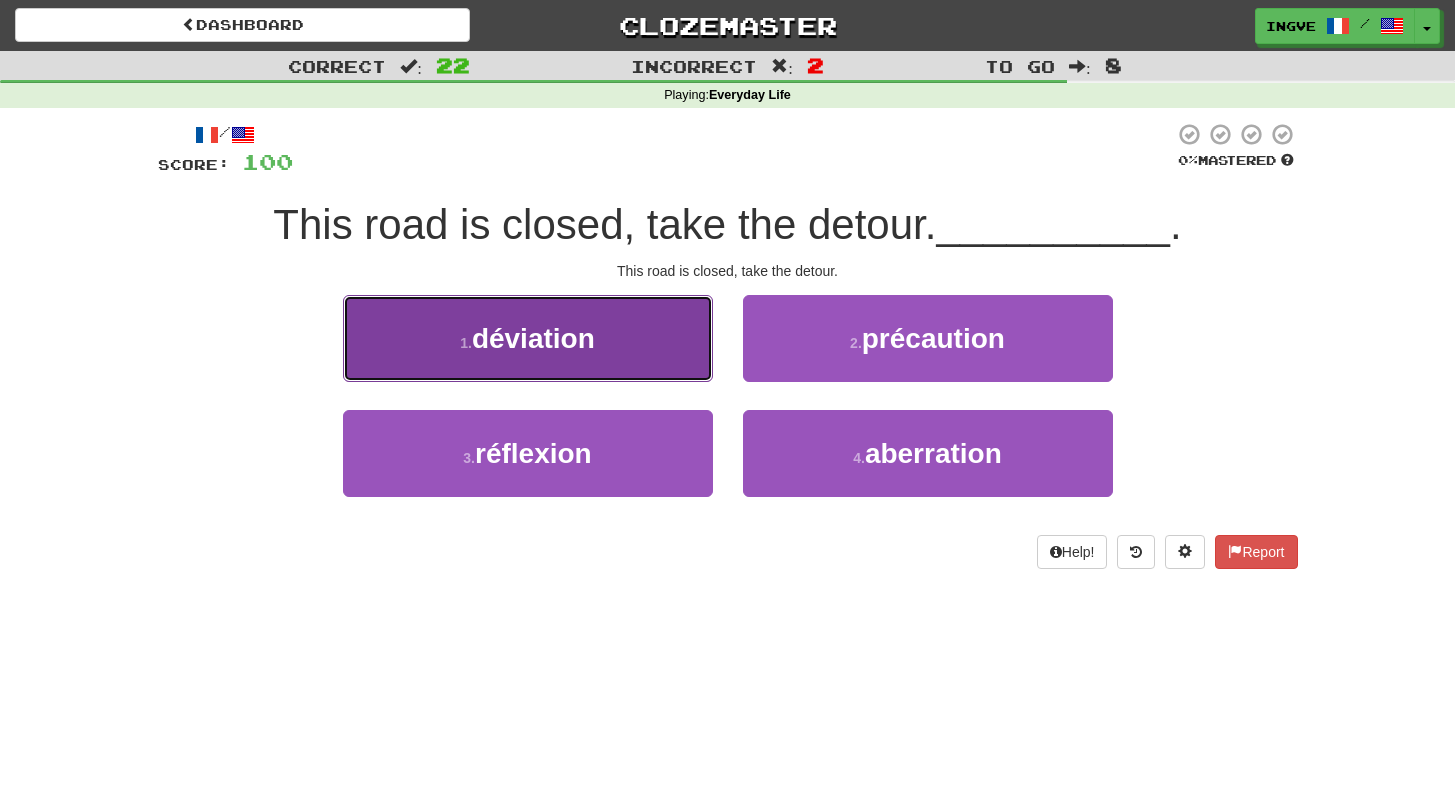 click on "1 .  déviation" at bounding box center (528, 338) 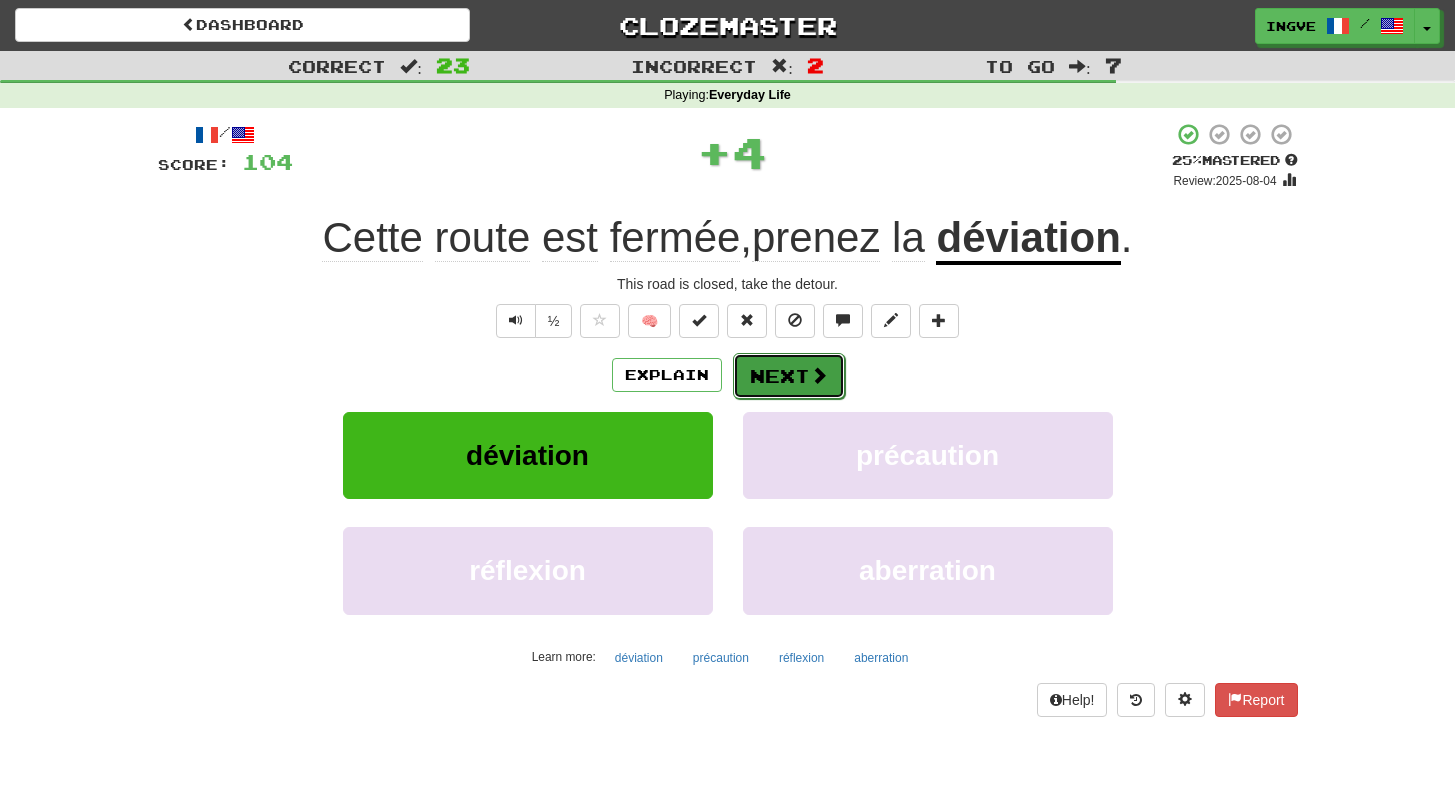 click on "Next" at bounding box center [789, 376] 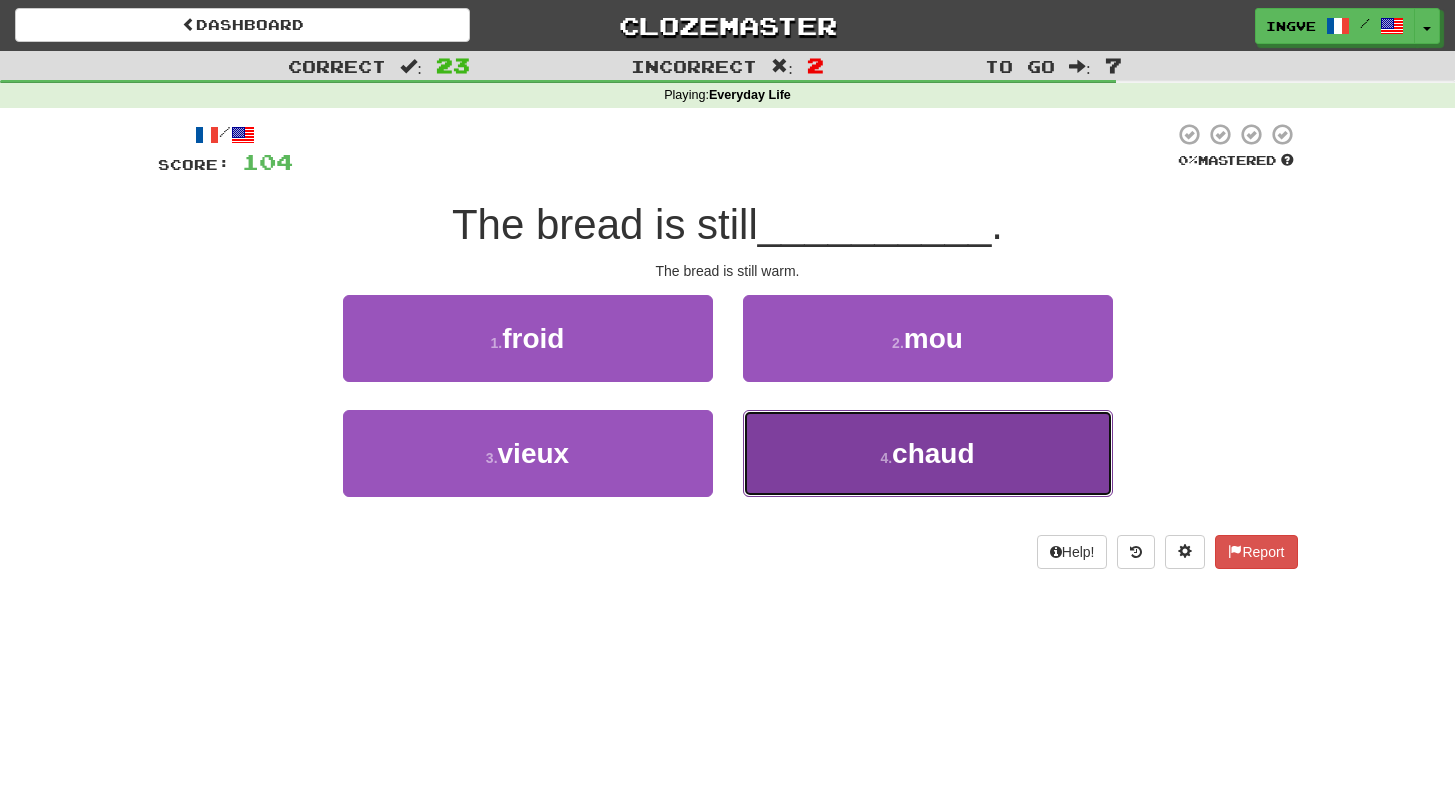 click on "4 .  chaud" at bounding box center (928, 453) 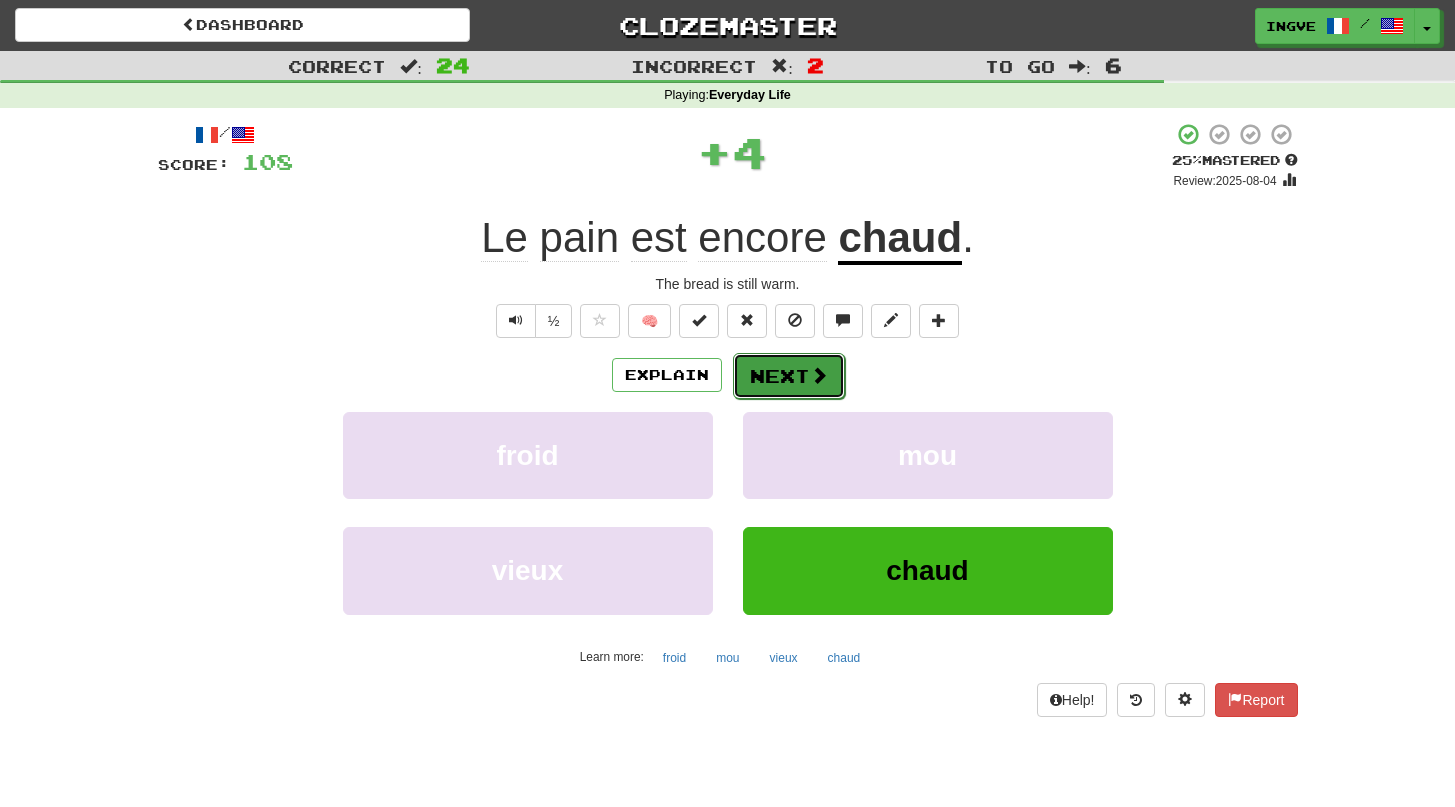 click on "Next" at bounding box center (789, 376) 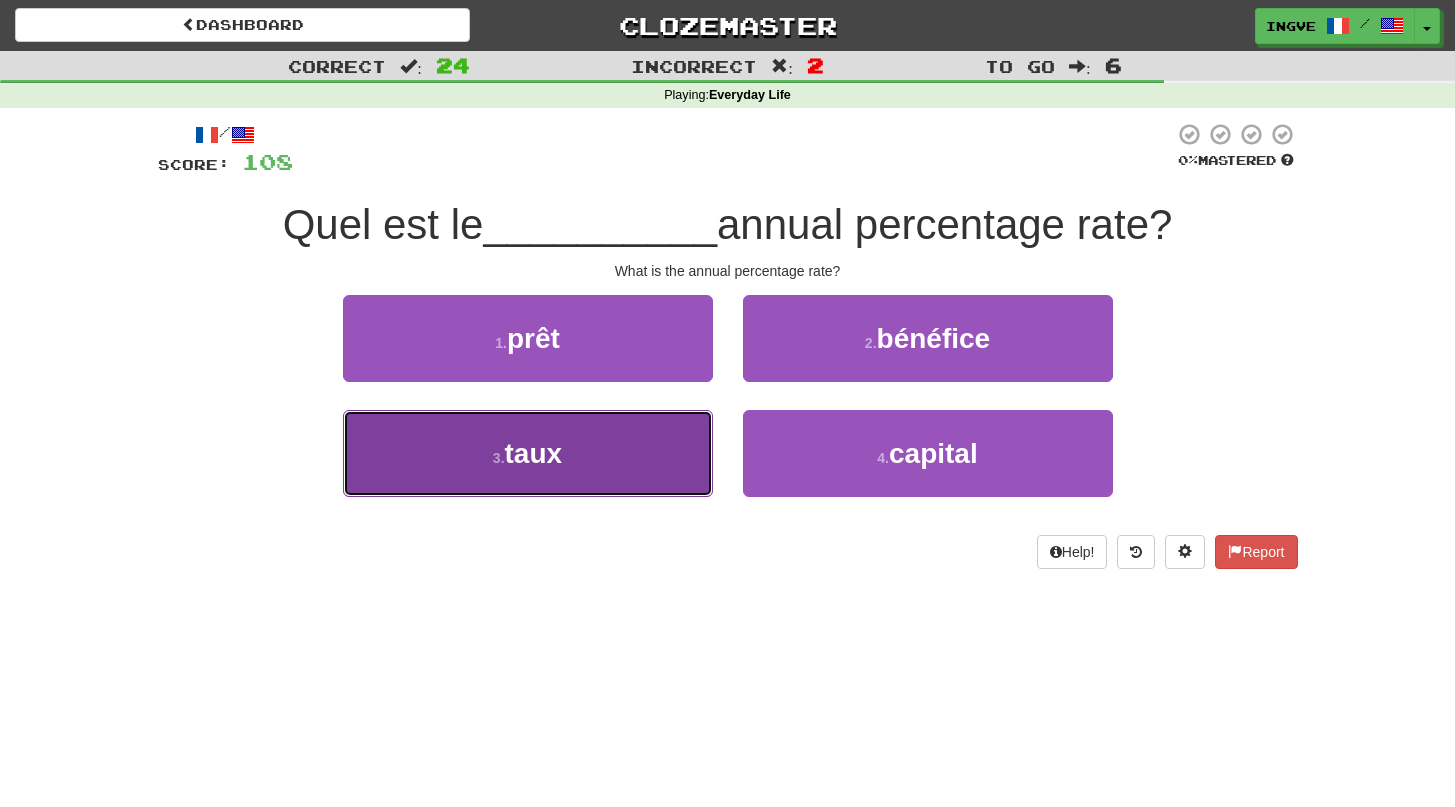click on "3 .  taux" at bounding box center (528, 453) 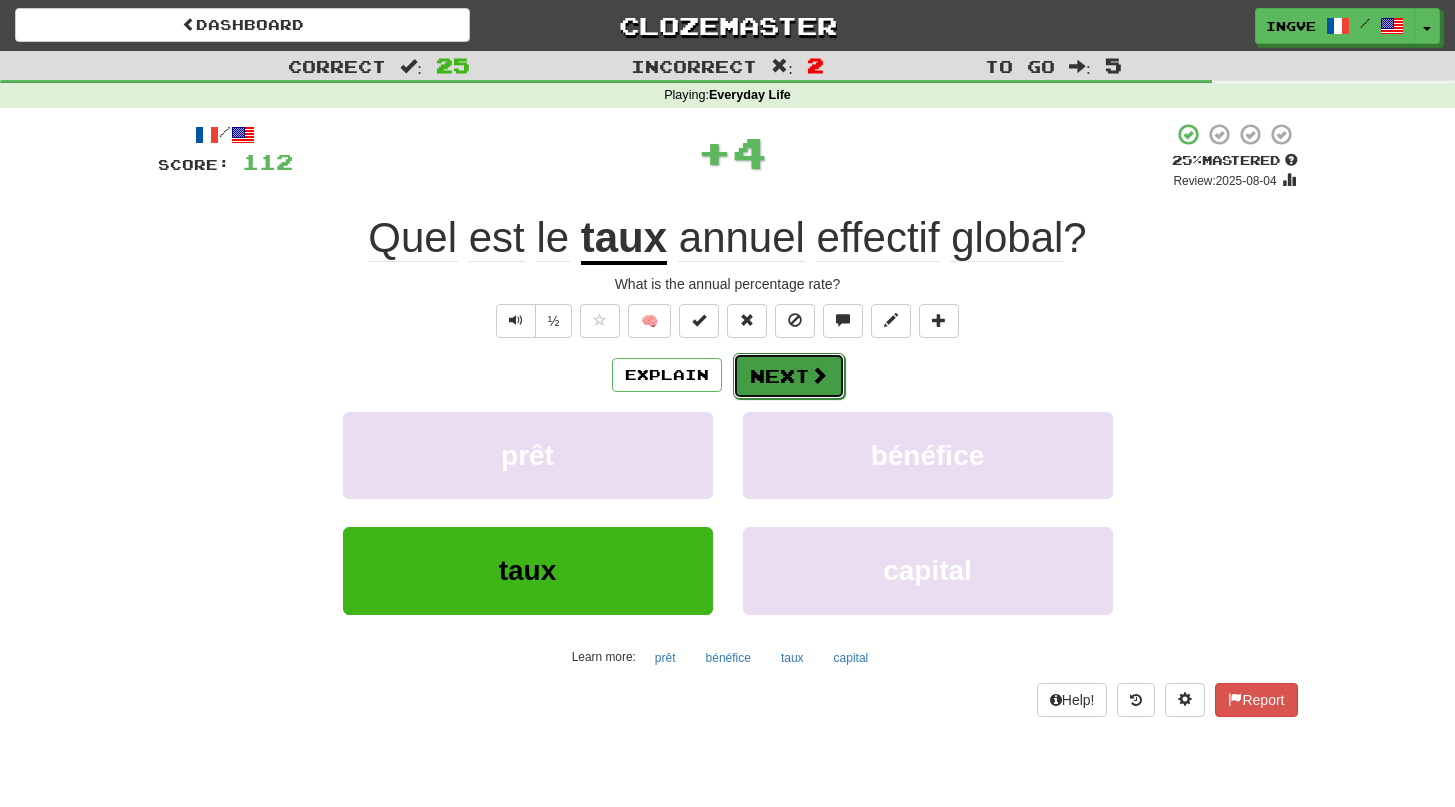 click on "Next" at bounding box center (789, 376) 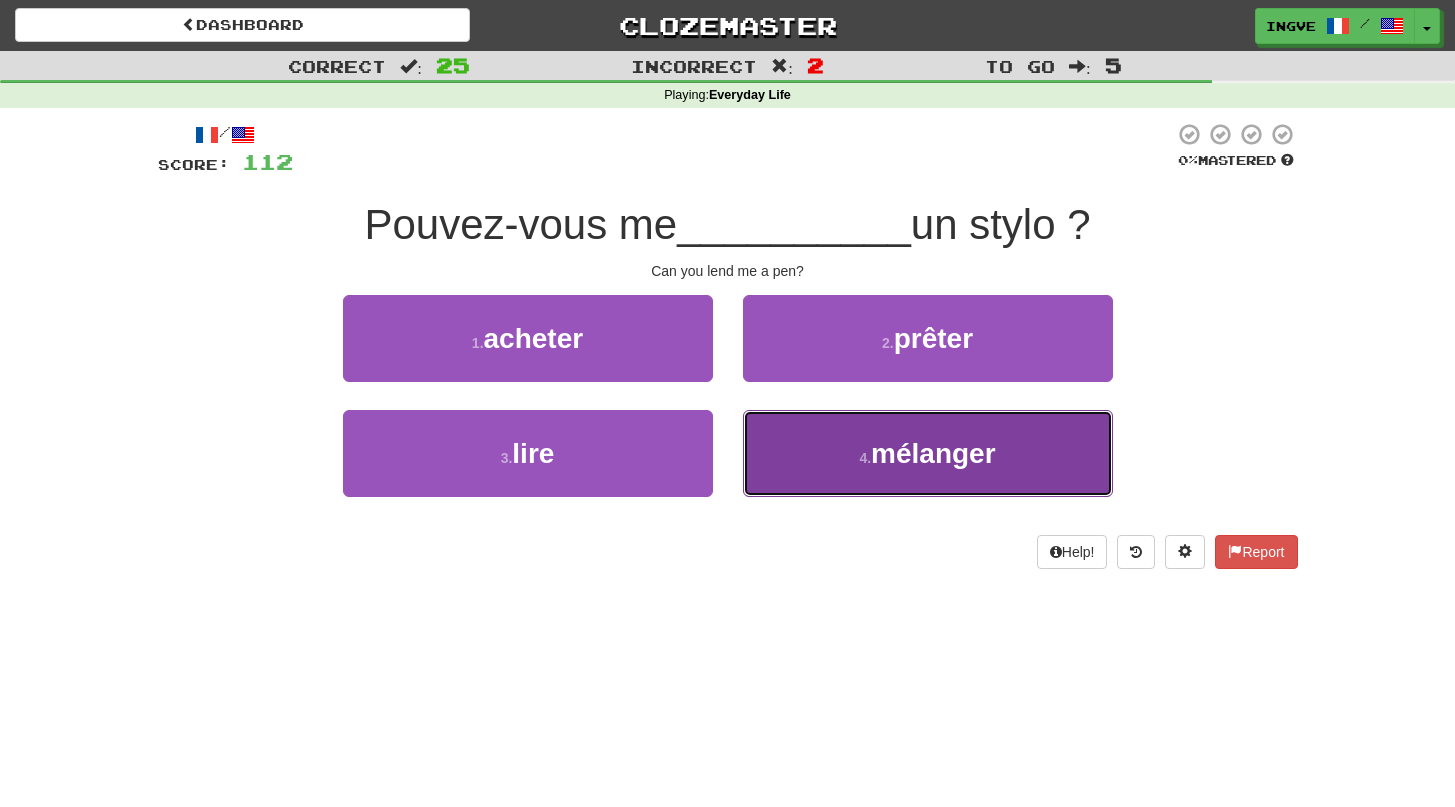 click on "4 .  mélanger" at bounding box center [928, 453] 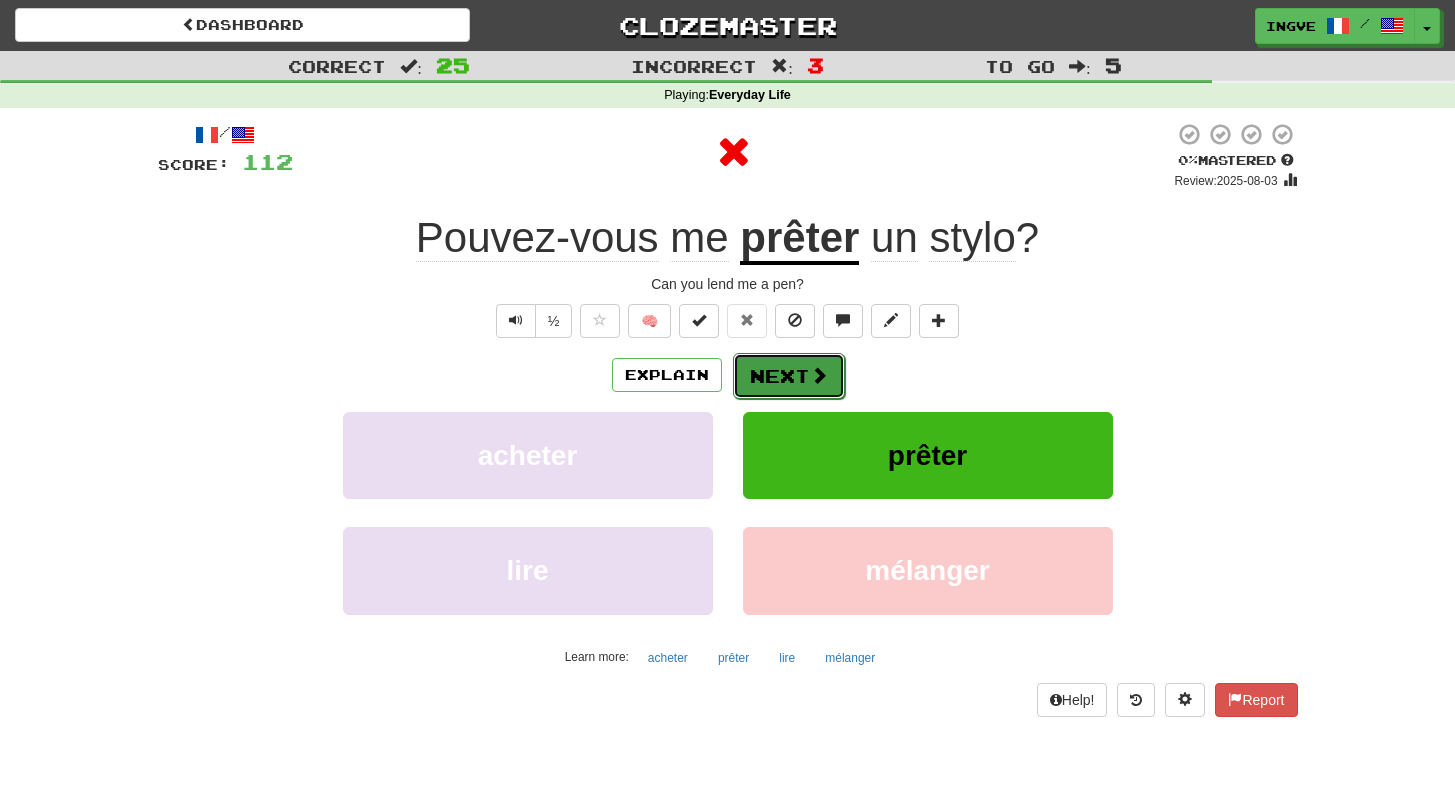 click on "Next" at bounding box center (789, 376) 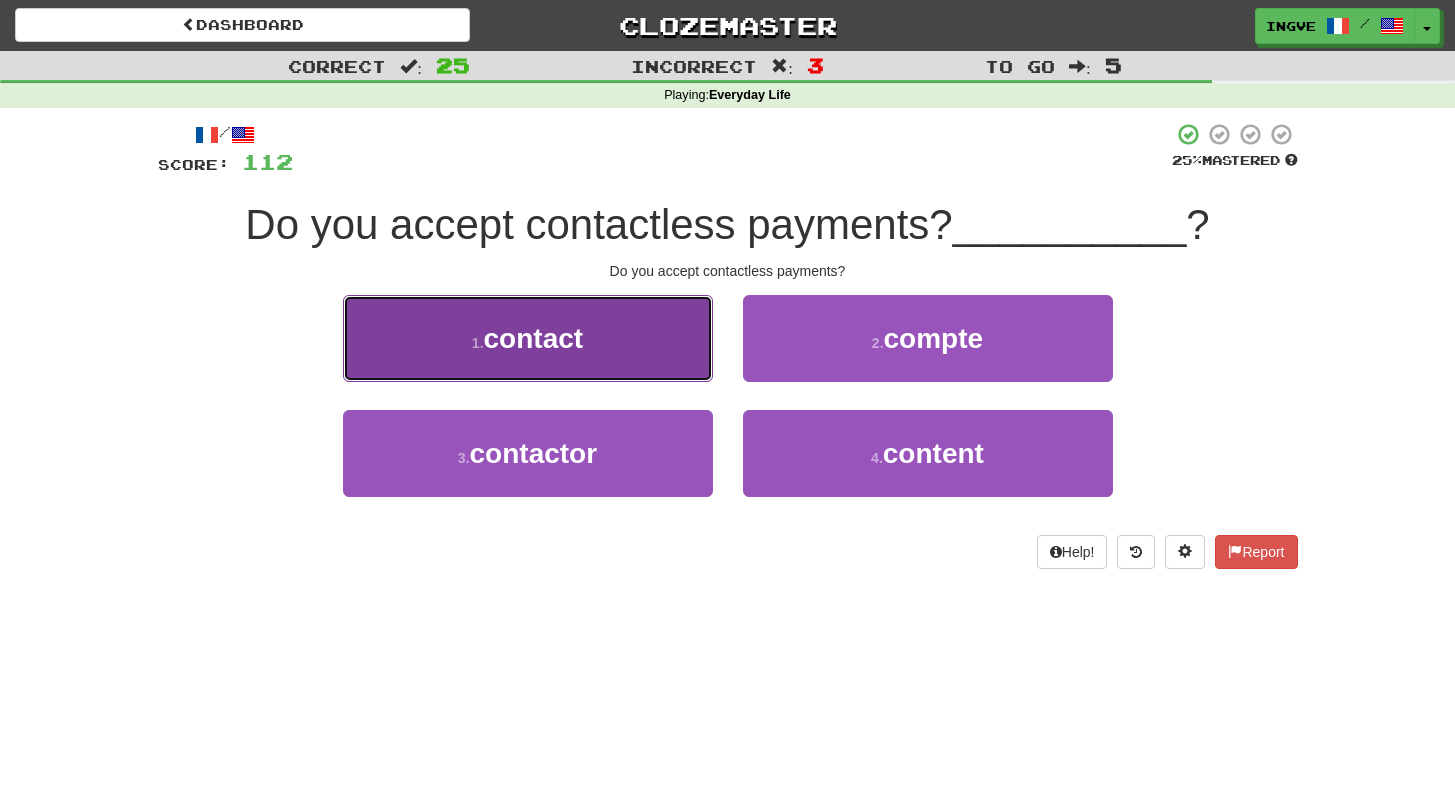 click on "1 .  contact" at bounding box center [528, 338] 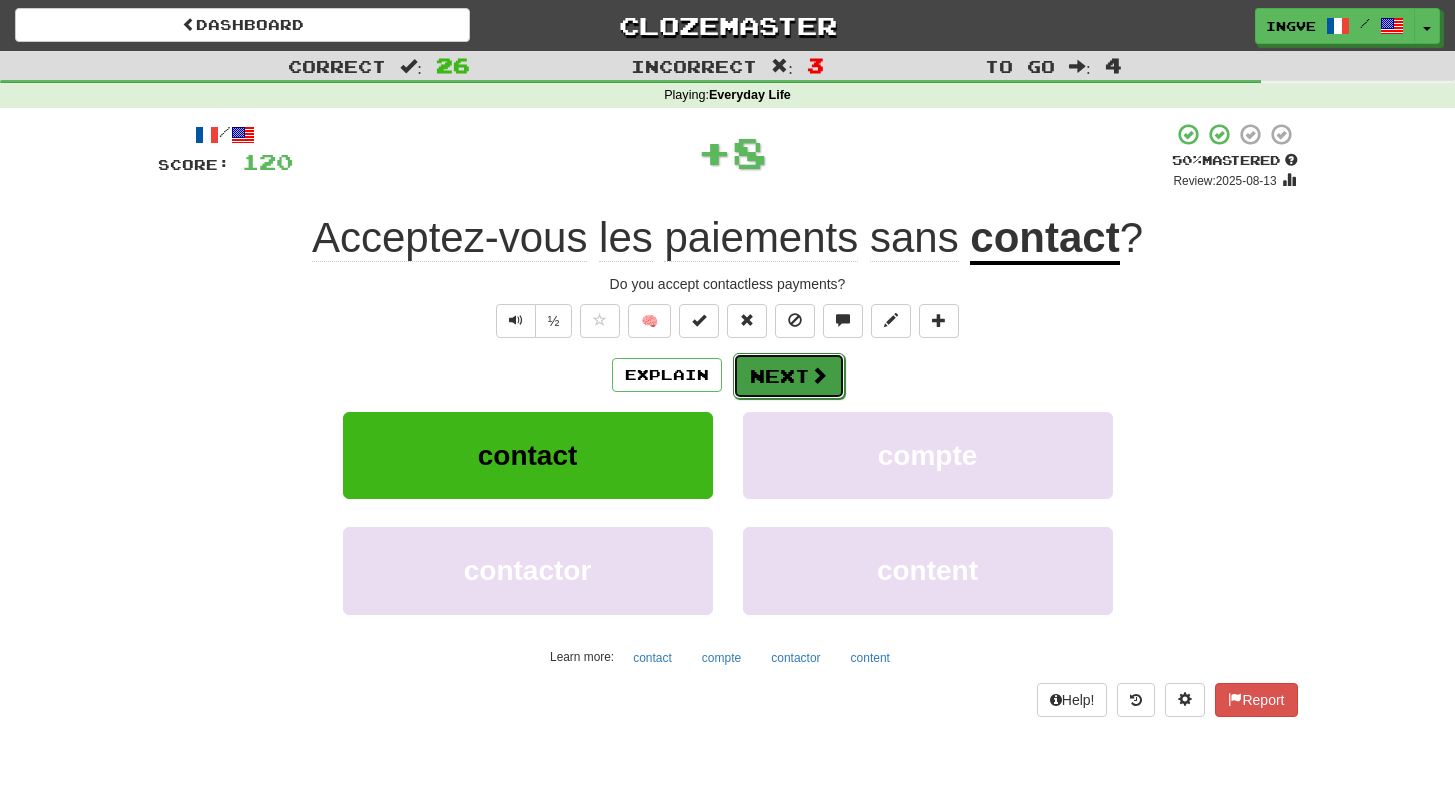 click on "Next" at bounding box center (789, 376) 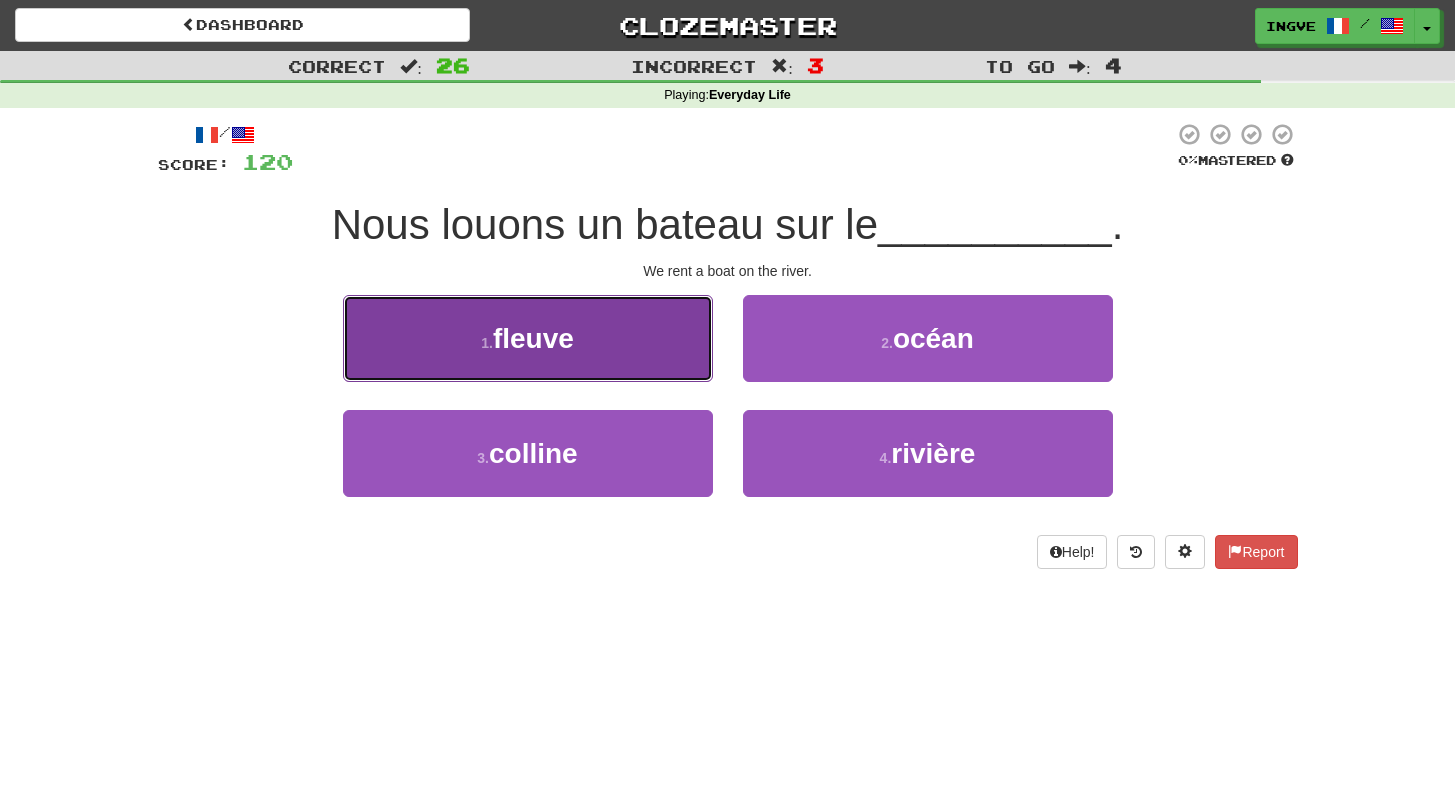 click on "1 .  fleuve" at bounding box center (528, 338) 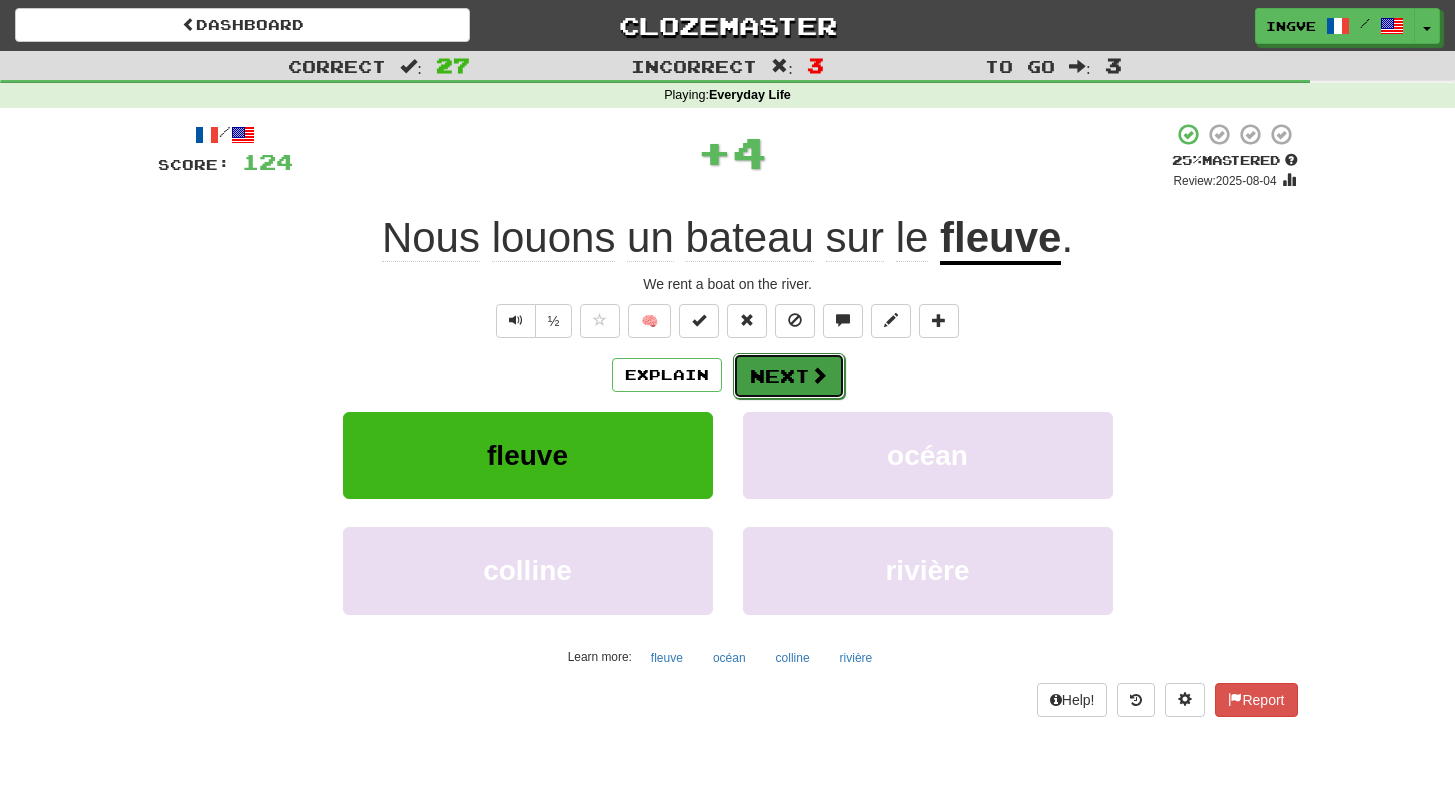 click at bounding box center (819, 375) 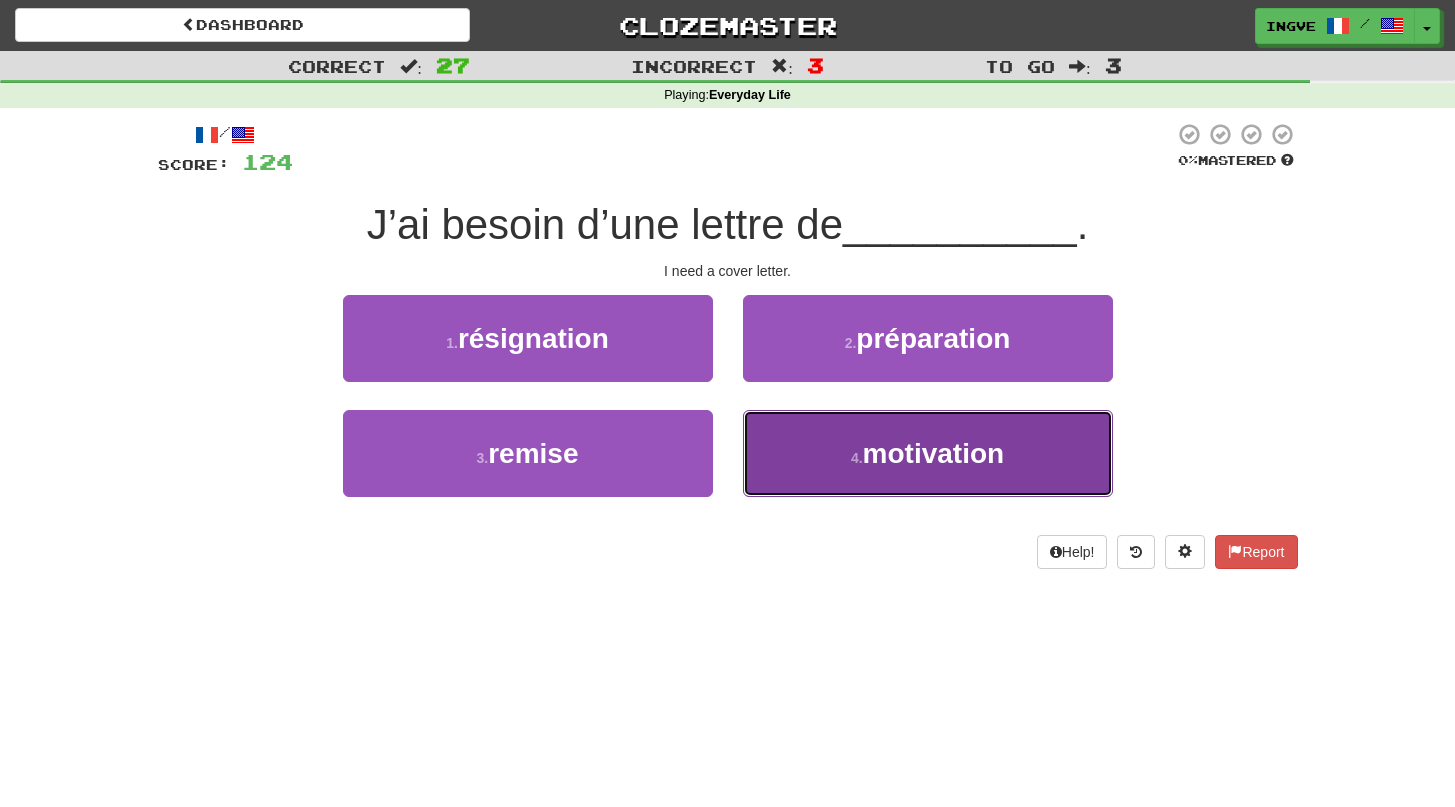 click on "4 .  motivation" at bounding box center (928, 453) 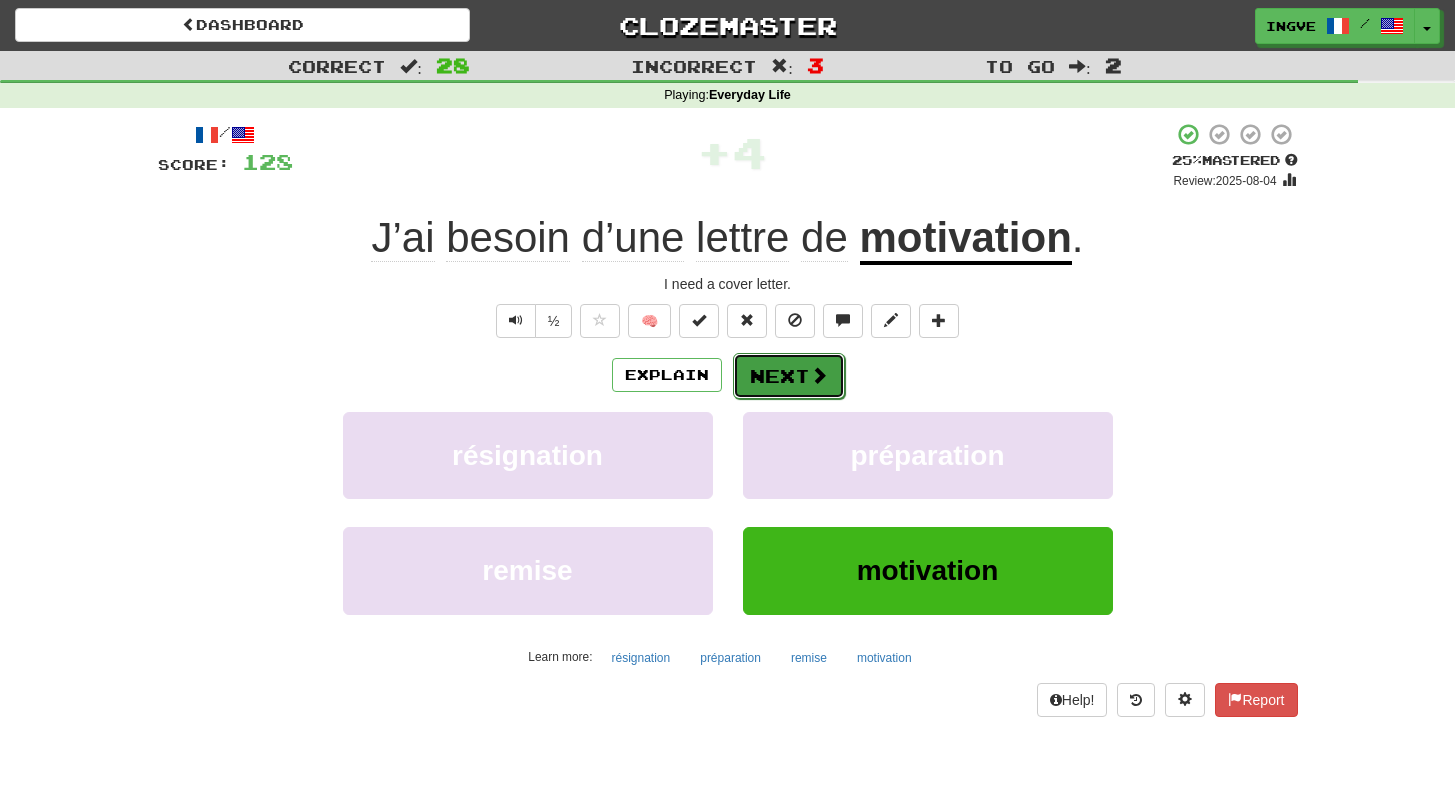click on "Next" at bounding box center [789, 376] 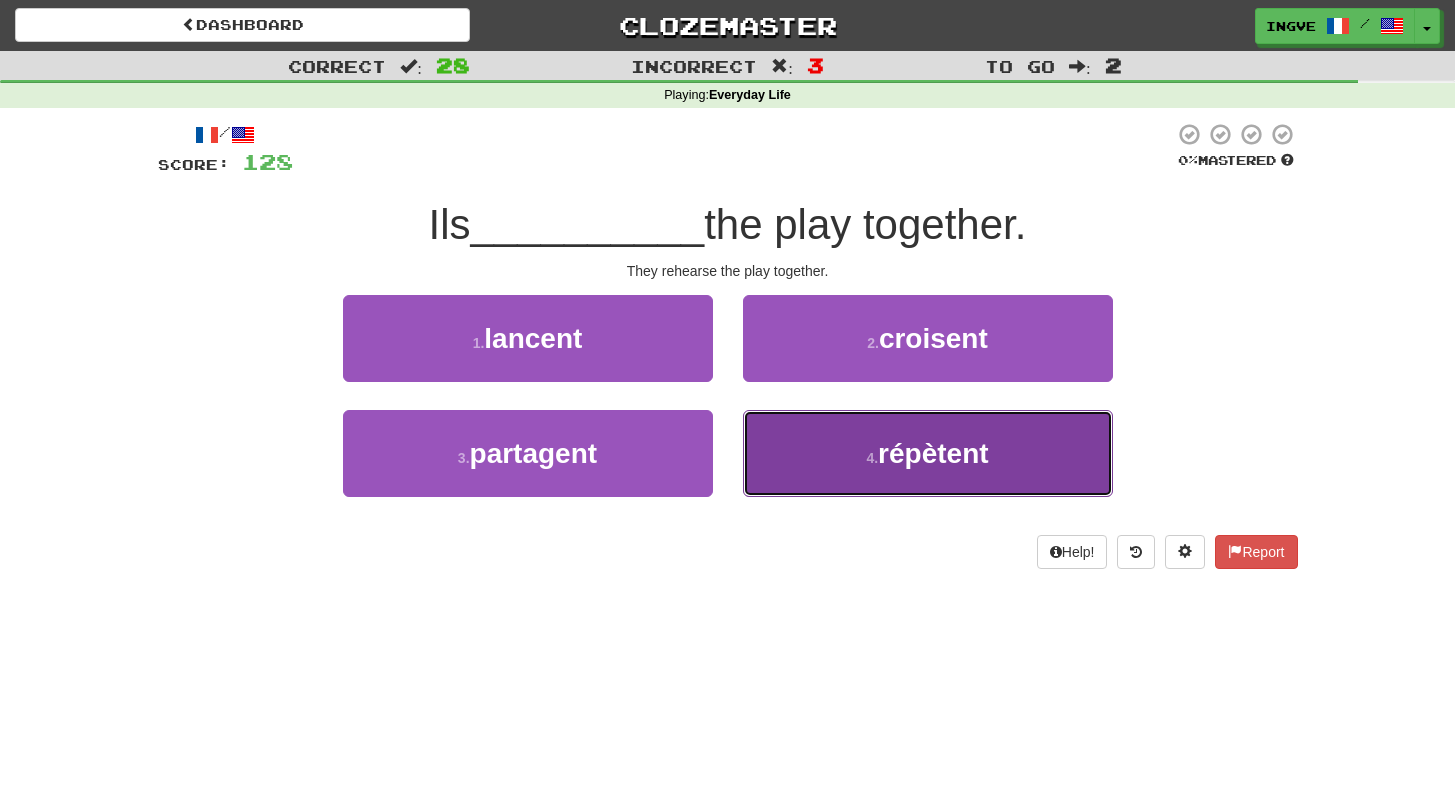click on "4 .  répètent" at bounding box center (928, 453) 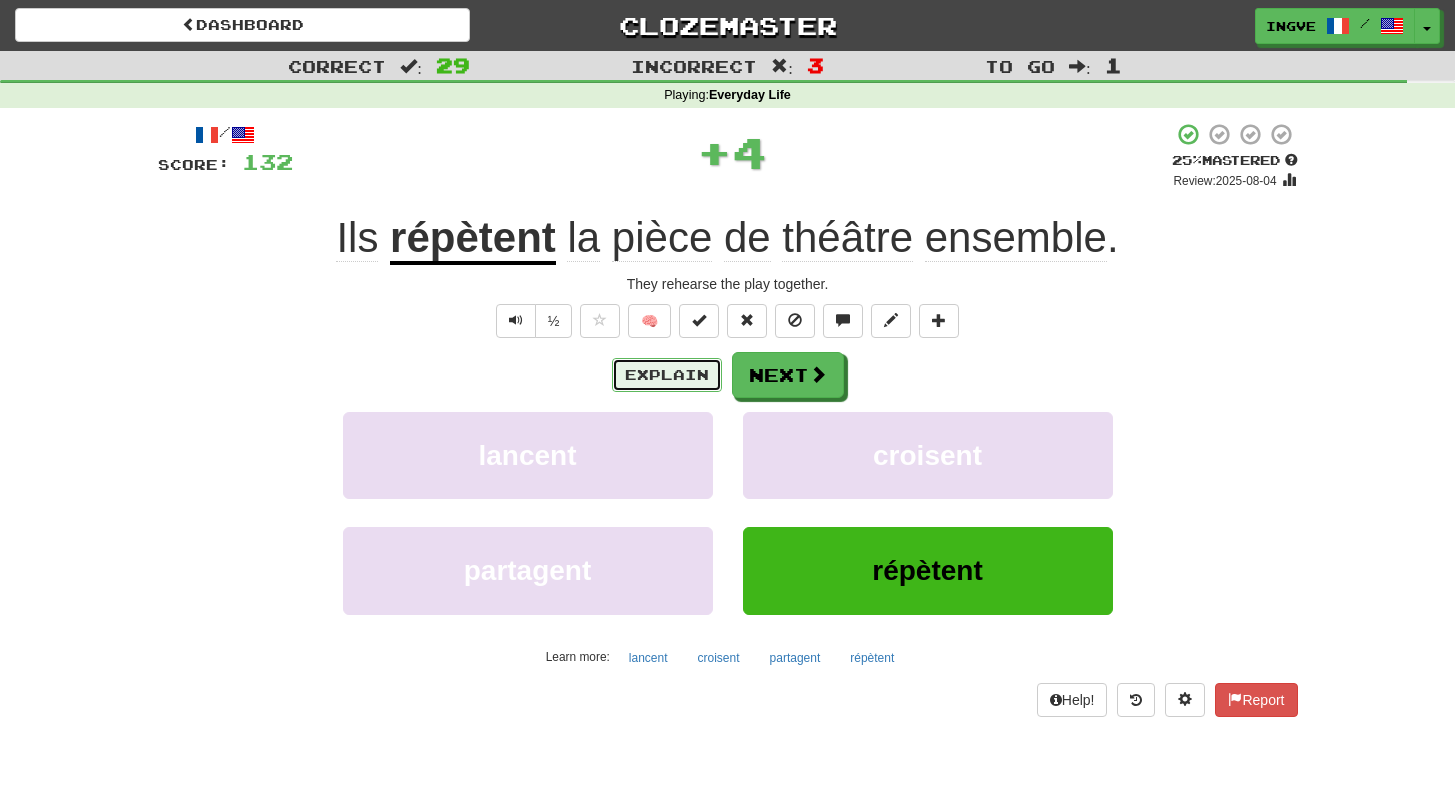 click on "Explain" at bounding box center (667, 375) 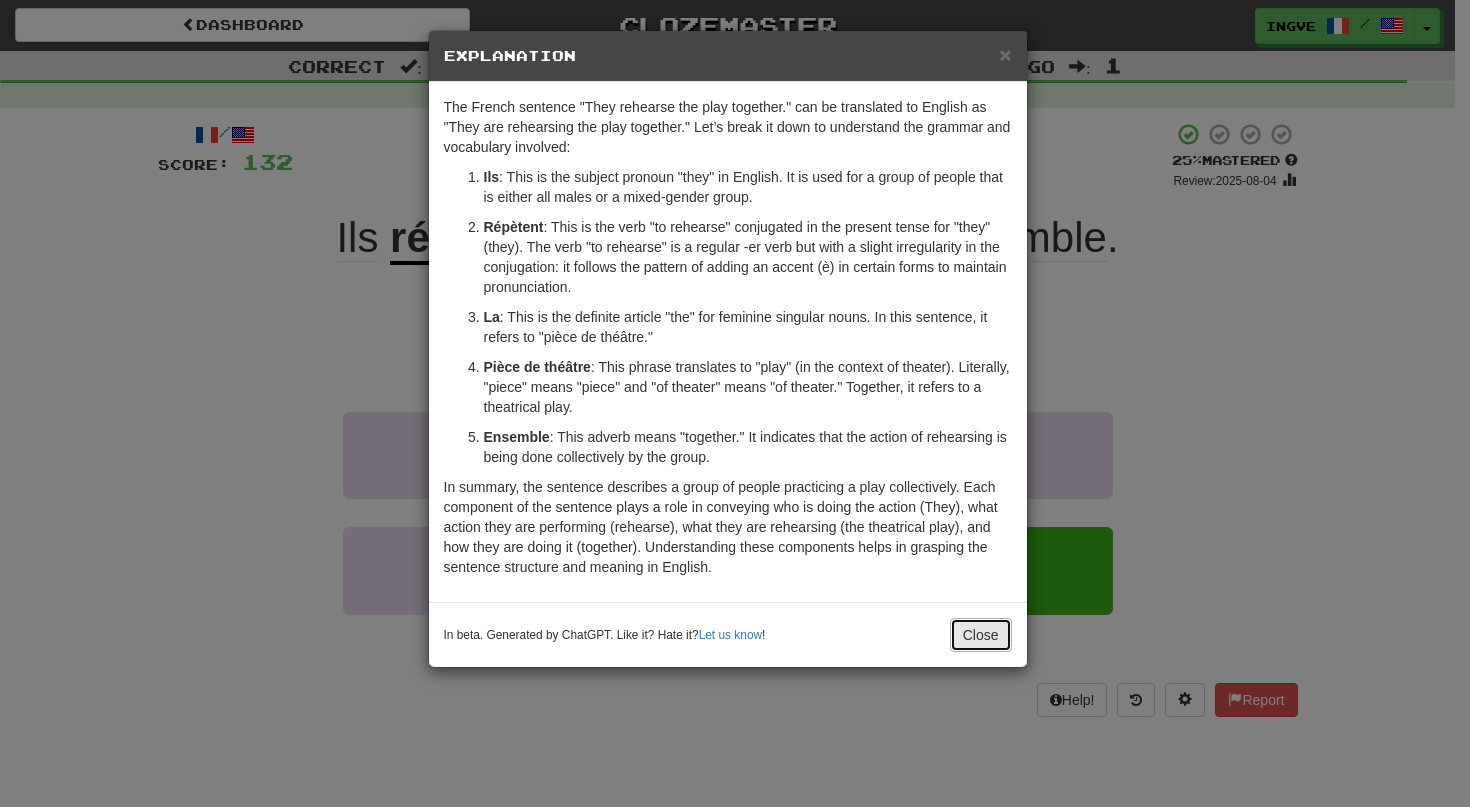click on "Close" at bounding box center (981, 635) 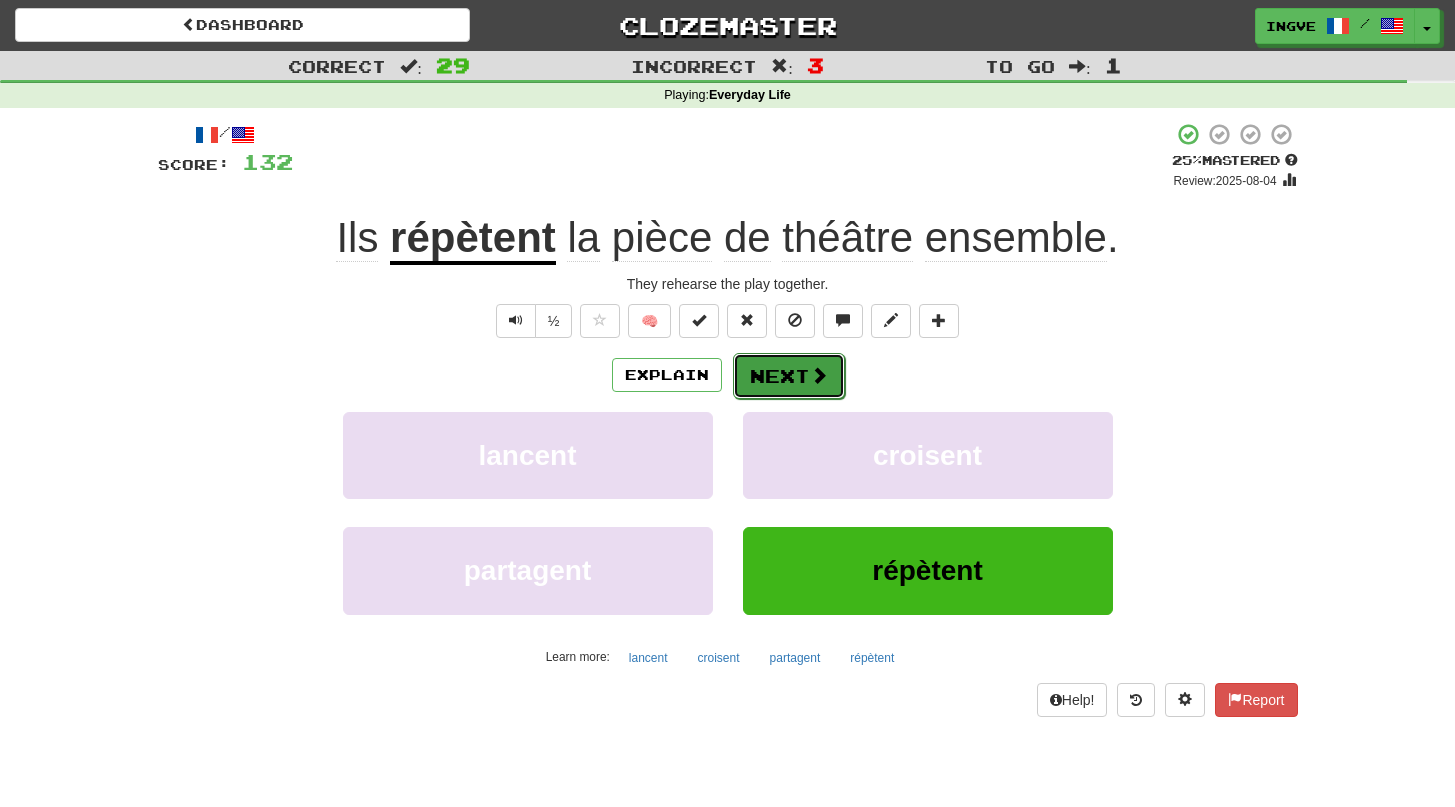 click on "Next" at bounding box center (789, 376) 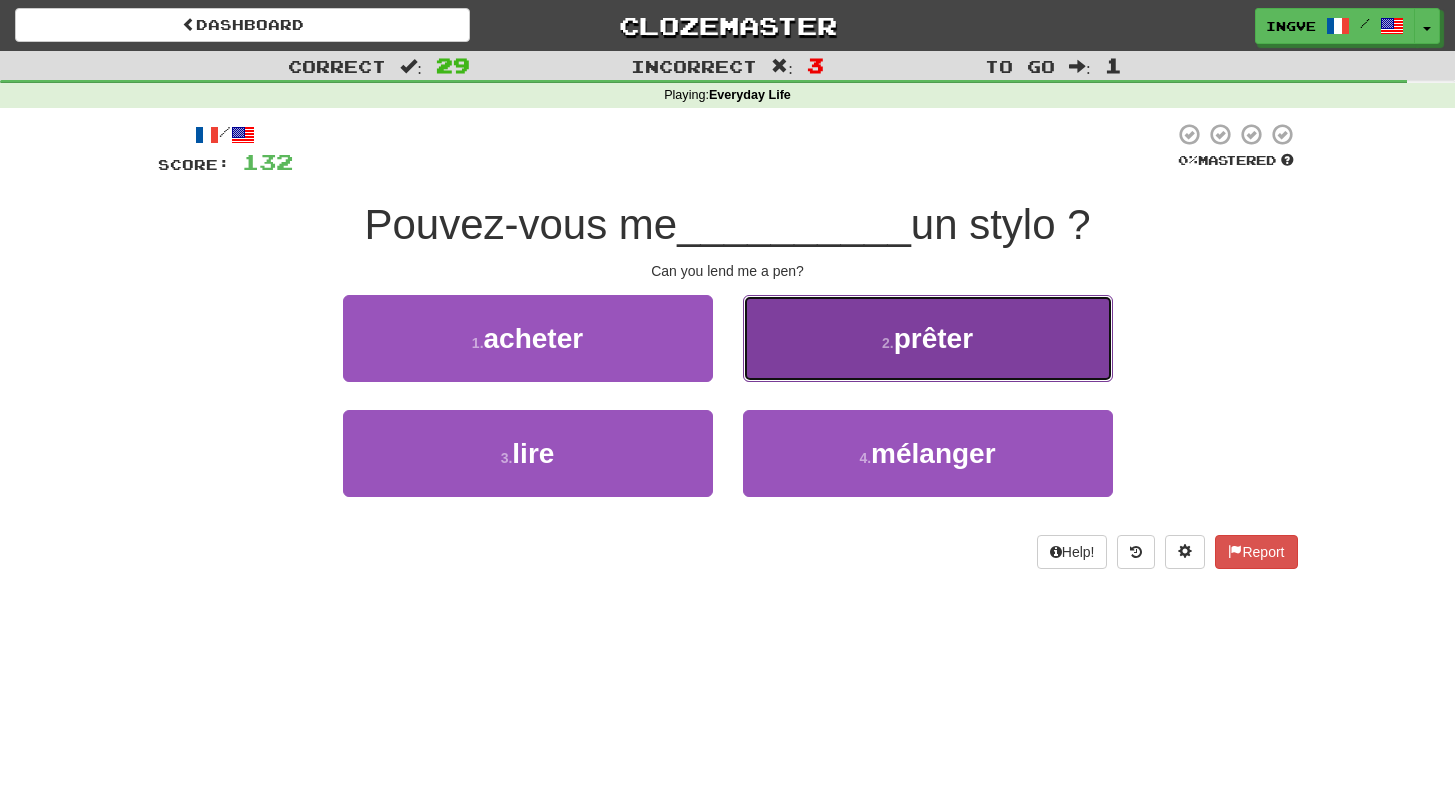 click on "2 .  prêter" at bounding box center (928, 338) 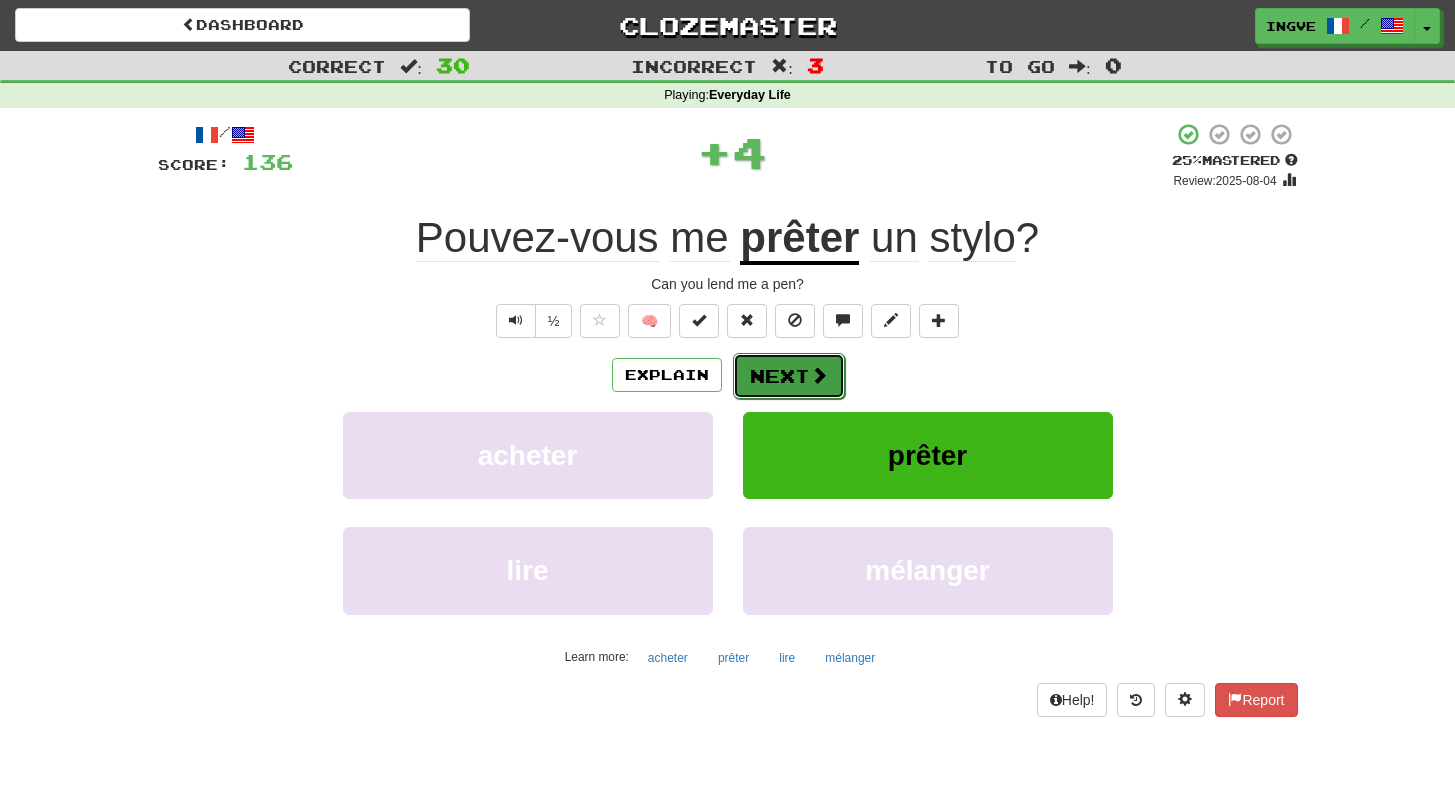 click on "Next" at bounding box center (789, 376) 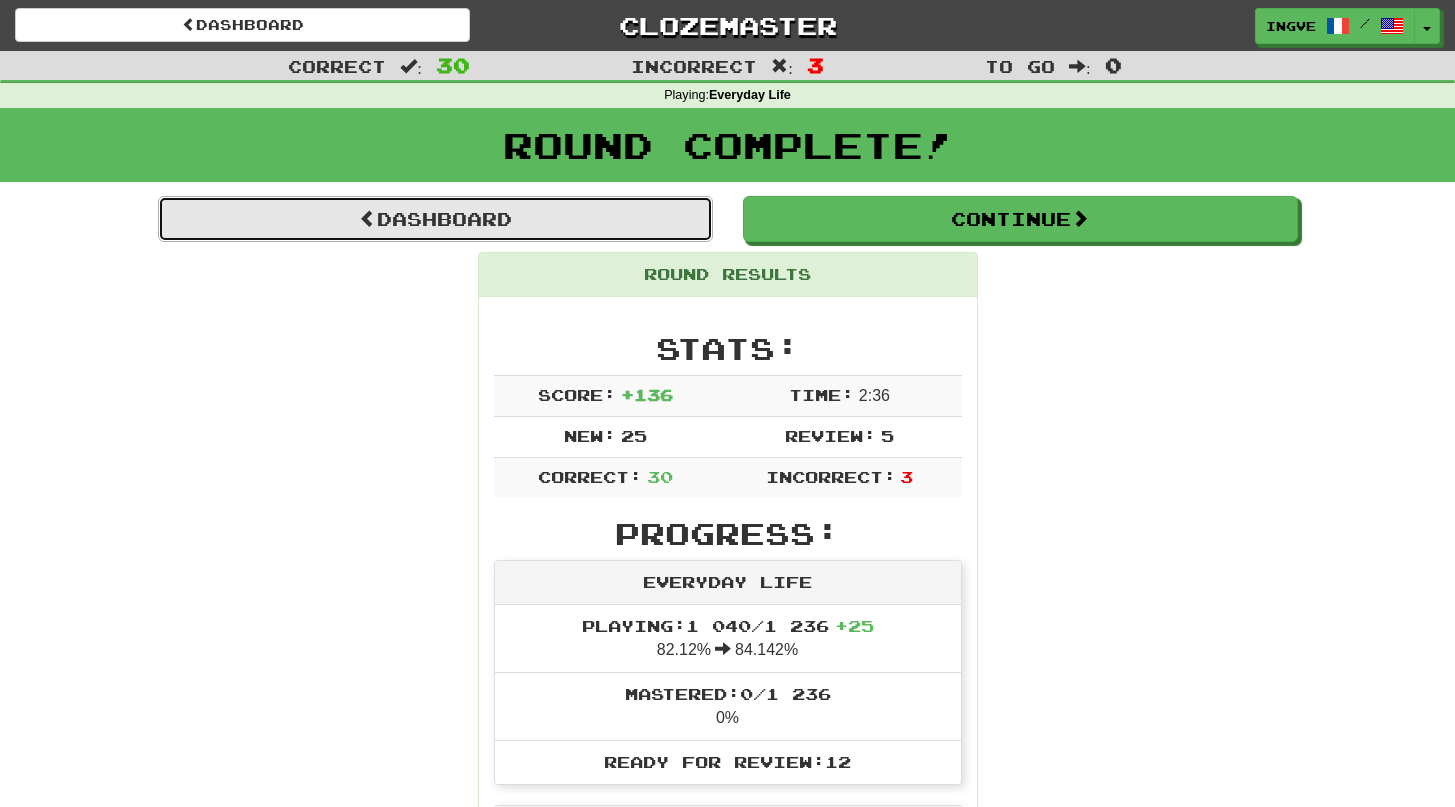 click on "Dashboard" at bounding box center [435, 219] 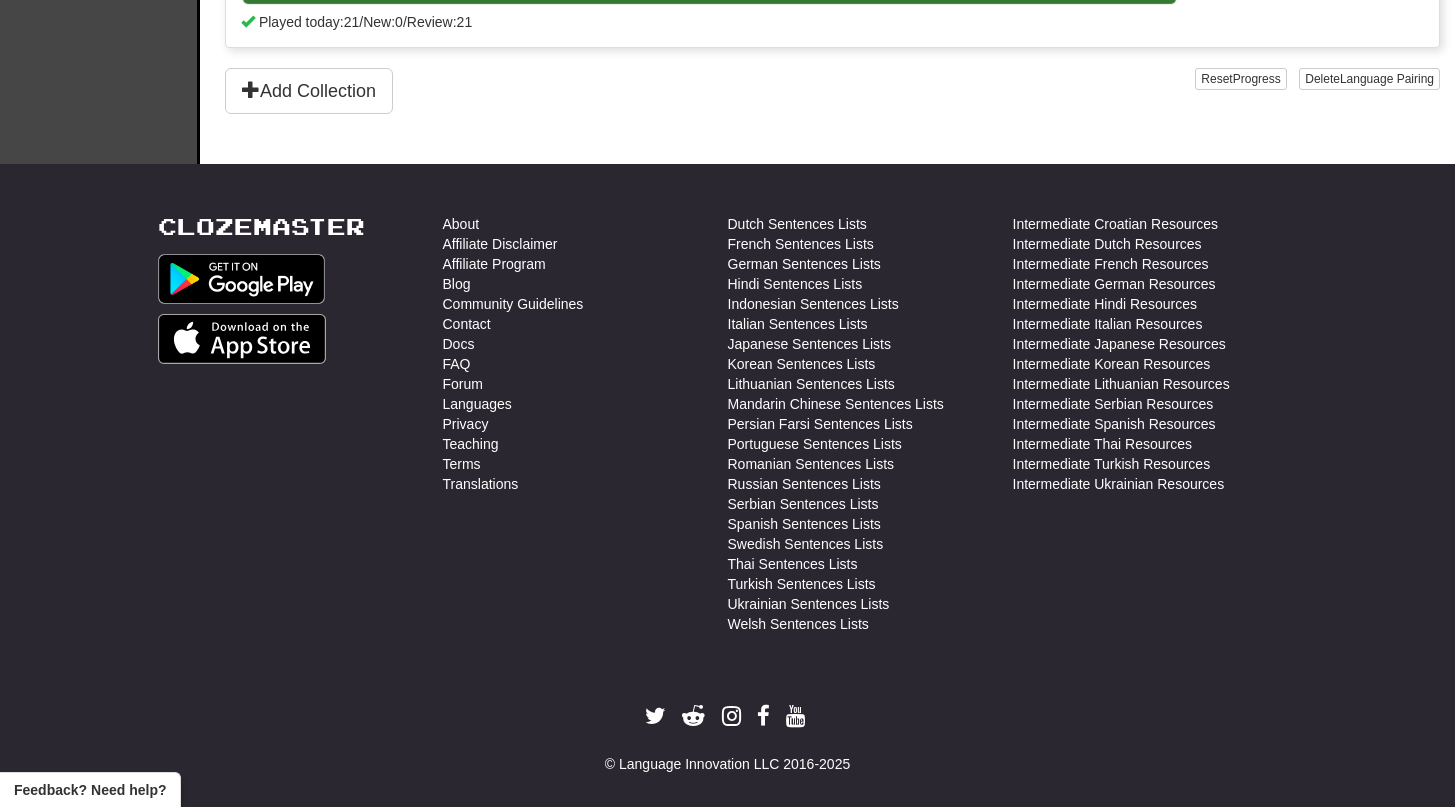 scroll, scrollTop: 1088, scrollLeft: 0, axis: vertical 